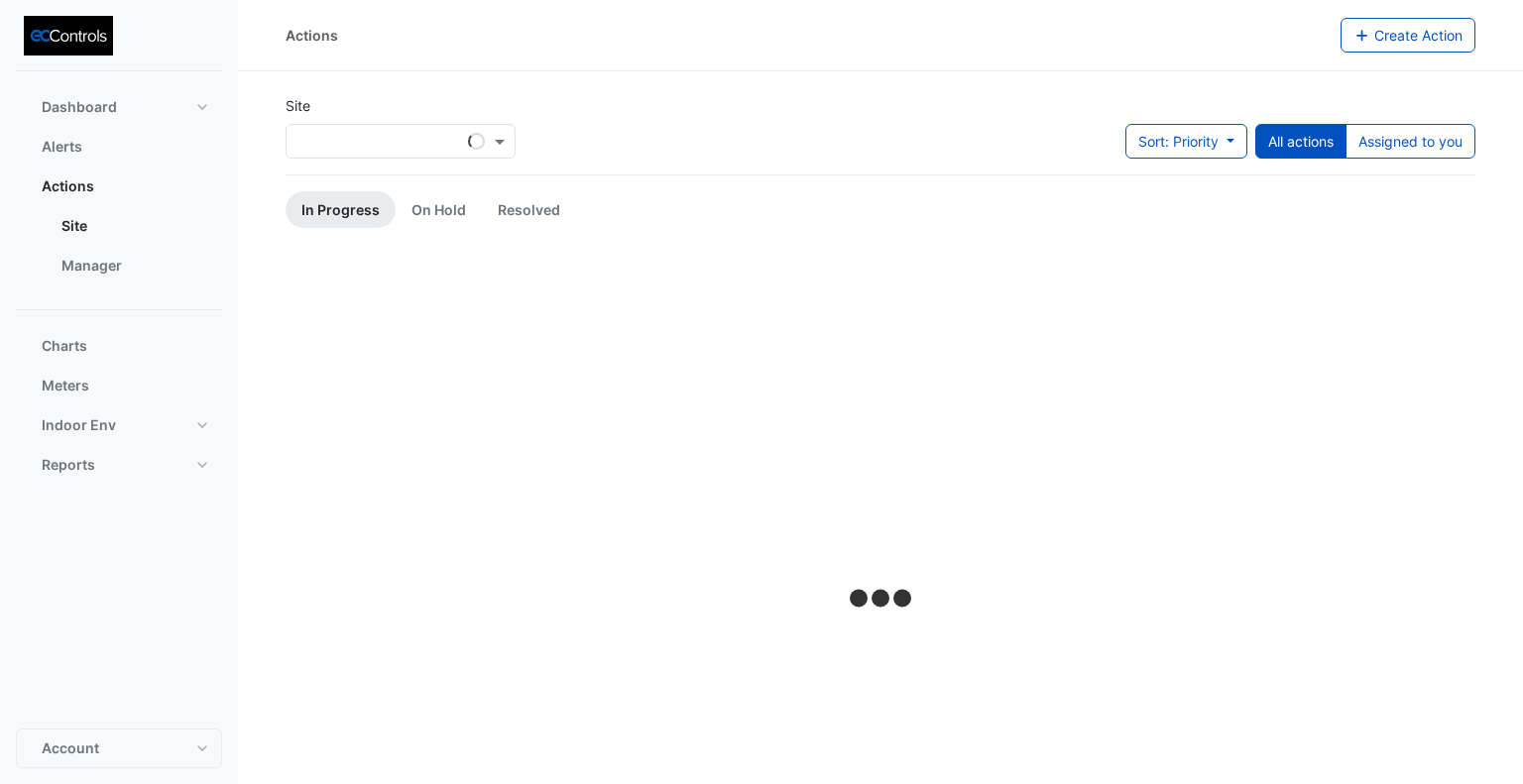 scroll, scrollTop: 0, scrollLeft: 0, axis: both 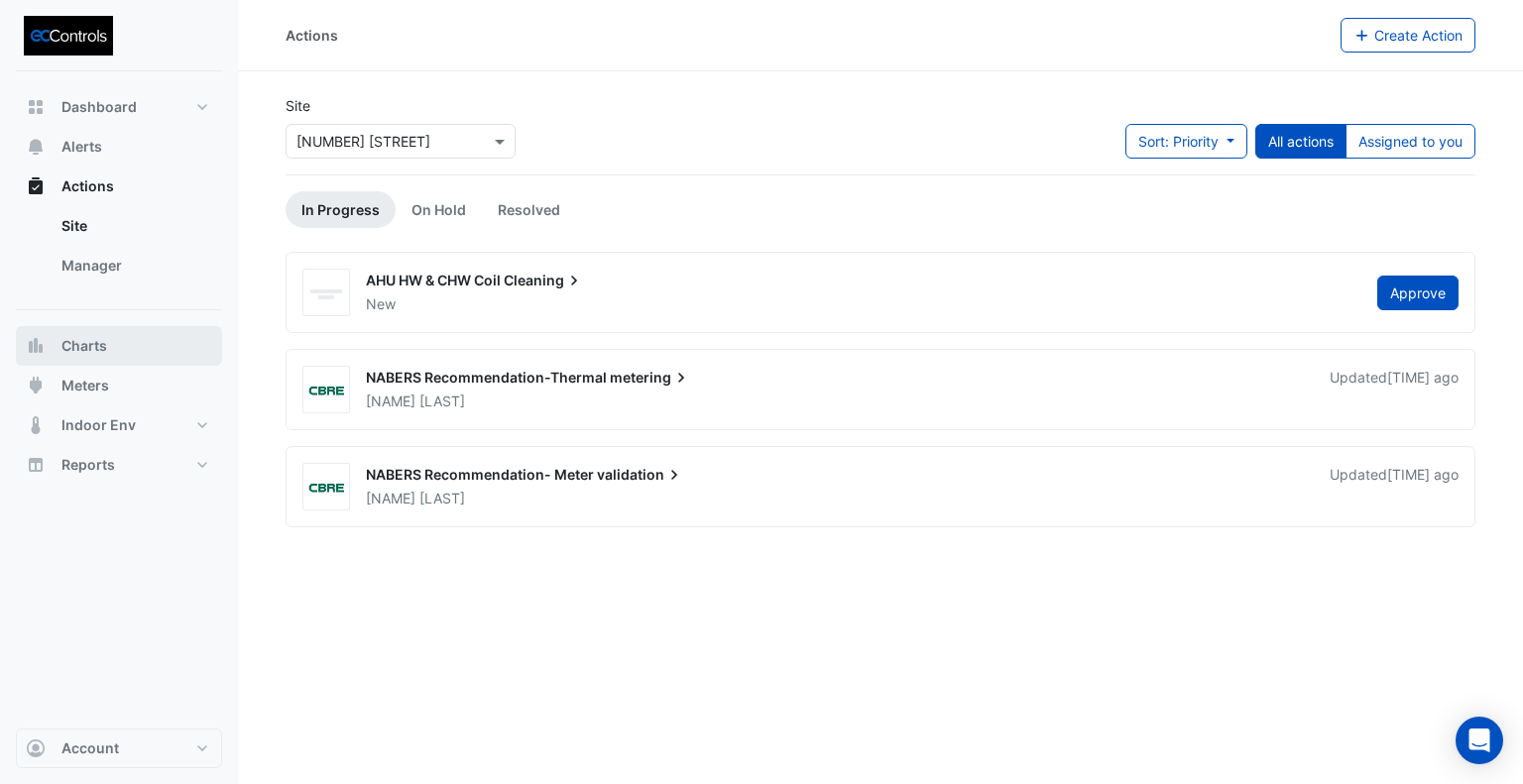 click on "Charts" at bounding box center [119, 346] 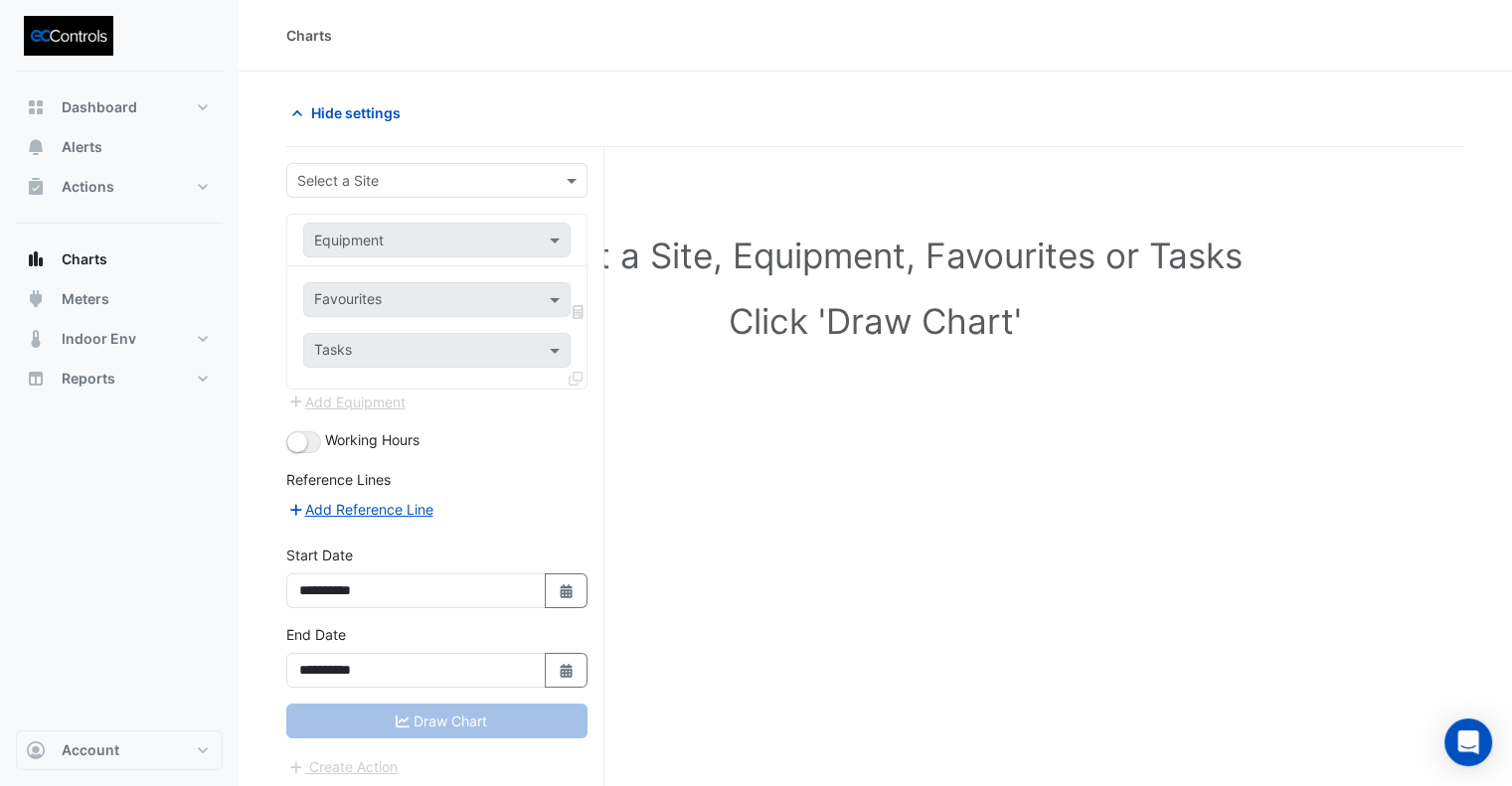 click at bounding box center (417, 181) 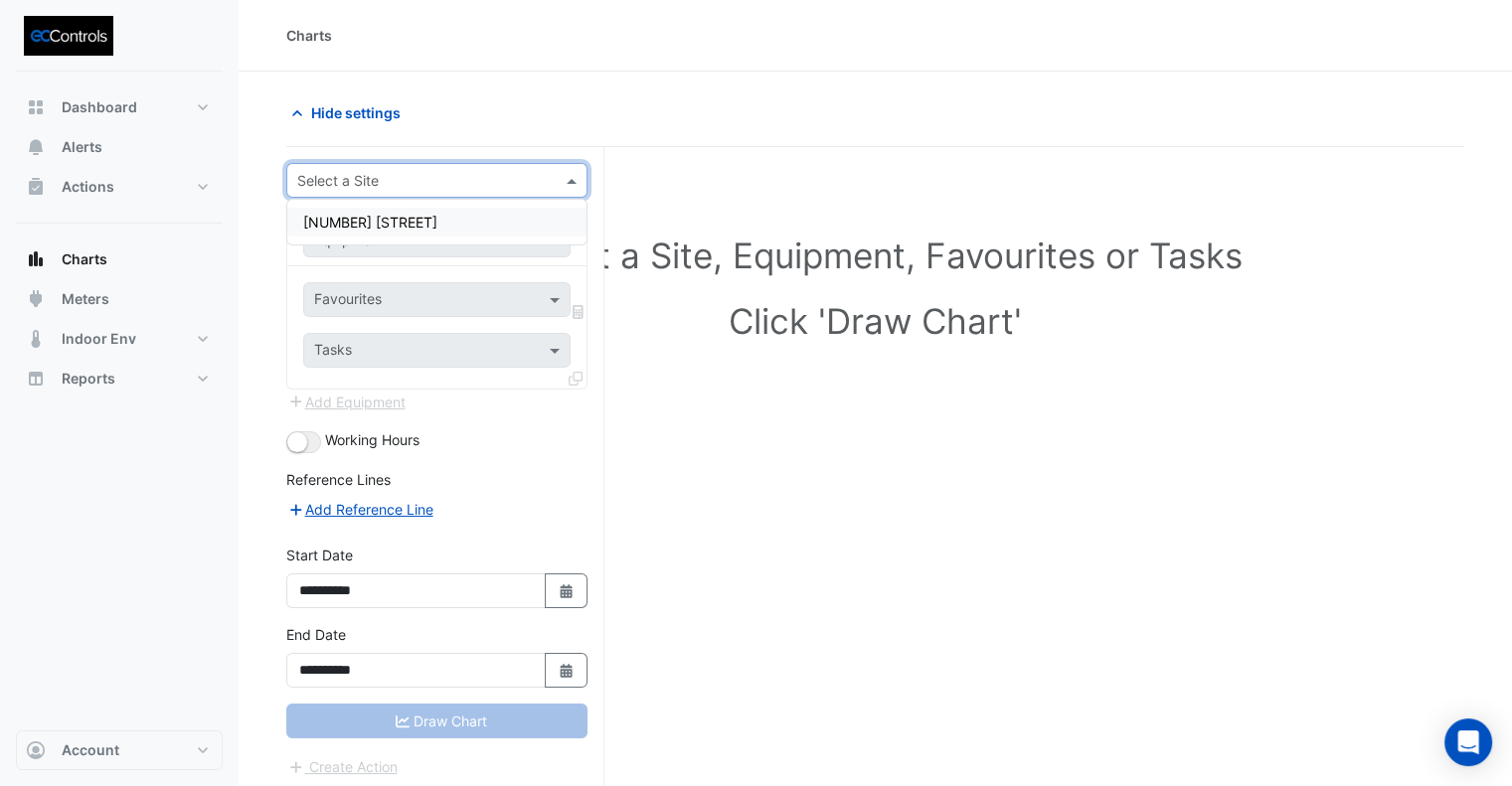 click on "[NUMBER] [STREET]" at bounding box center (436, 222) 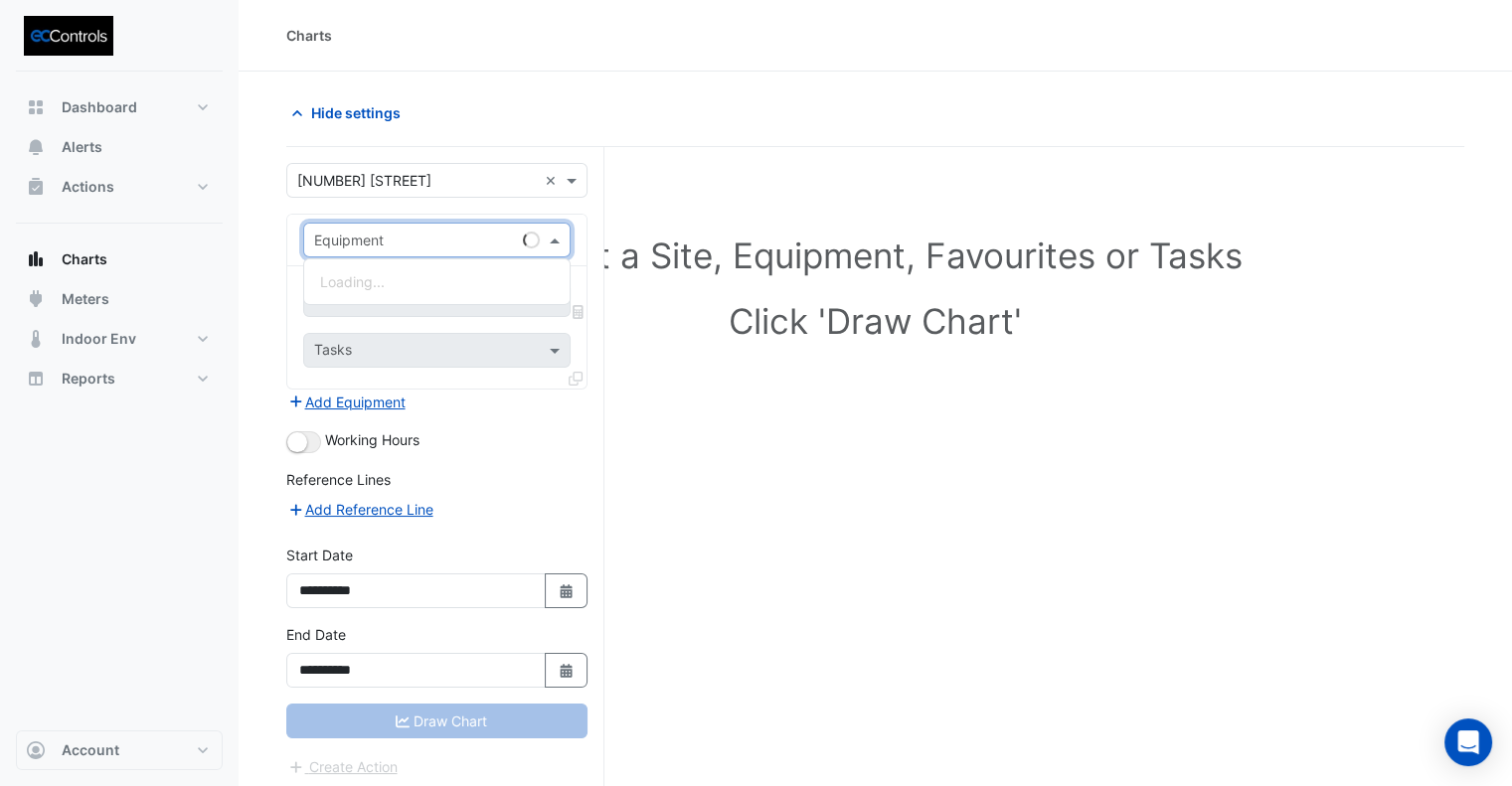 click on "Equipment" at bounding box center [436, 239] 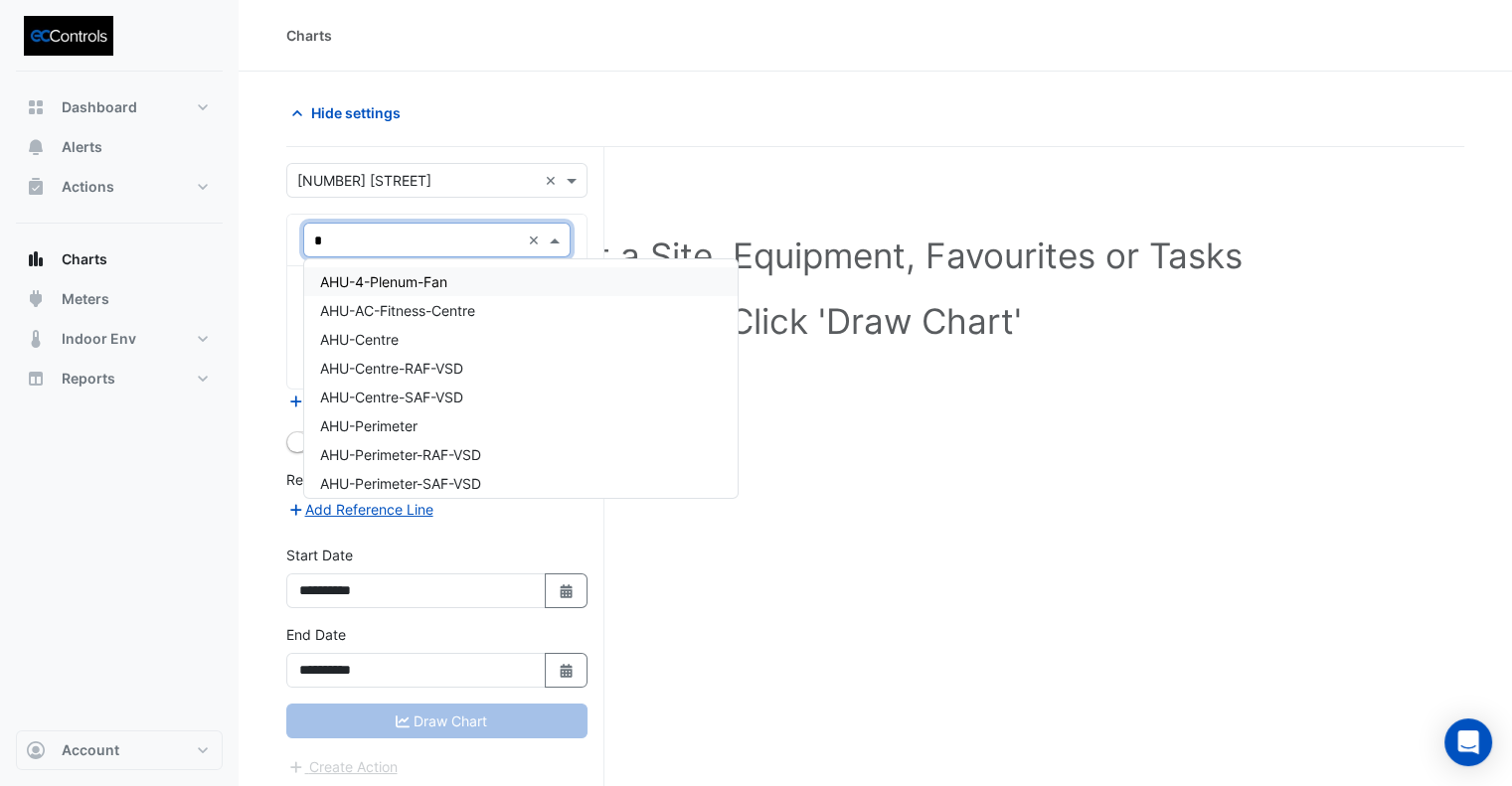 type on "**" 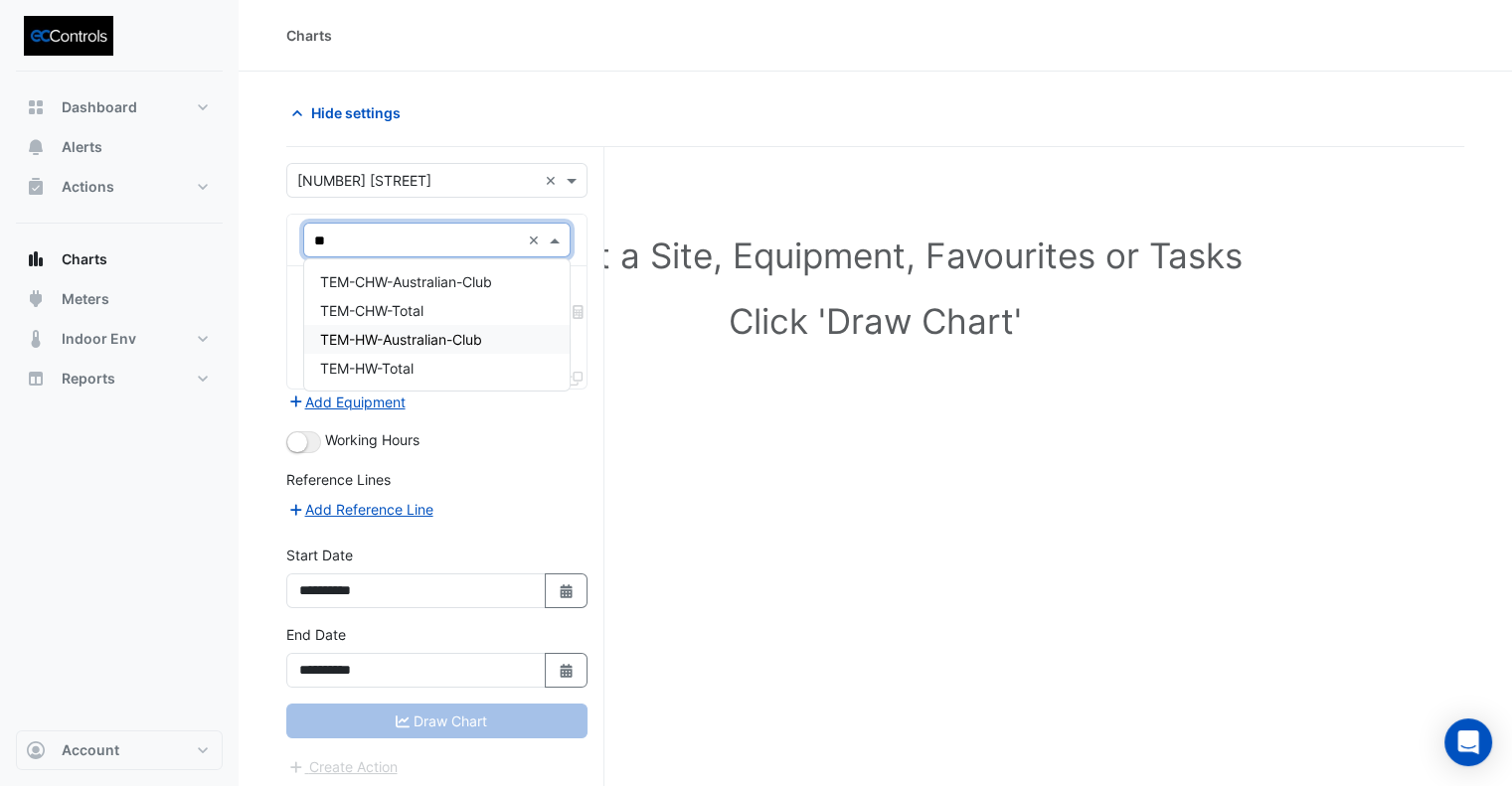 click on "TEM-HW-Australian-Club" at bounding box center [401, 339] 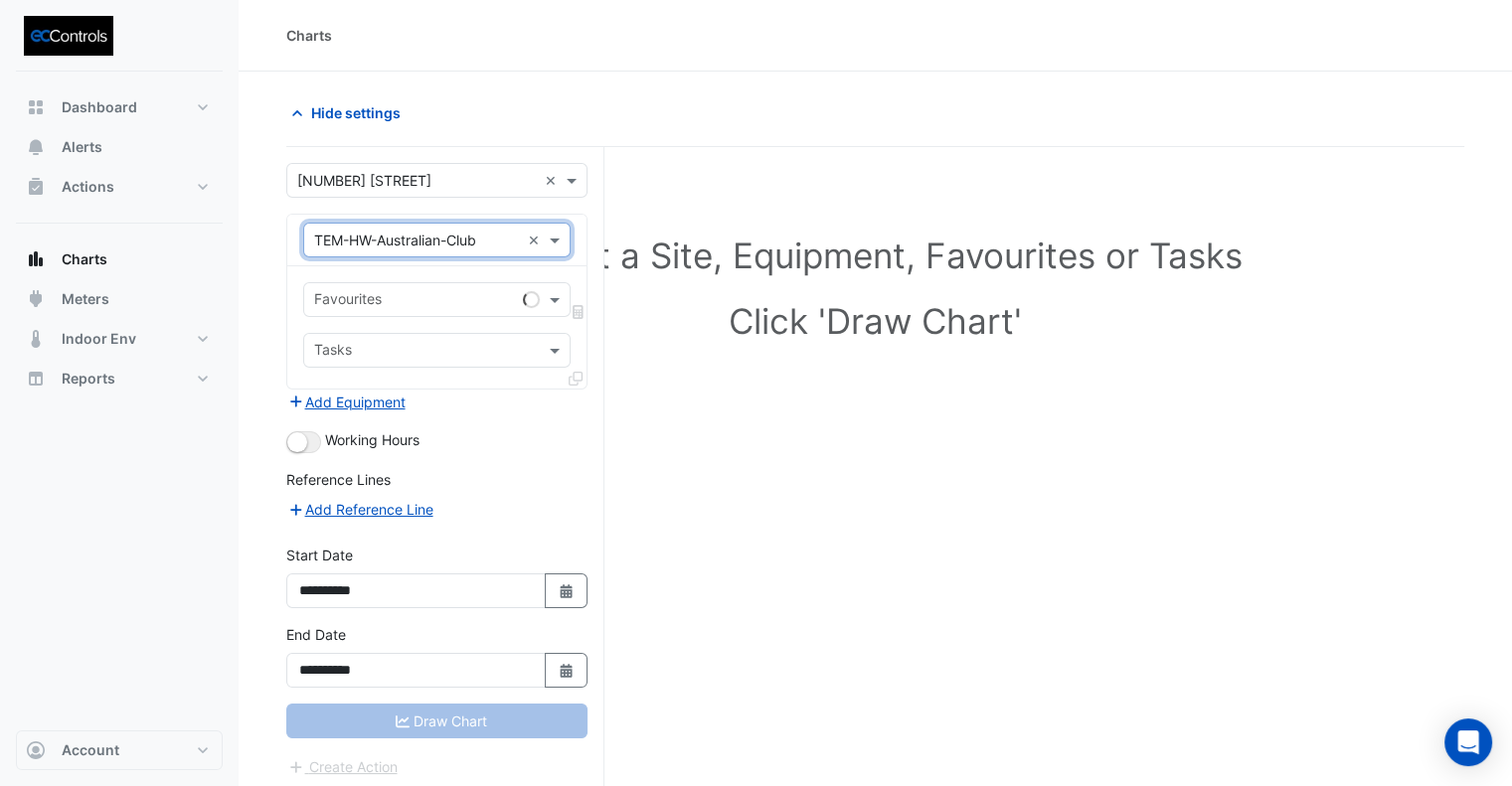 click at bounding box center (415, 301) 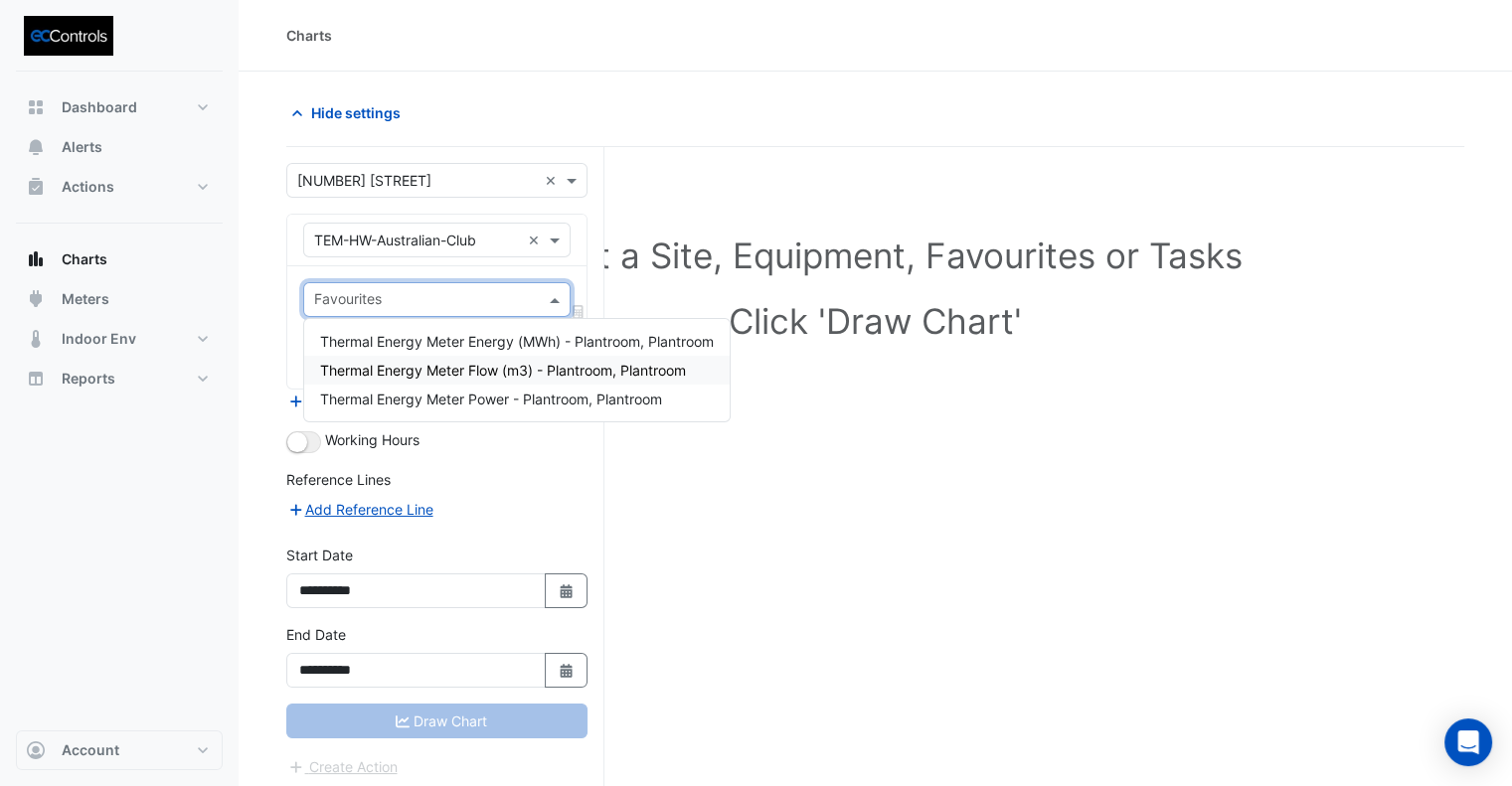 click on "Thermal Energy Meter Flow (m3) - Plantroom, Plantroom" at bounding box center (503, 370) 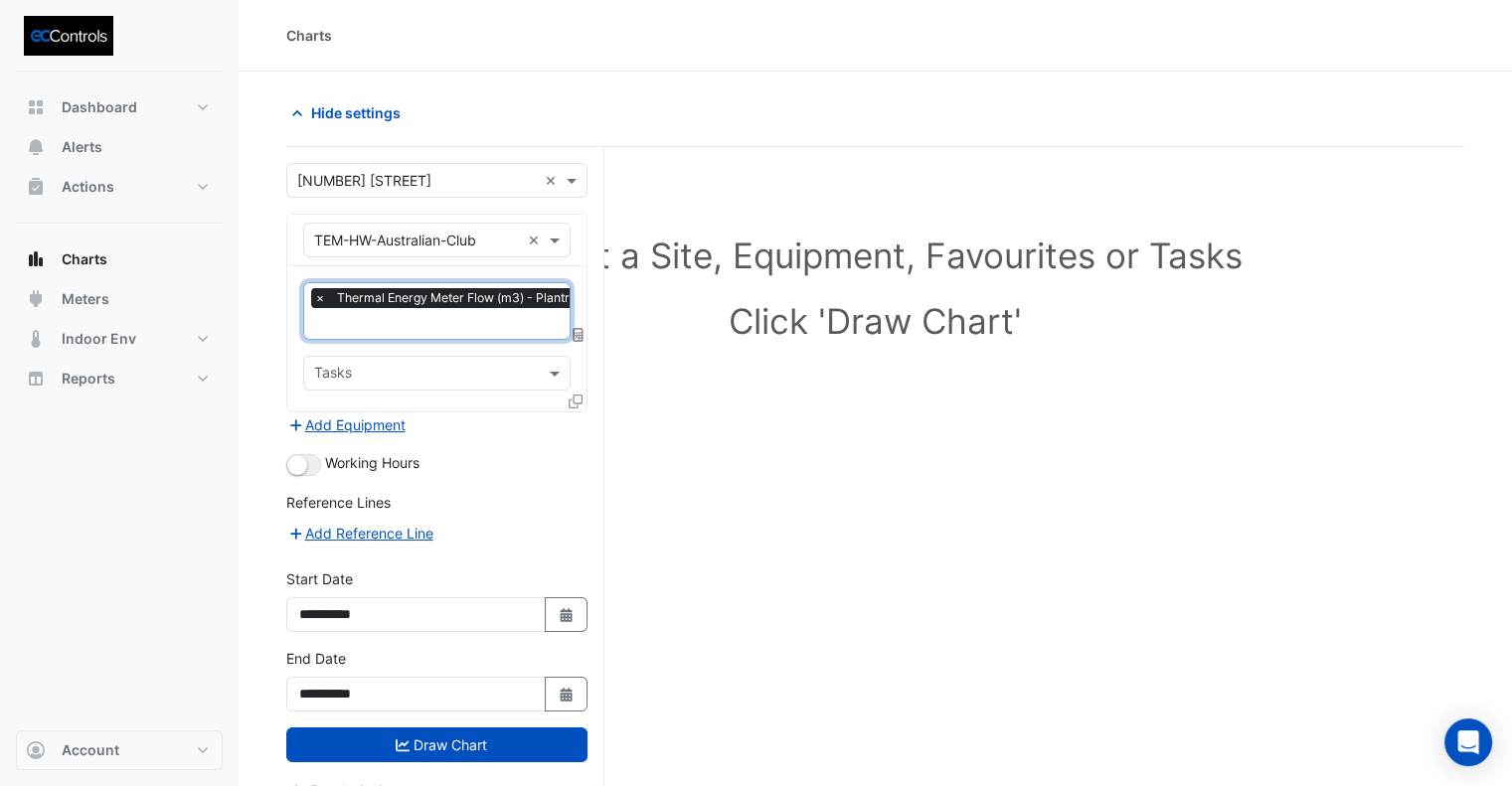 click 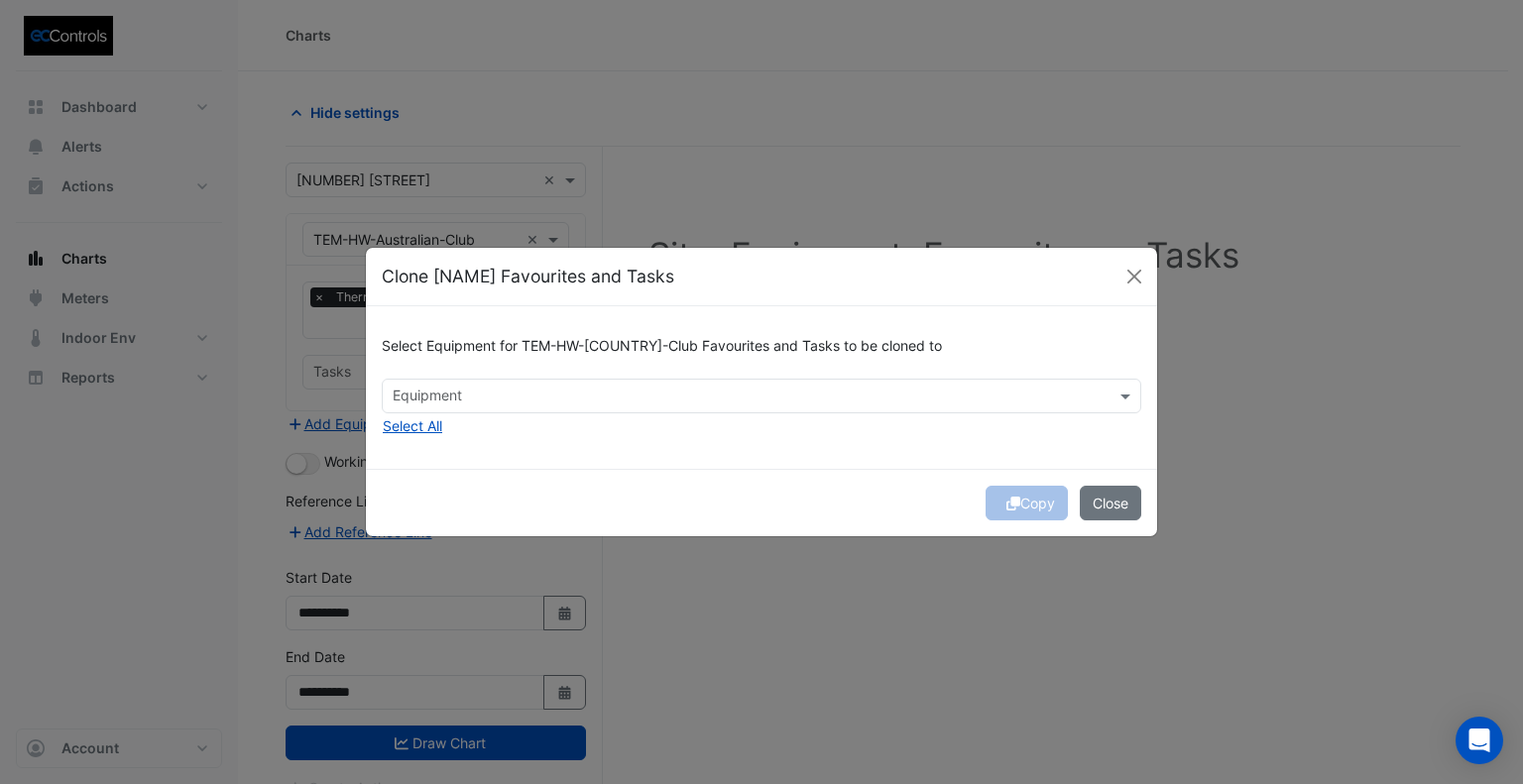 click 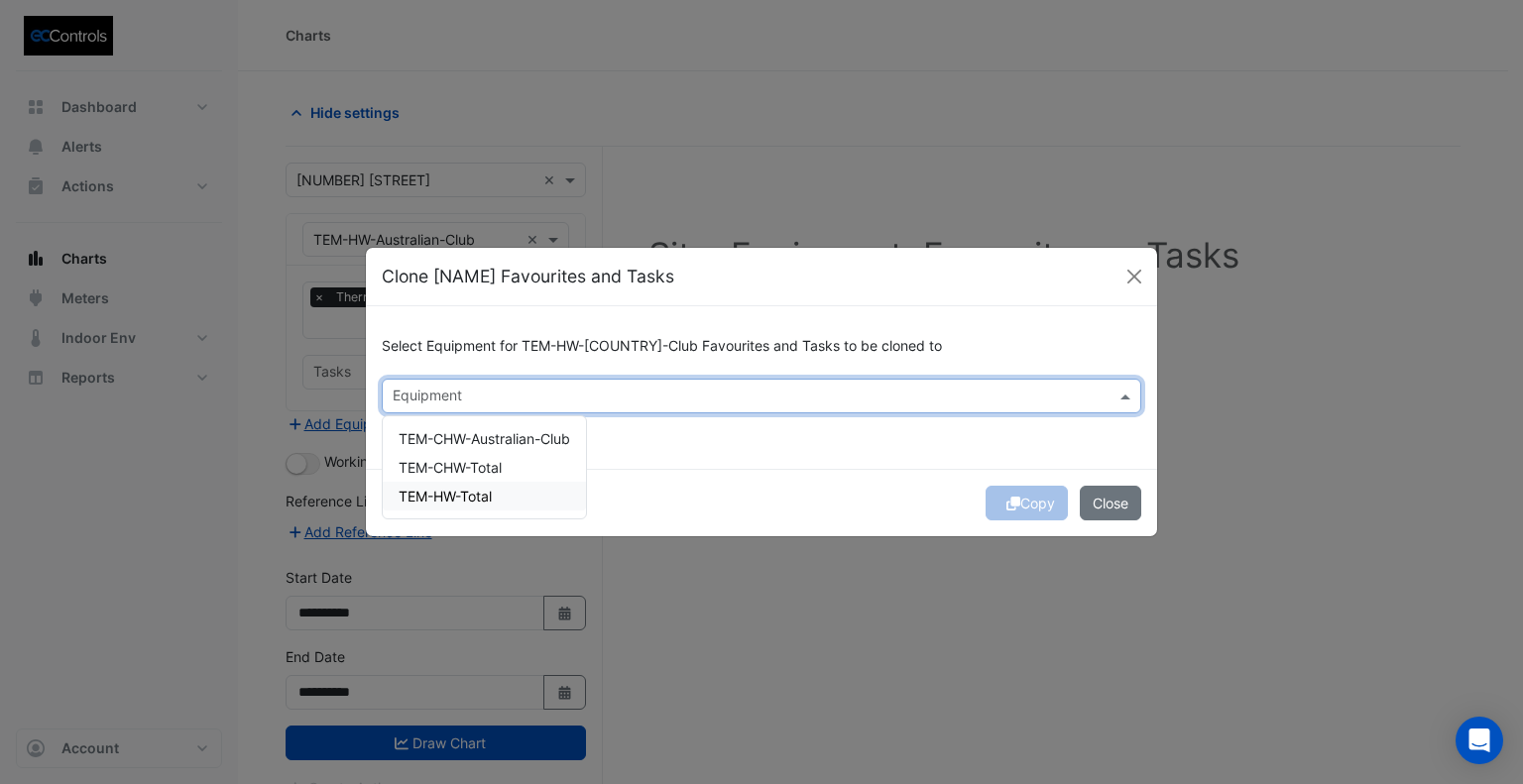 click on "TEM-HW-Total" at bounding box center [484, 496] 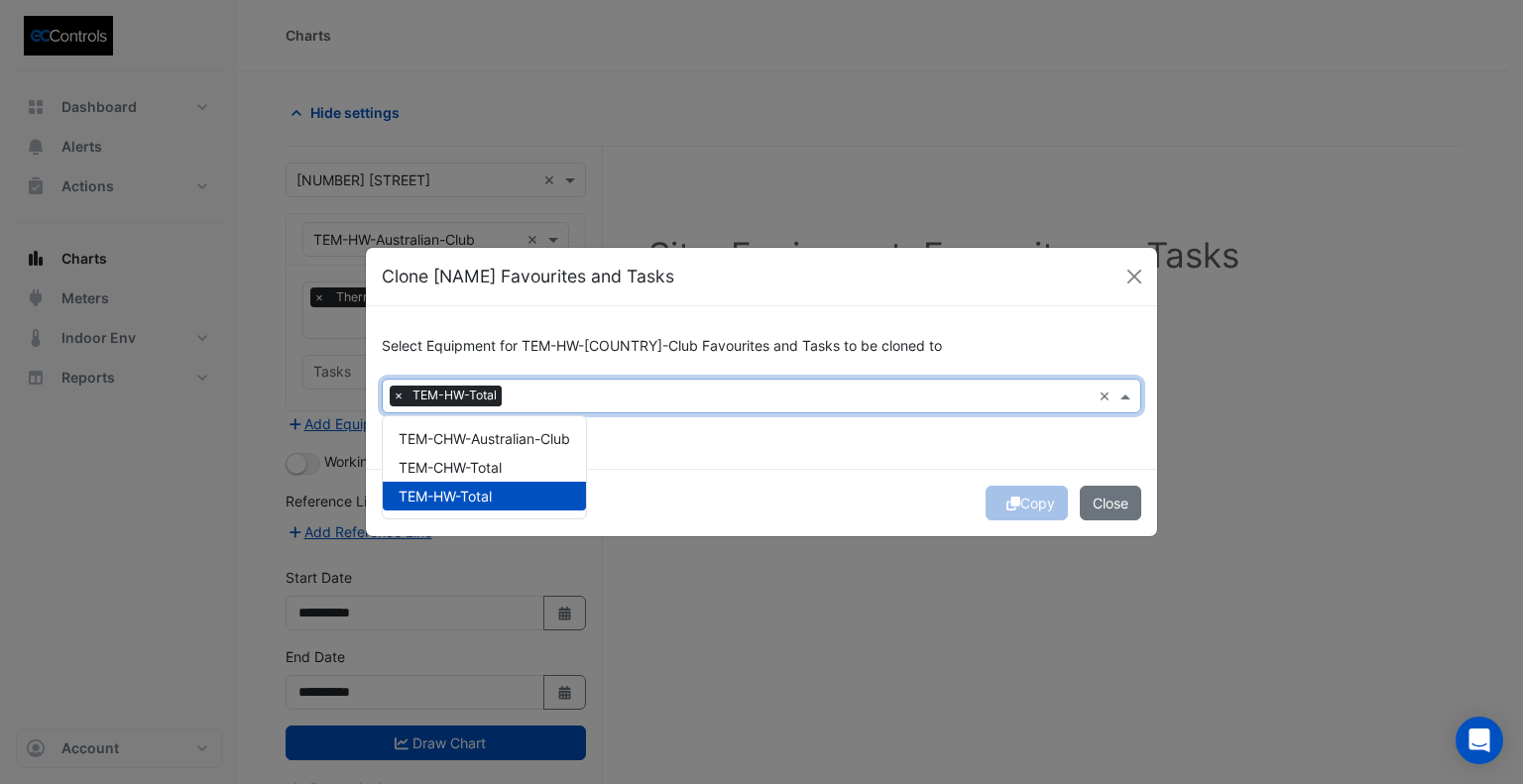 click on "Copy
Close" 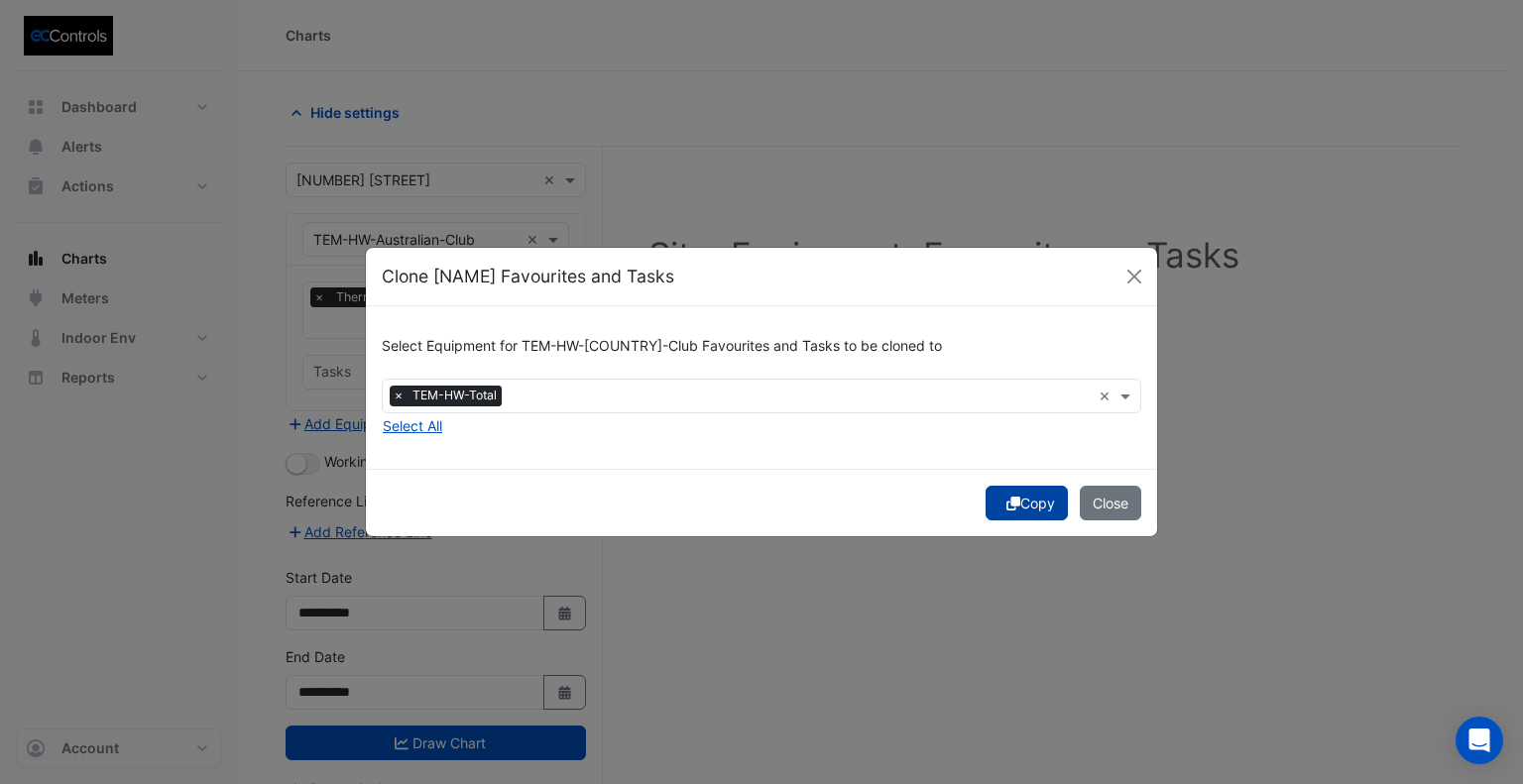 click on "Copy" 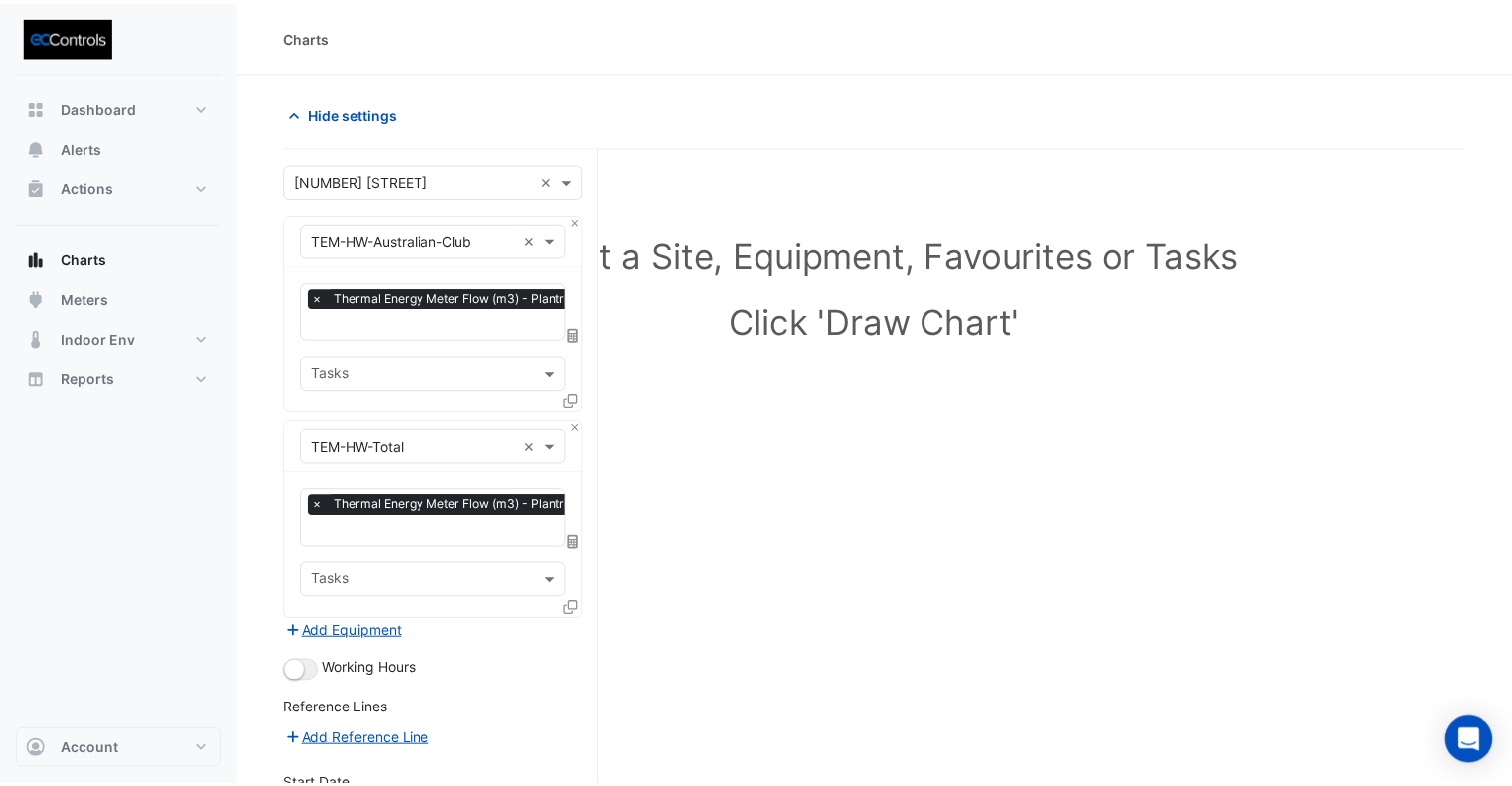 scroll, scrollTop: 227, scrollLeft: 0, axis: vertical 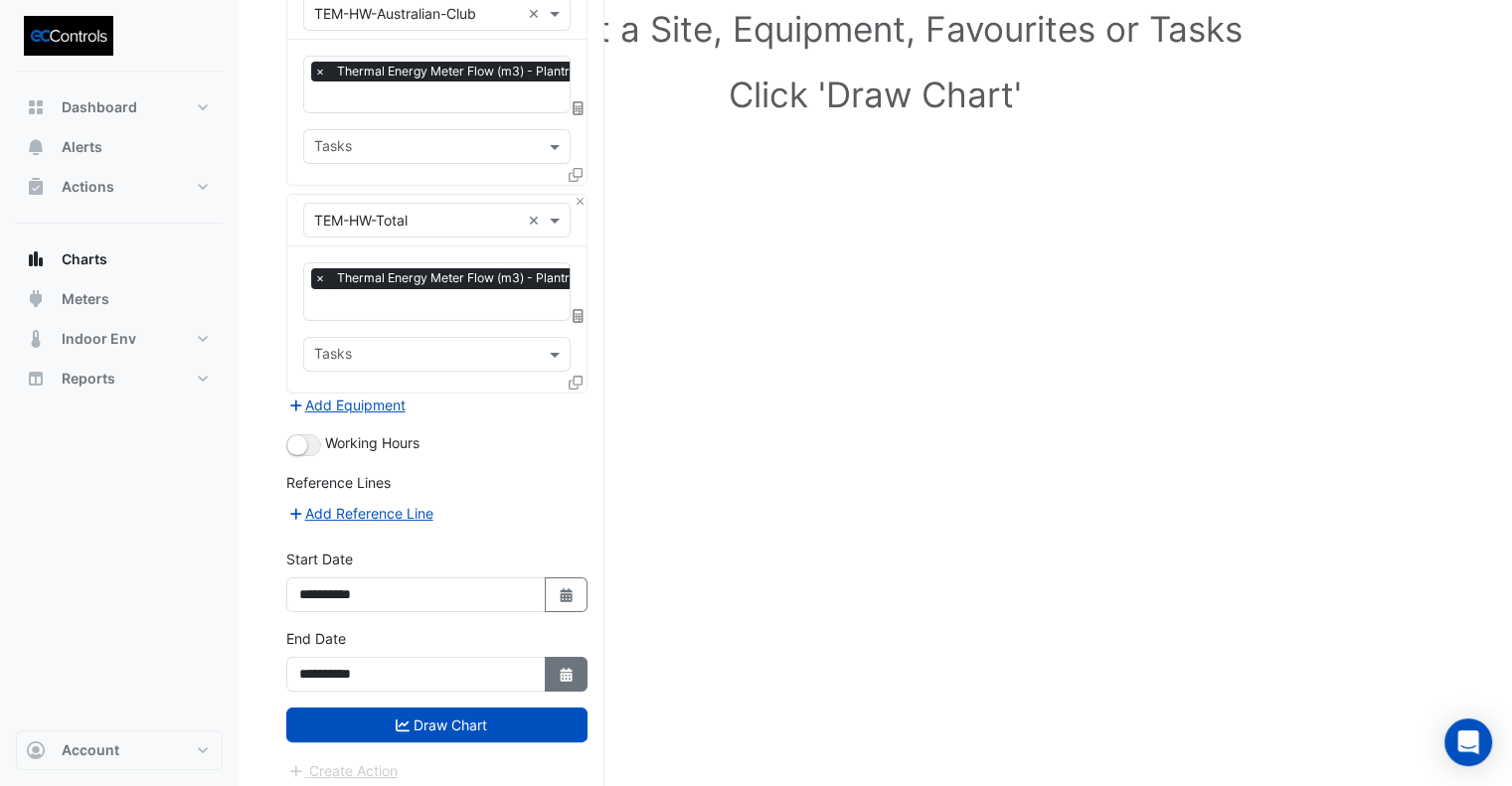 click 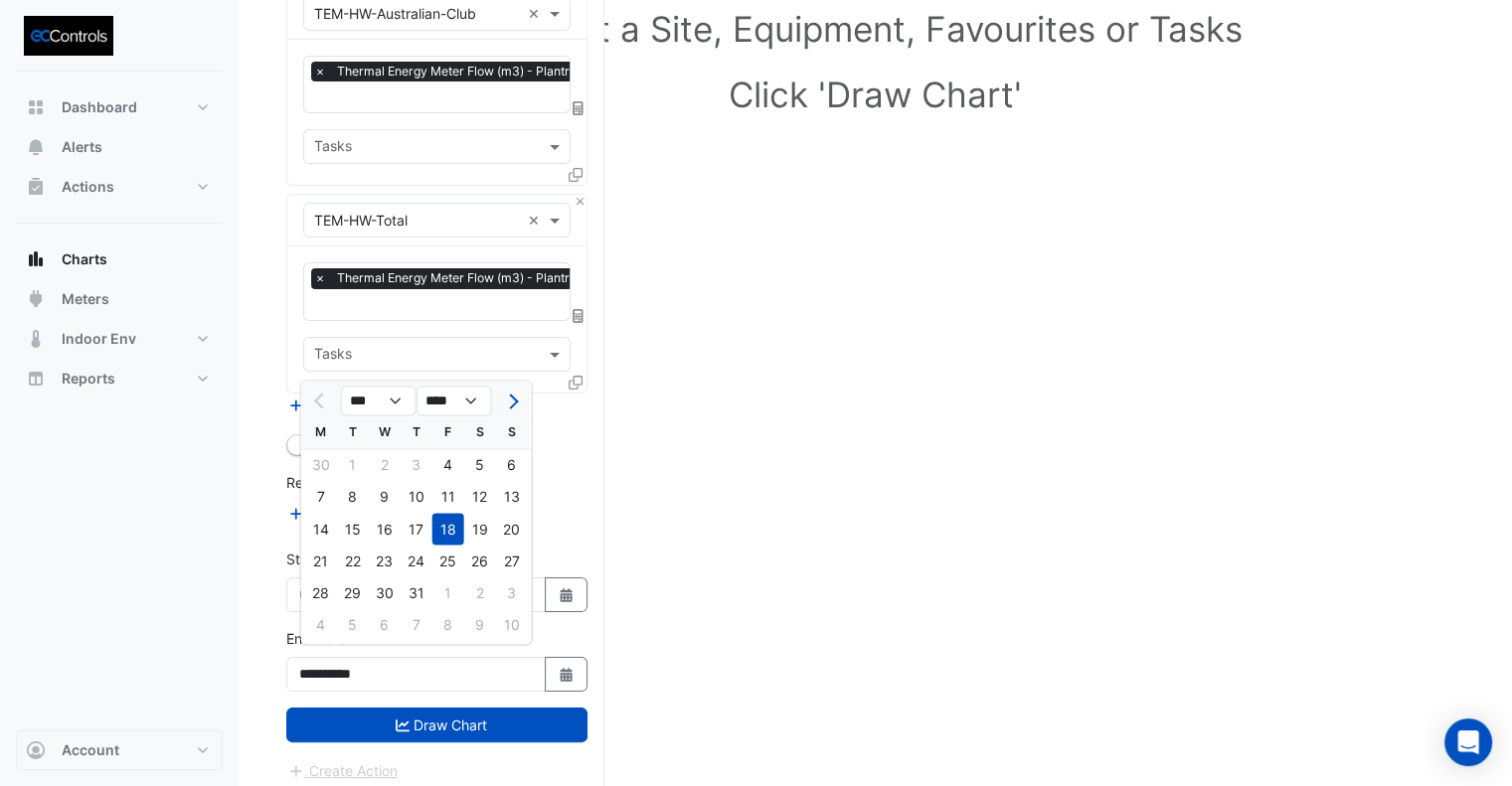 click on "Create Action" at bounding box center [436, 770] 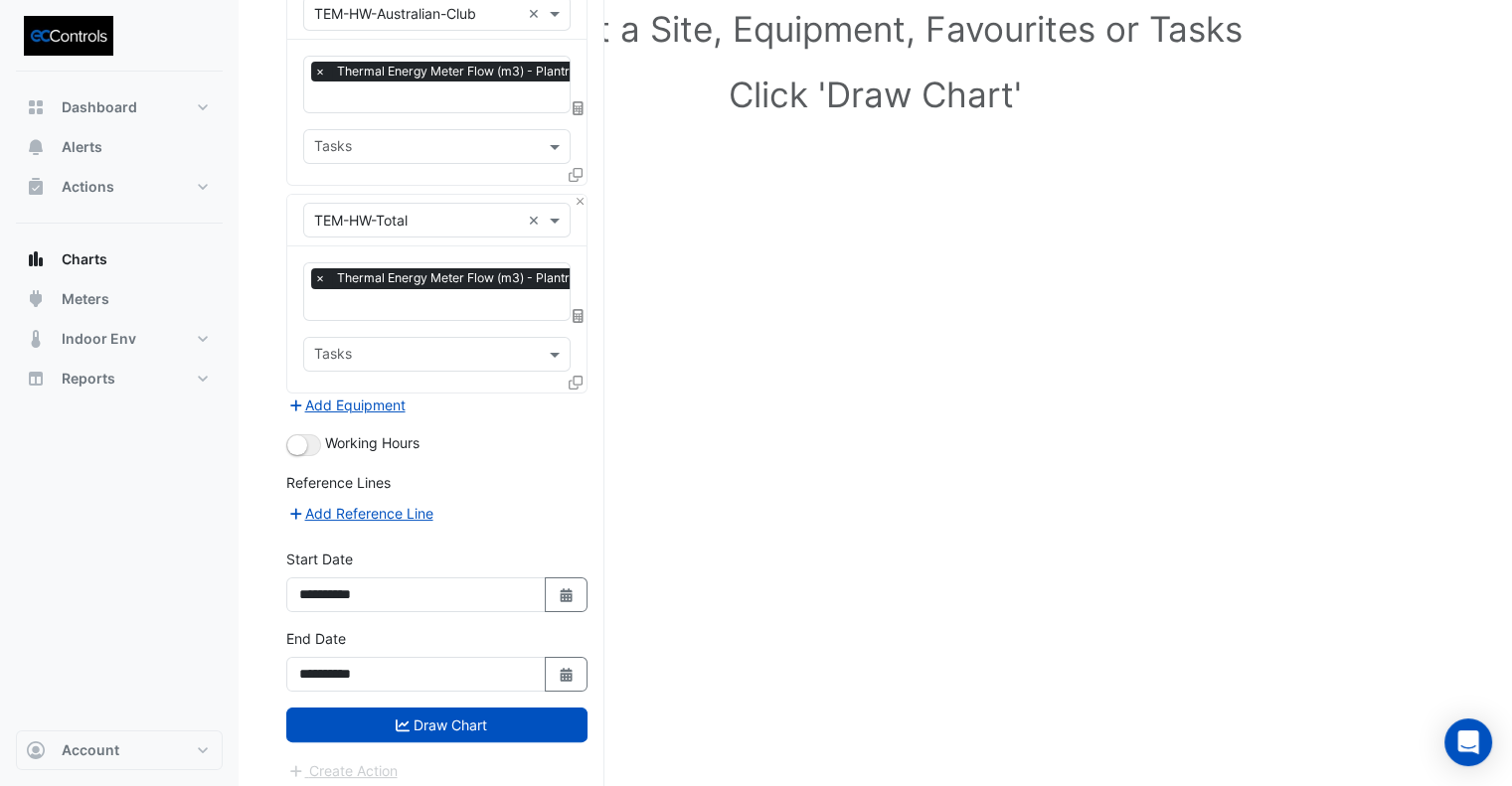 click on "**********" at bounding box center (436, 580) 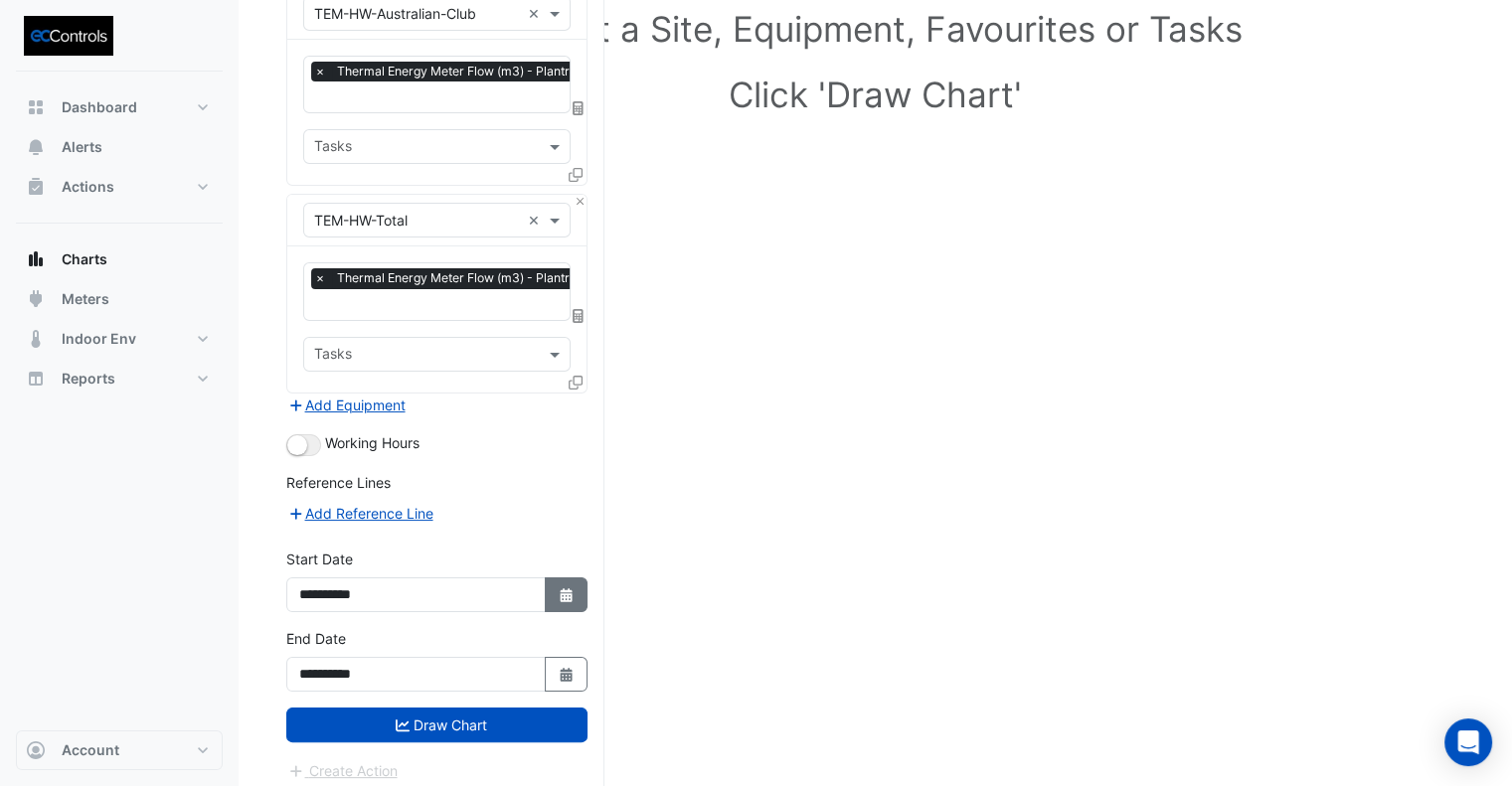 click 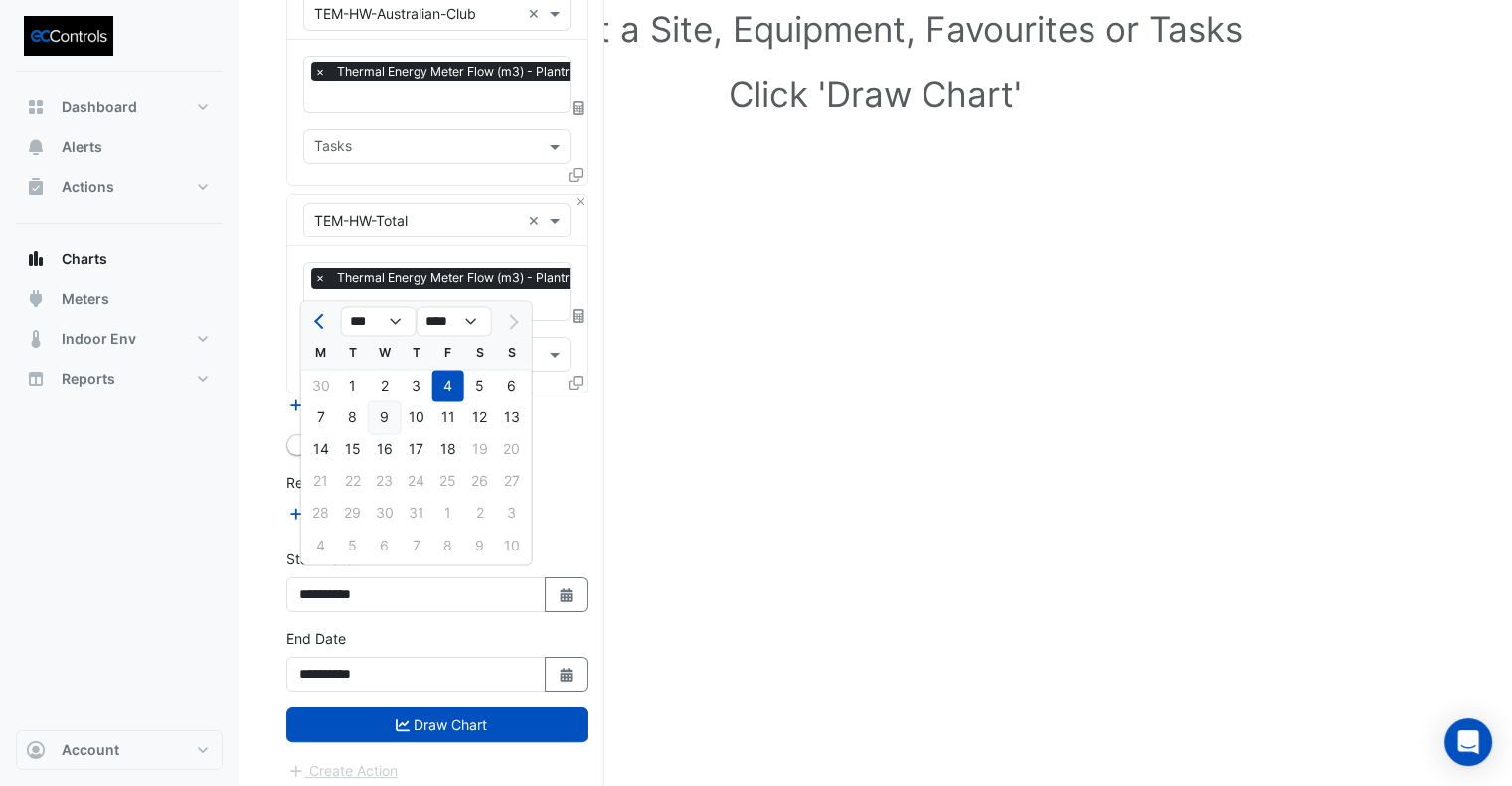 click on "9" 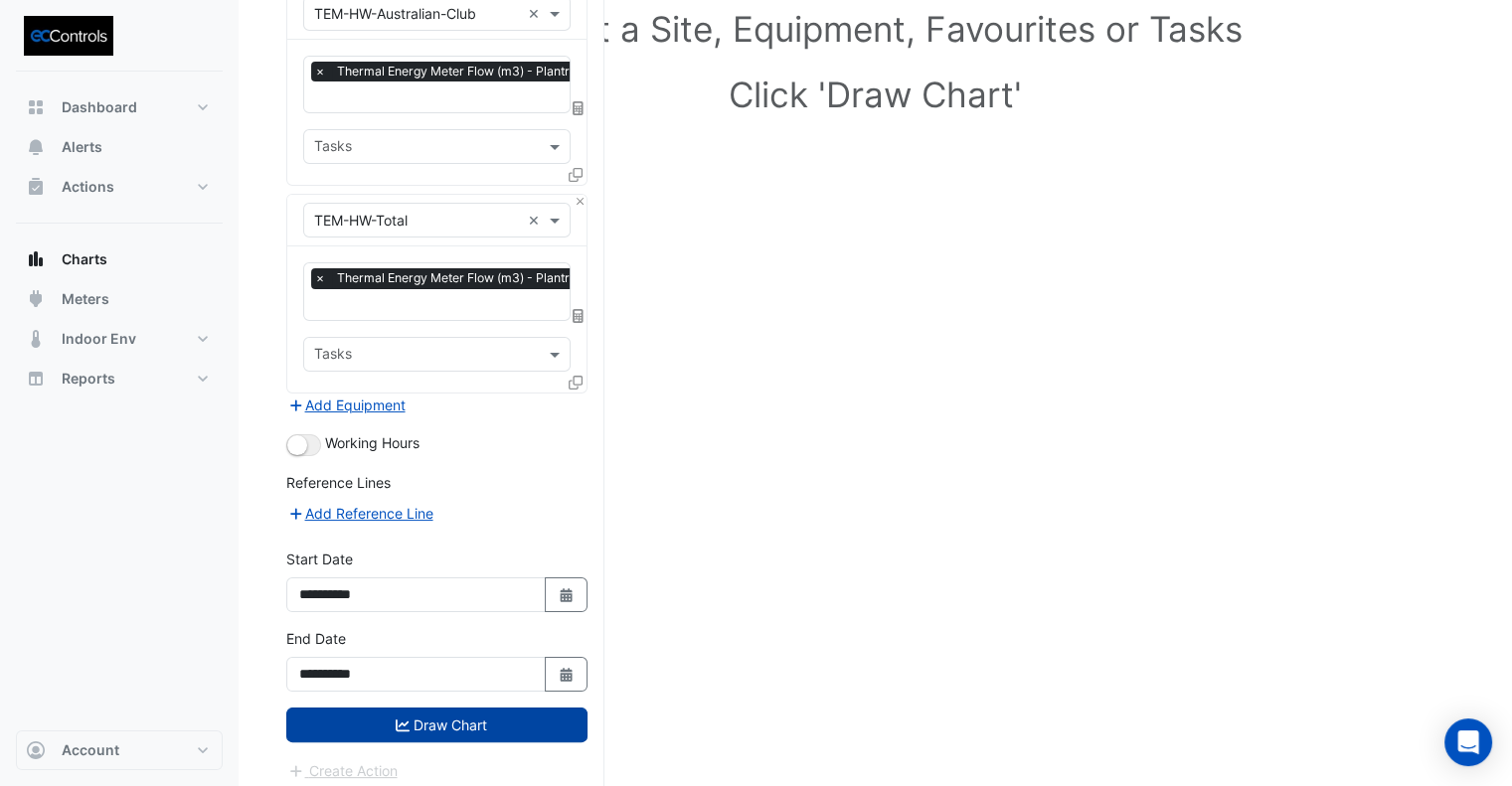 click on "Draw Chart" at bounding box center [436, 724] 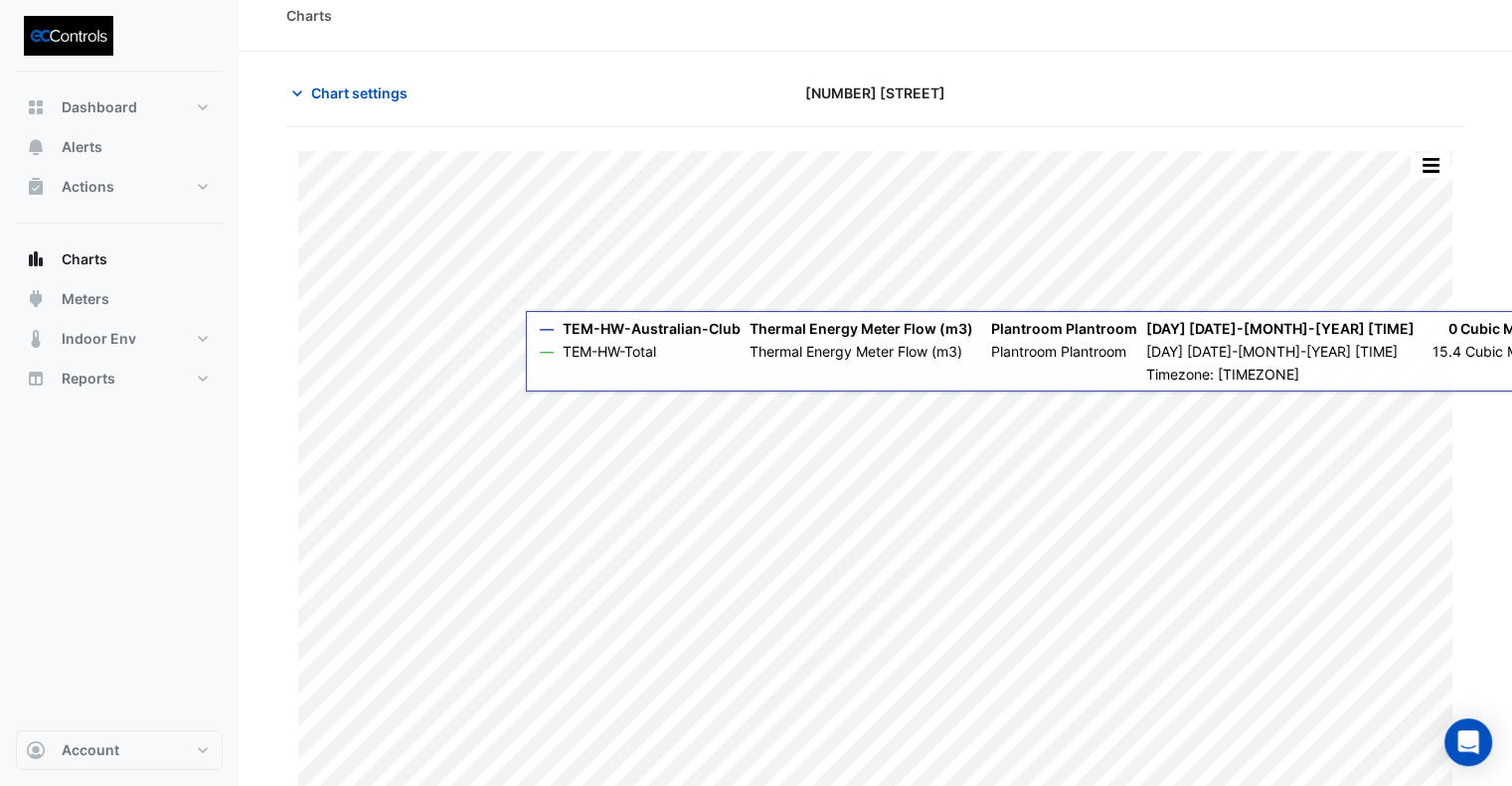 scroll, scrollTop: 31, scrollLeft: 0, axis: vertical 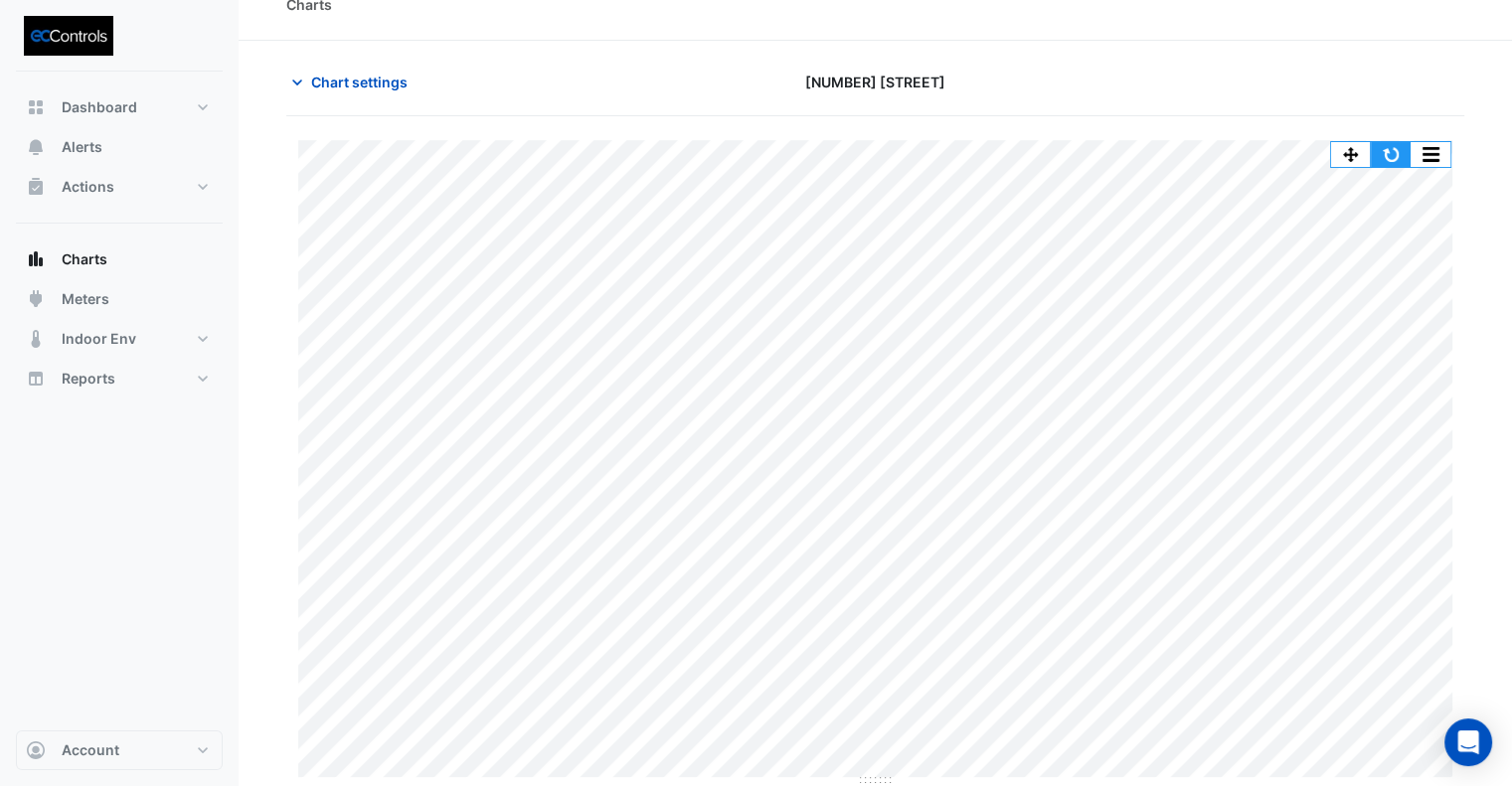 click 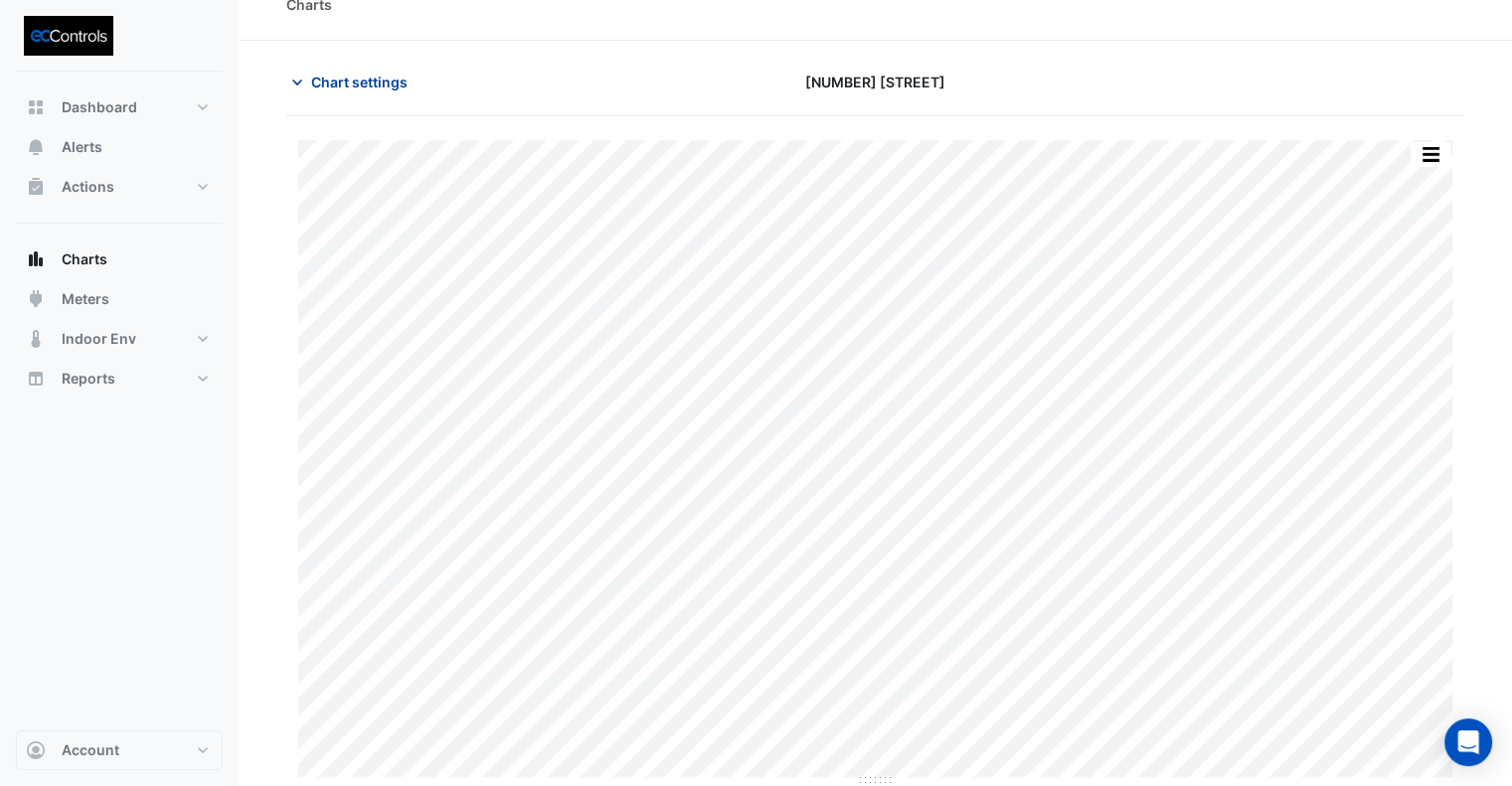 click on "Chart settings" 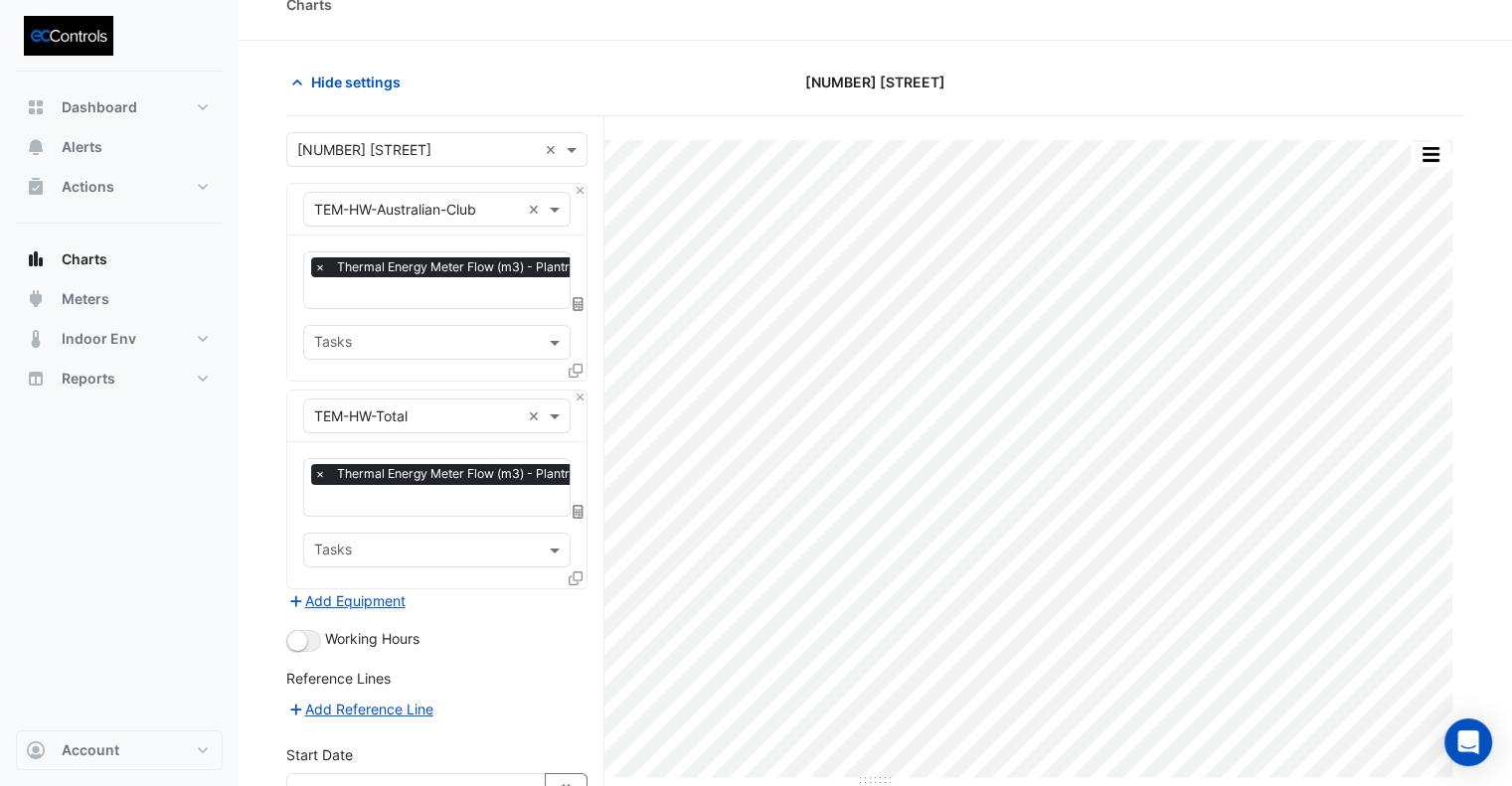 scroll, scrollTop: 130, scrollLeft: 0, axis: vertical 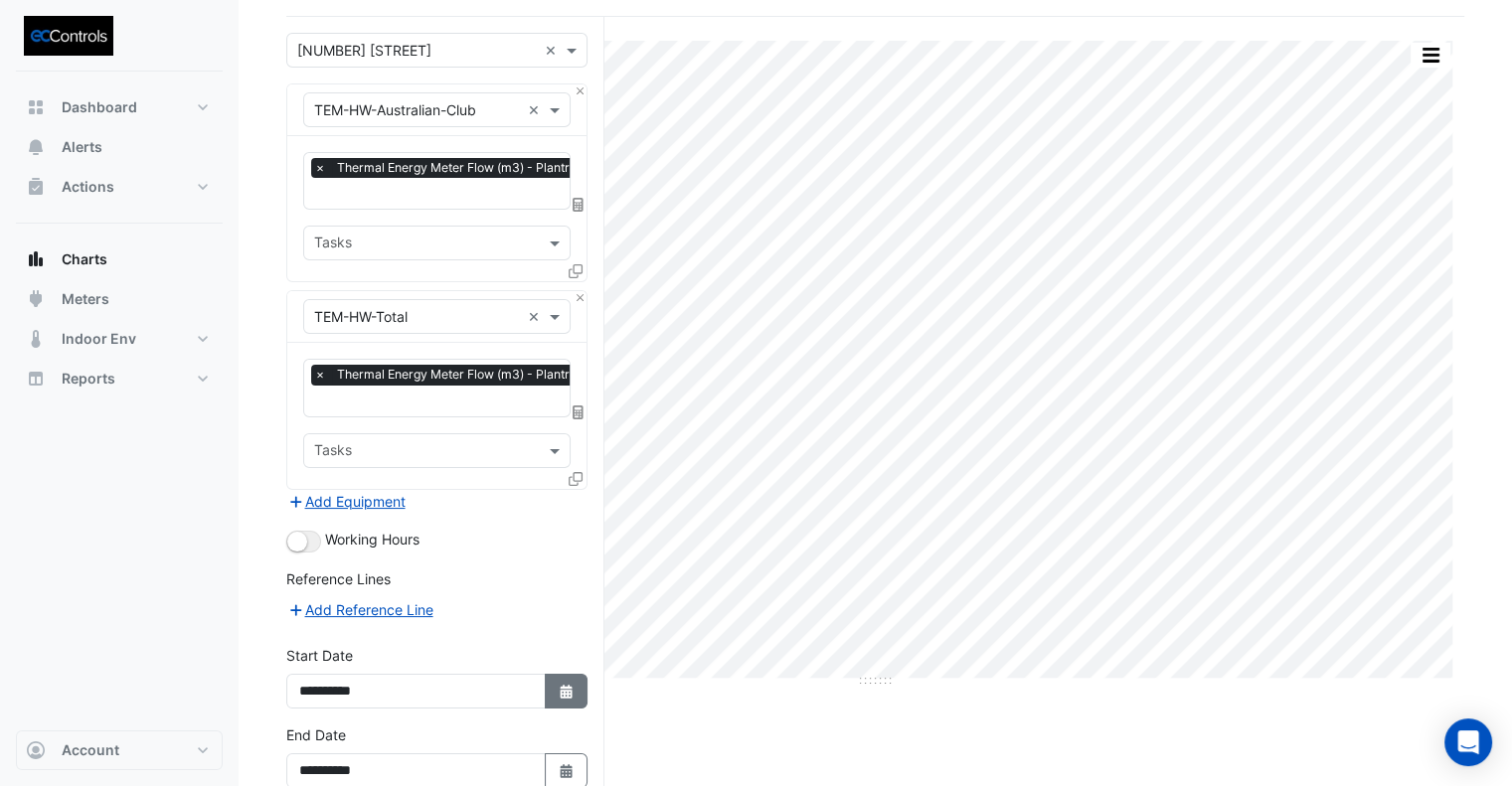 click on "Select Date" at bounding box center [567, 691] 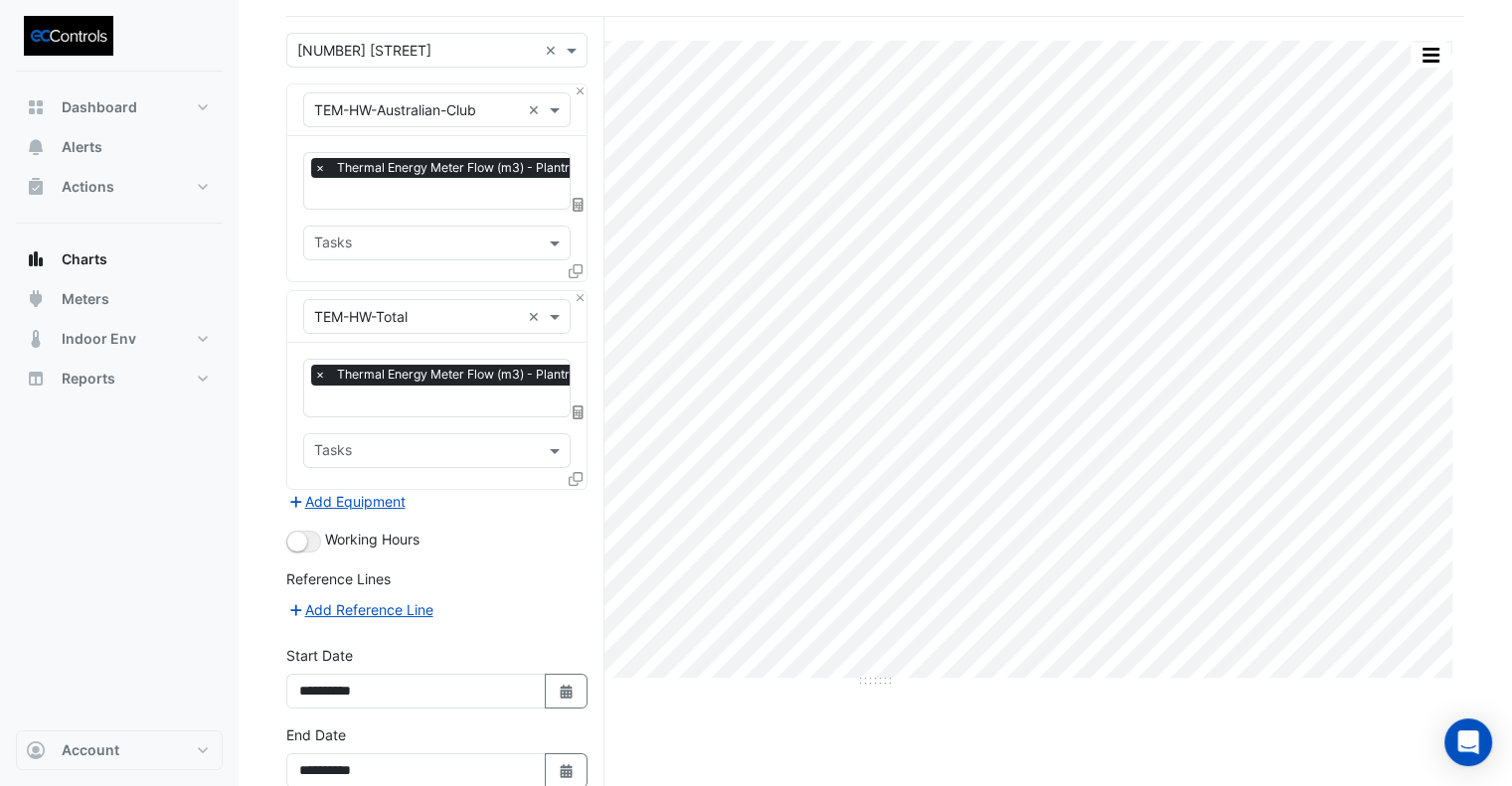 select on "*" 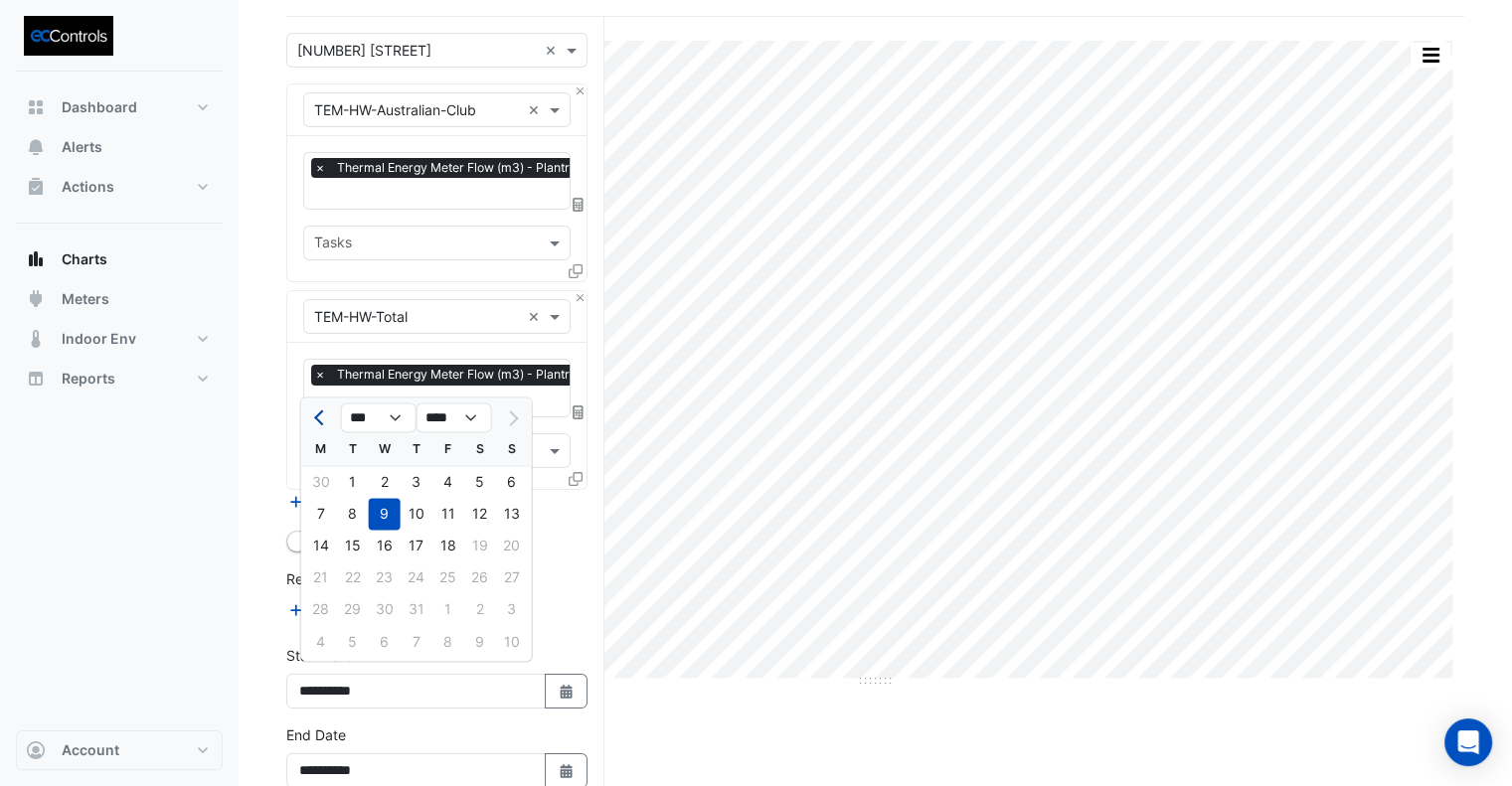 click 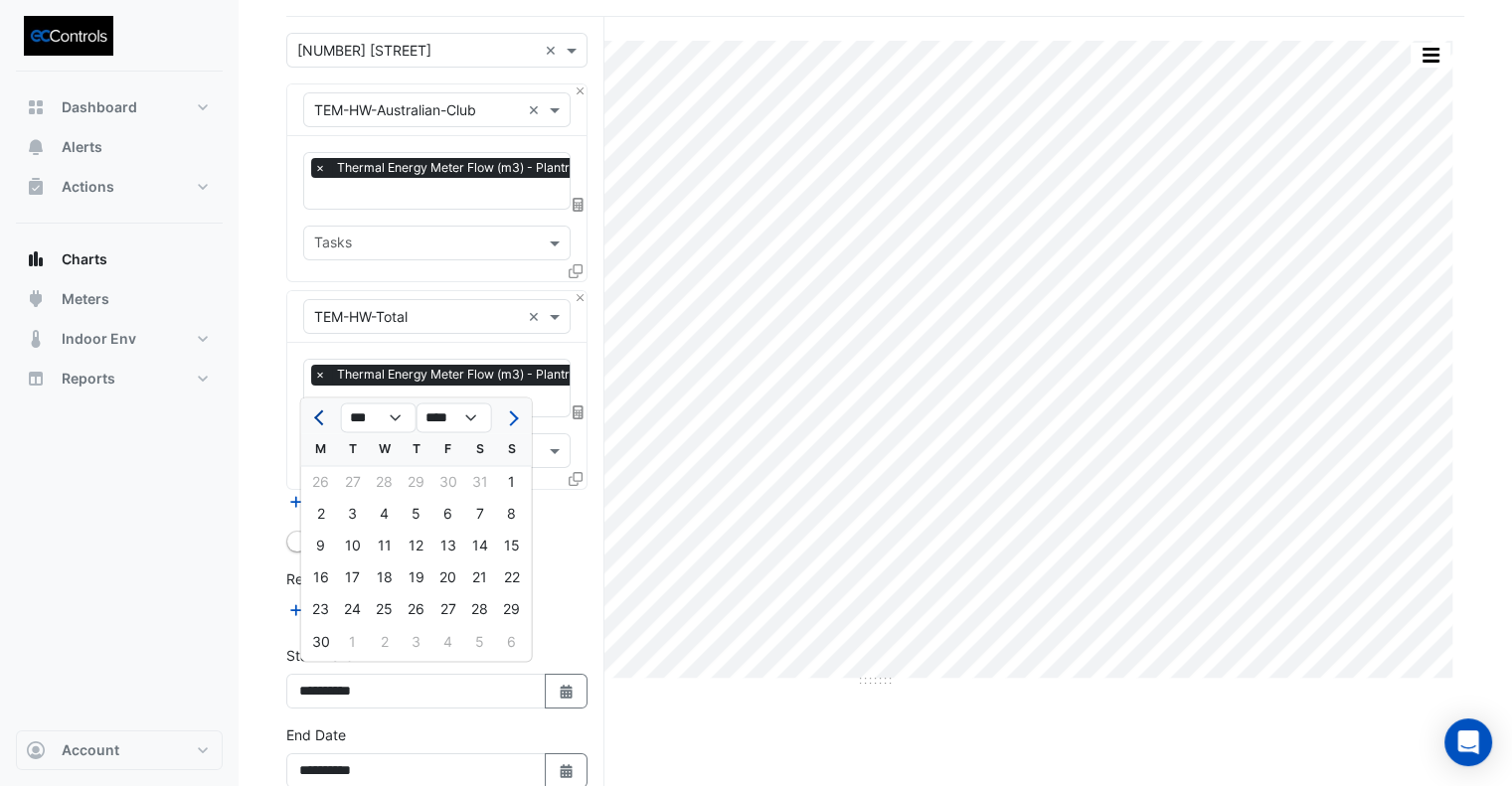 click 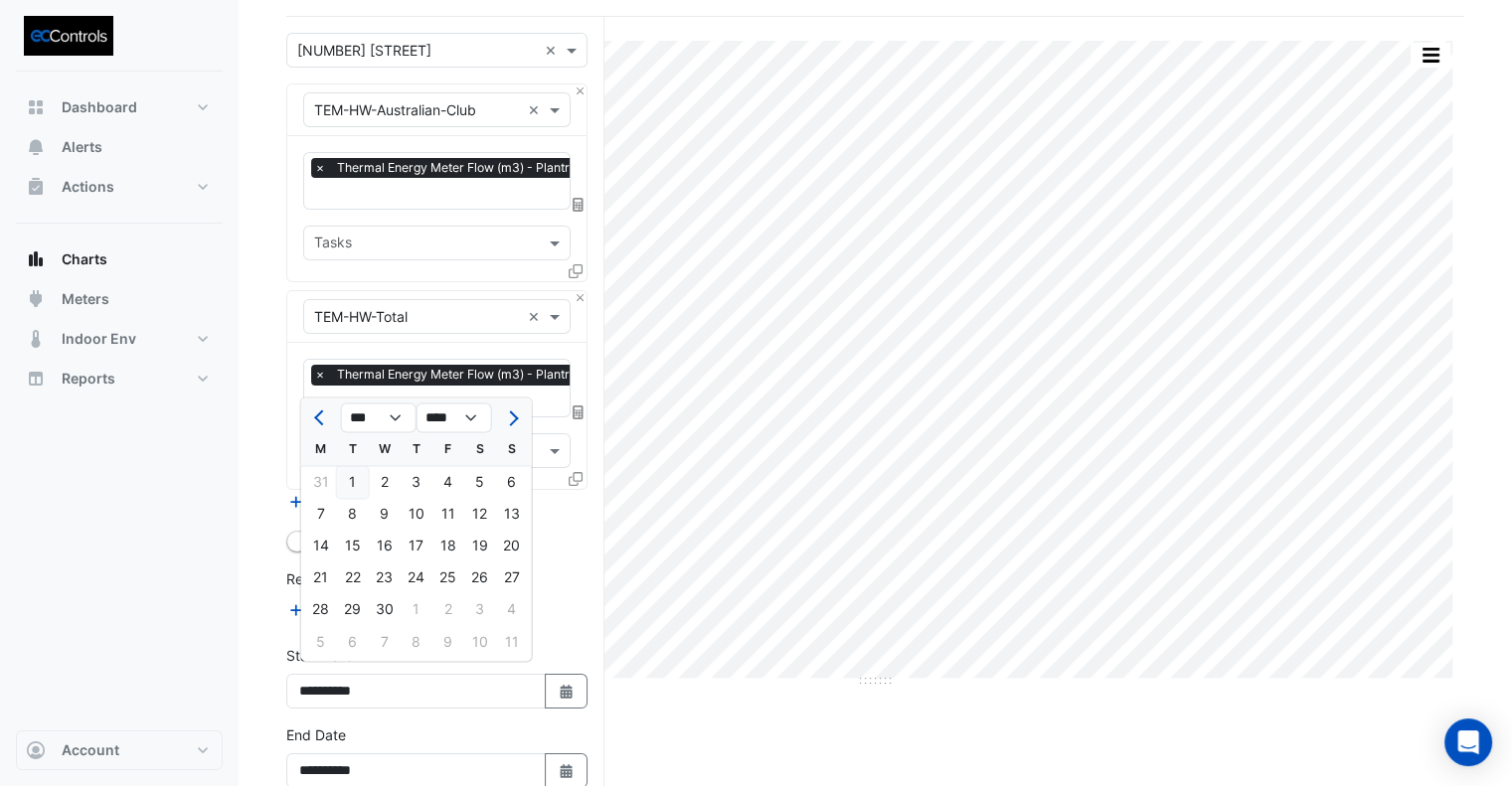 click on "1" 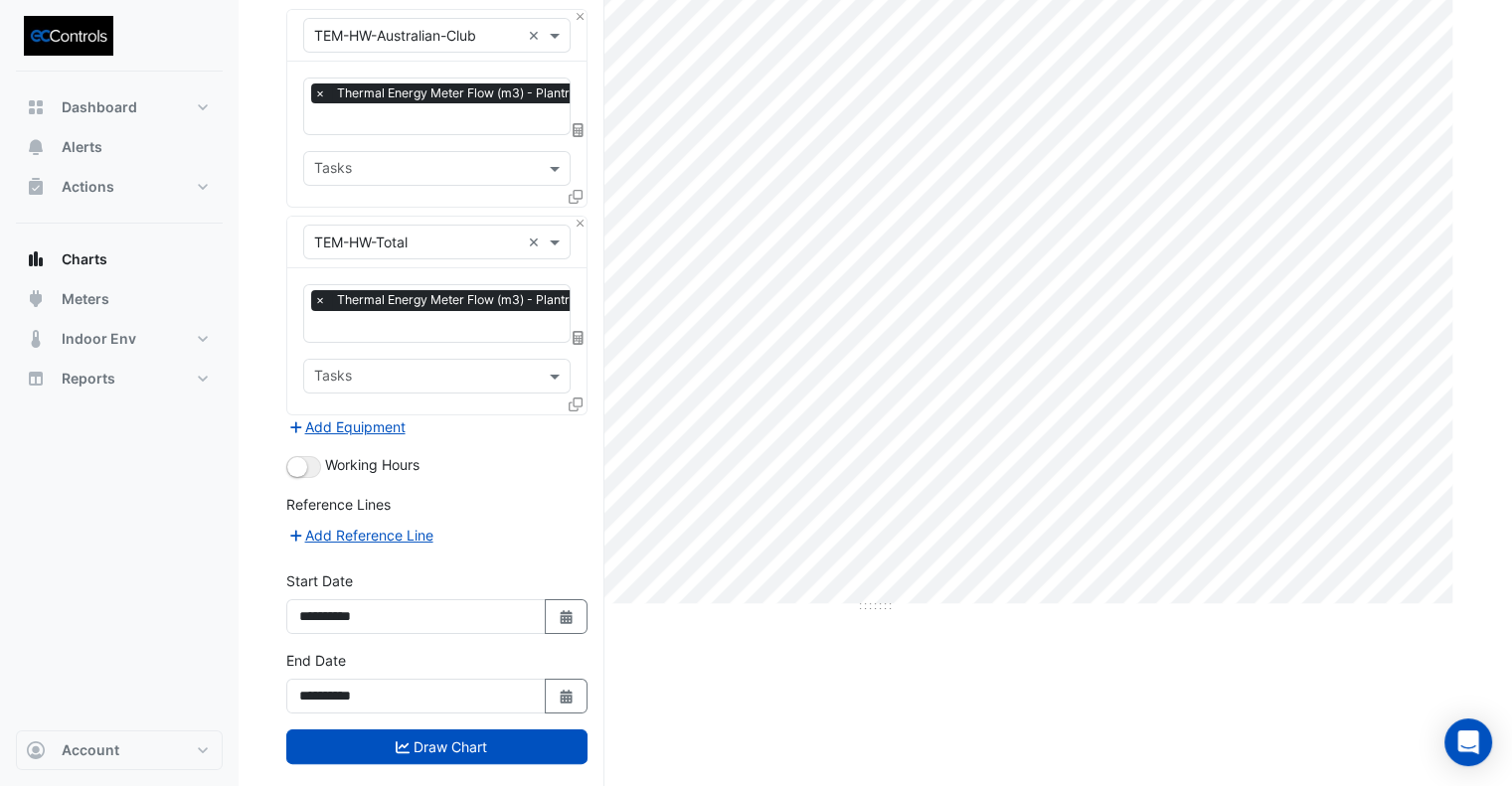 scroll, scrollTop: 227, scrollLeft: 0, axis: vertical 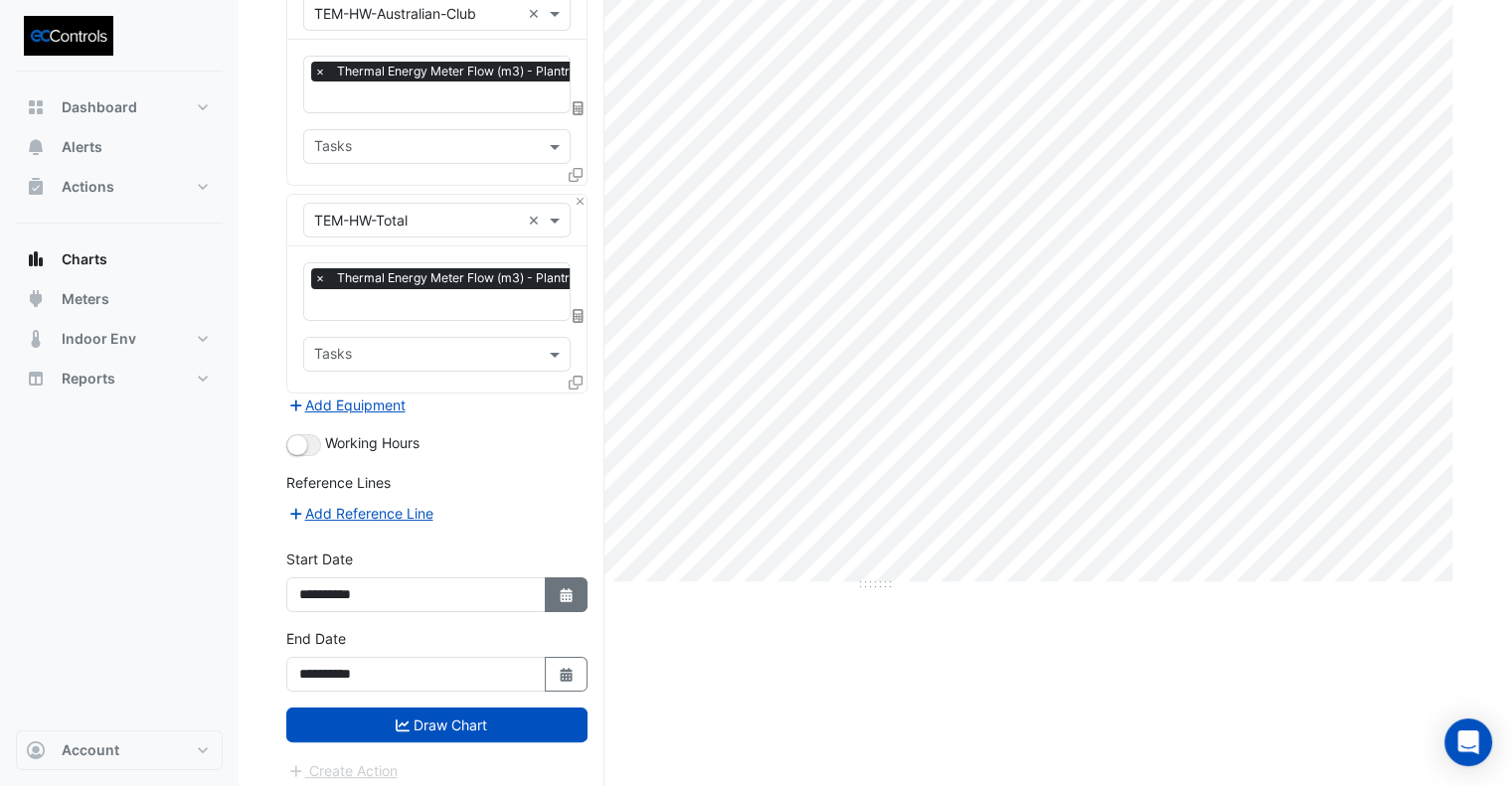 click on "Select Date" at bounding box center [567, 594] 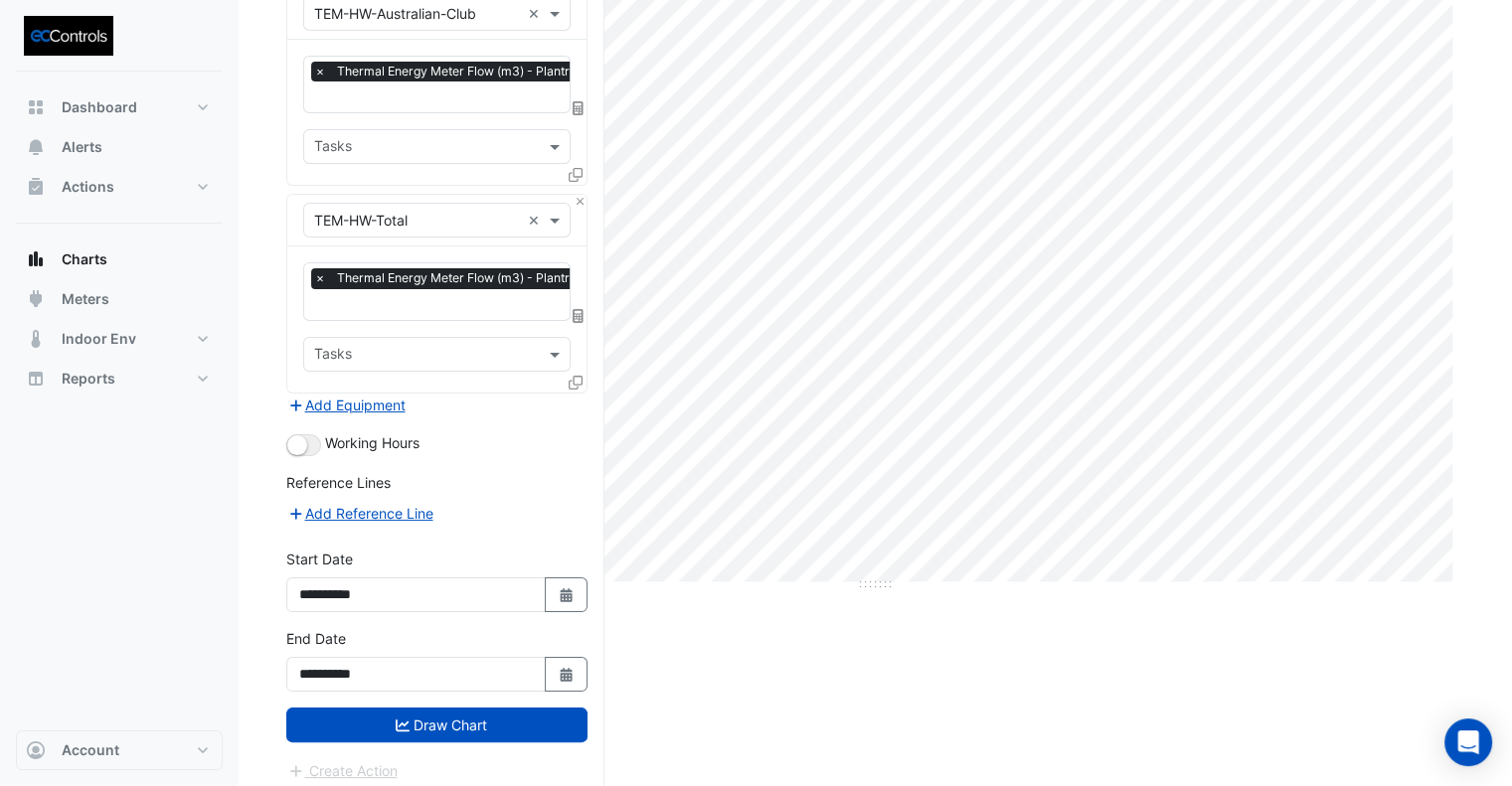 select on "*" 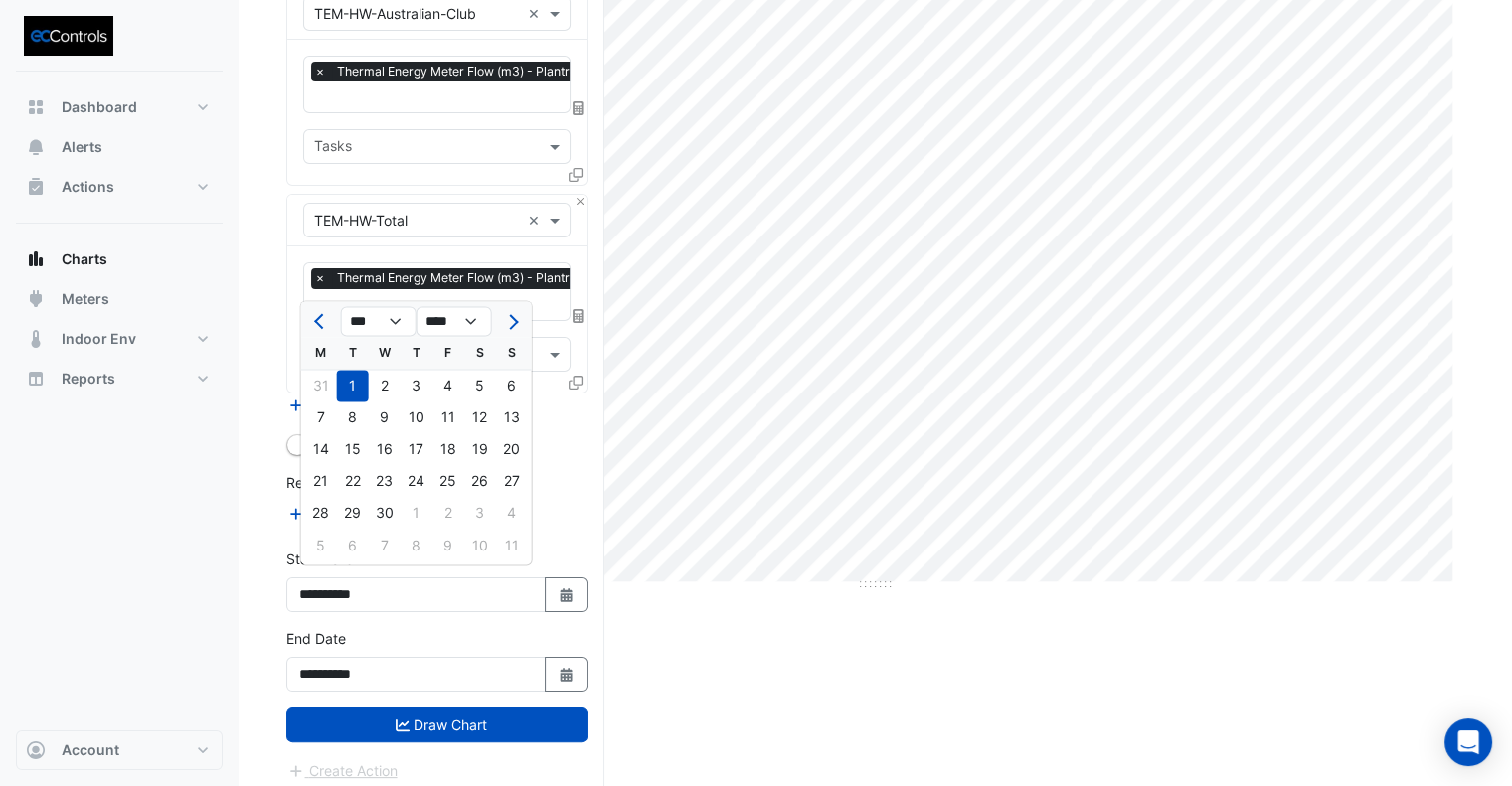 click 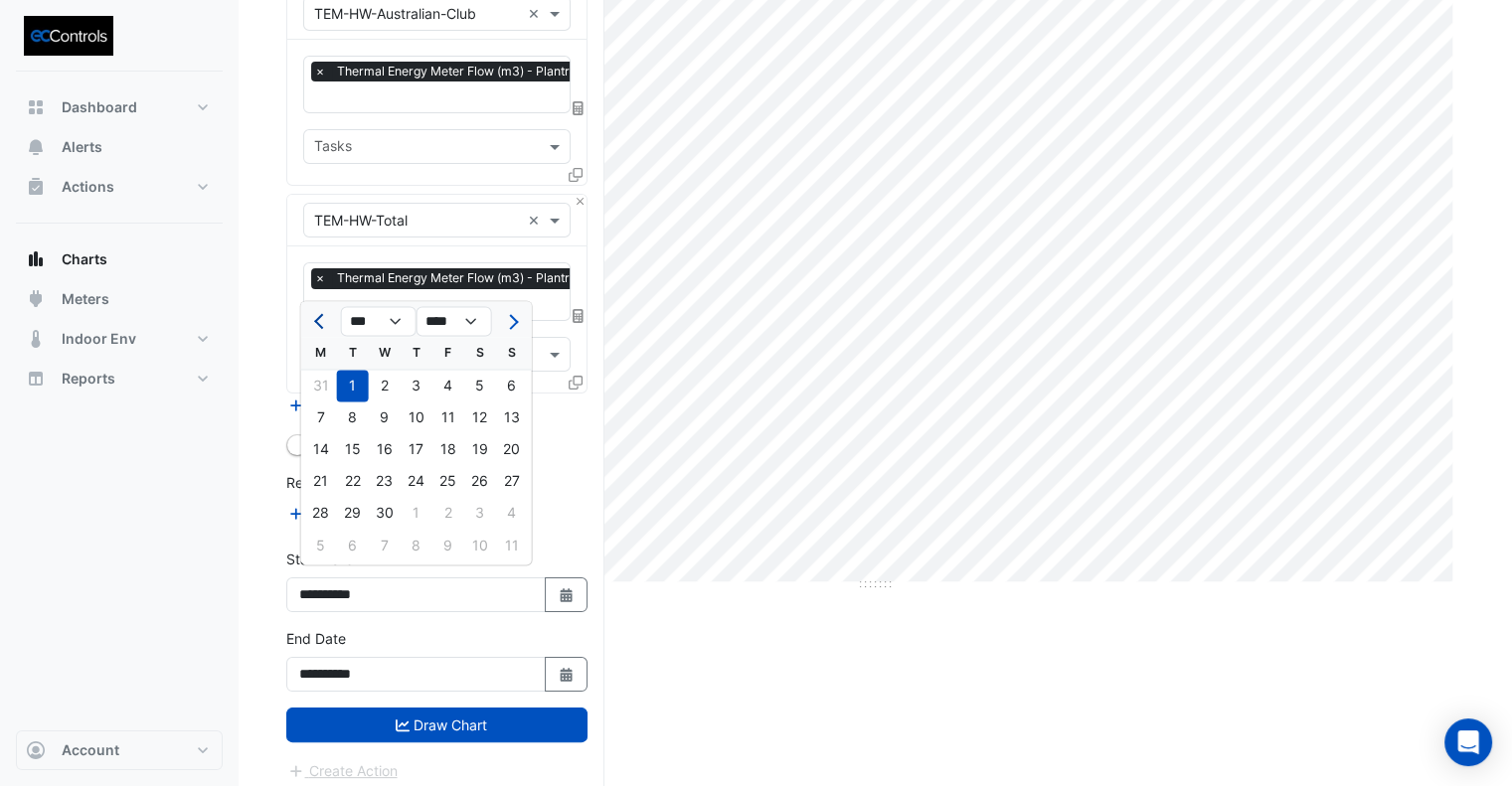 click 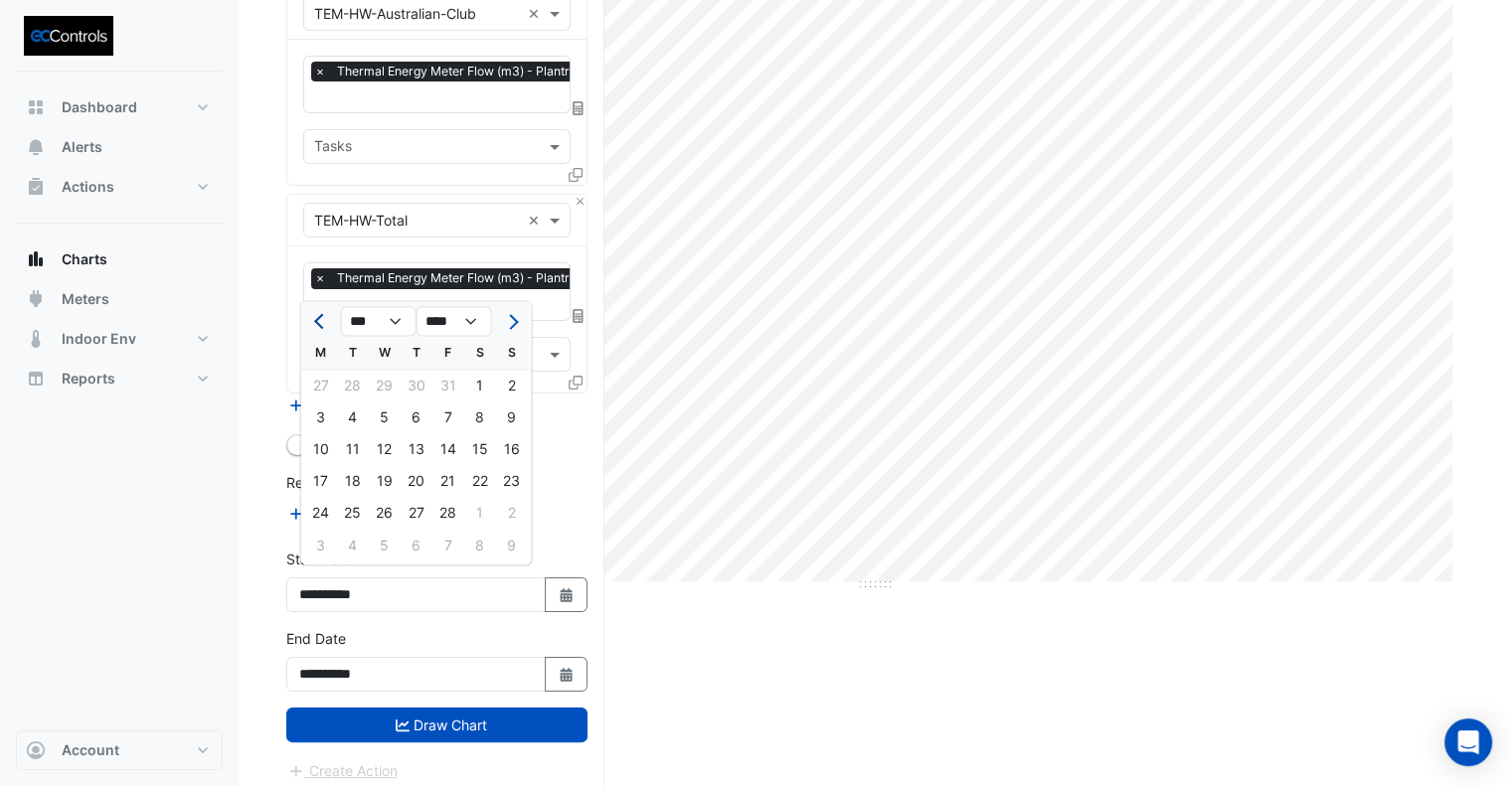 click 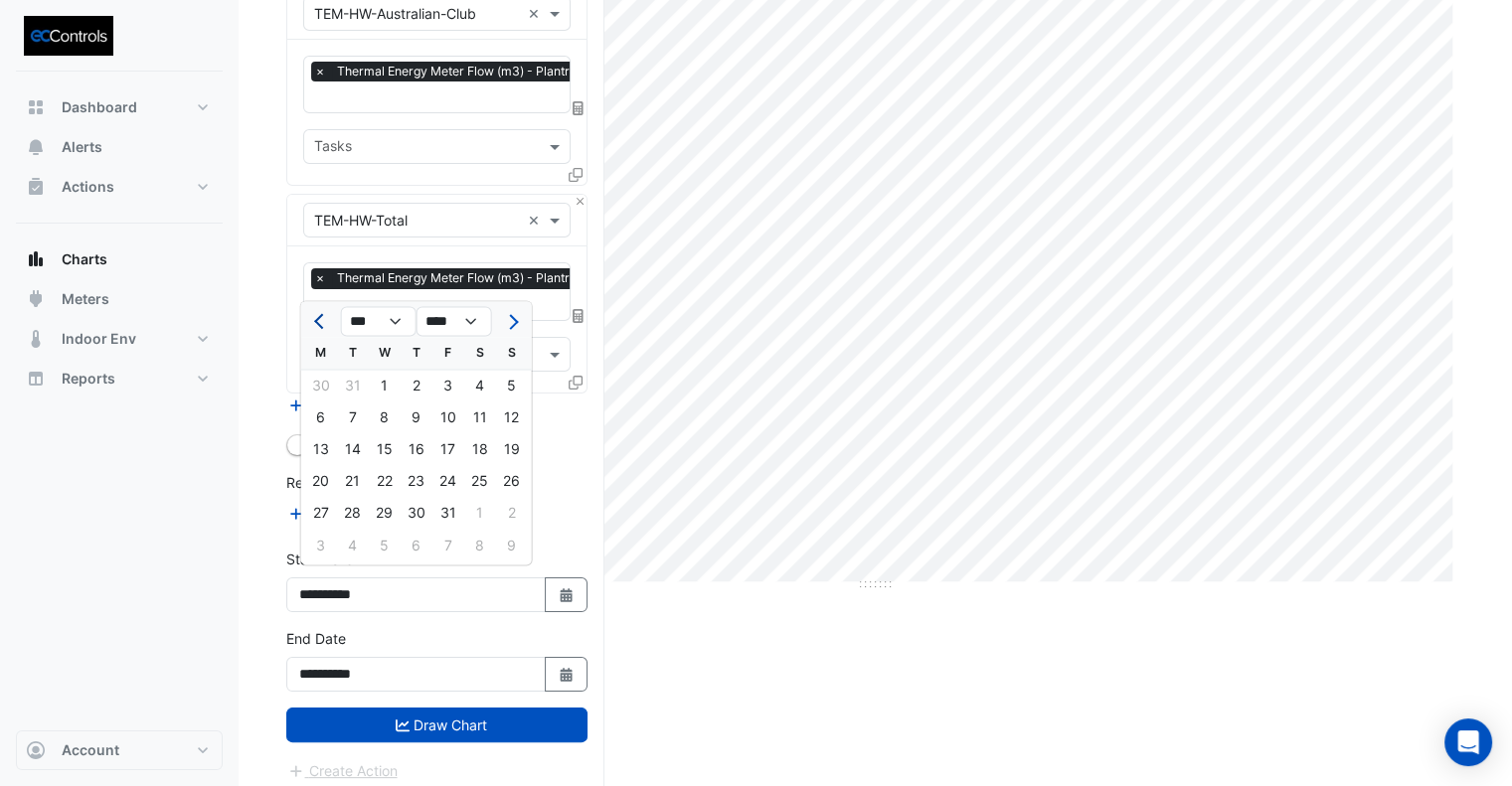 click 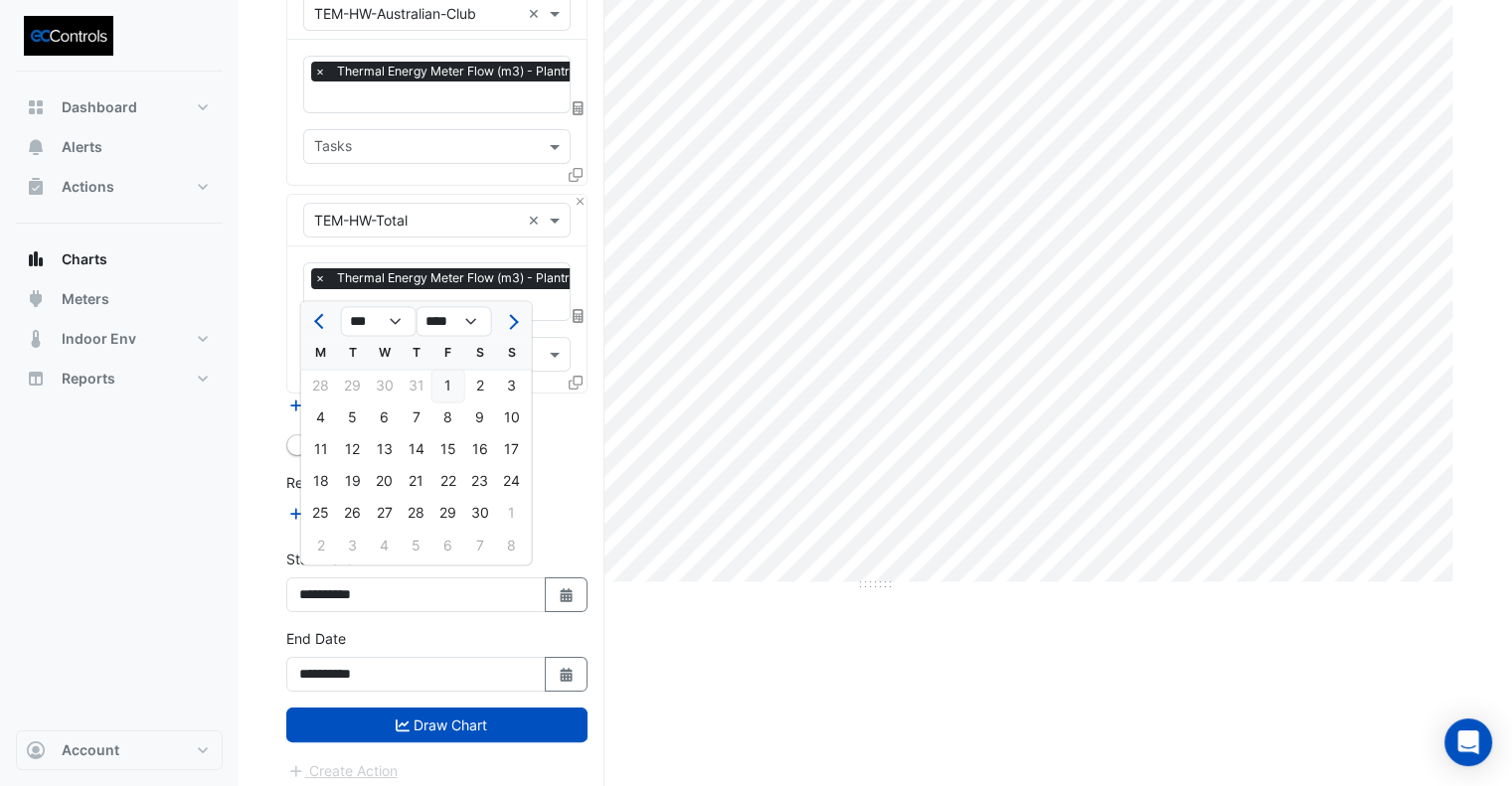 click on "1" 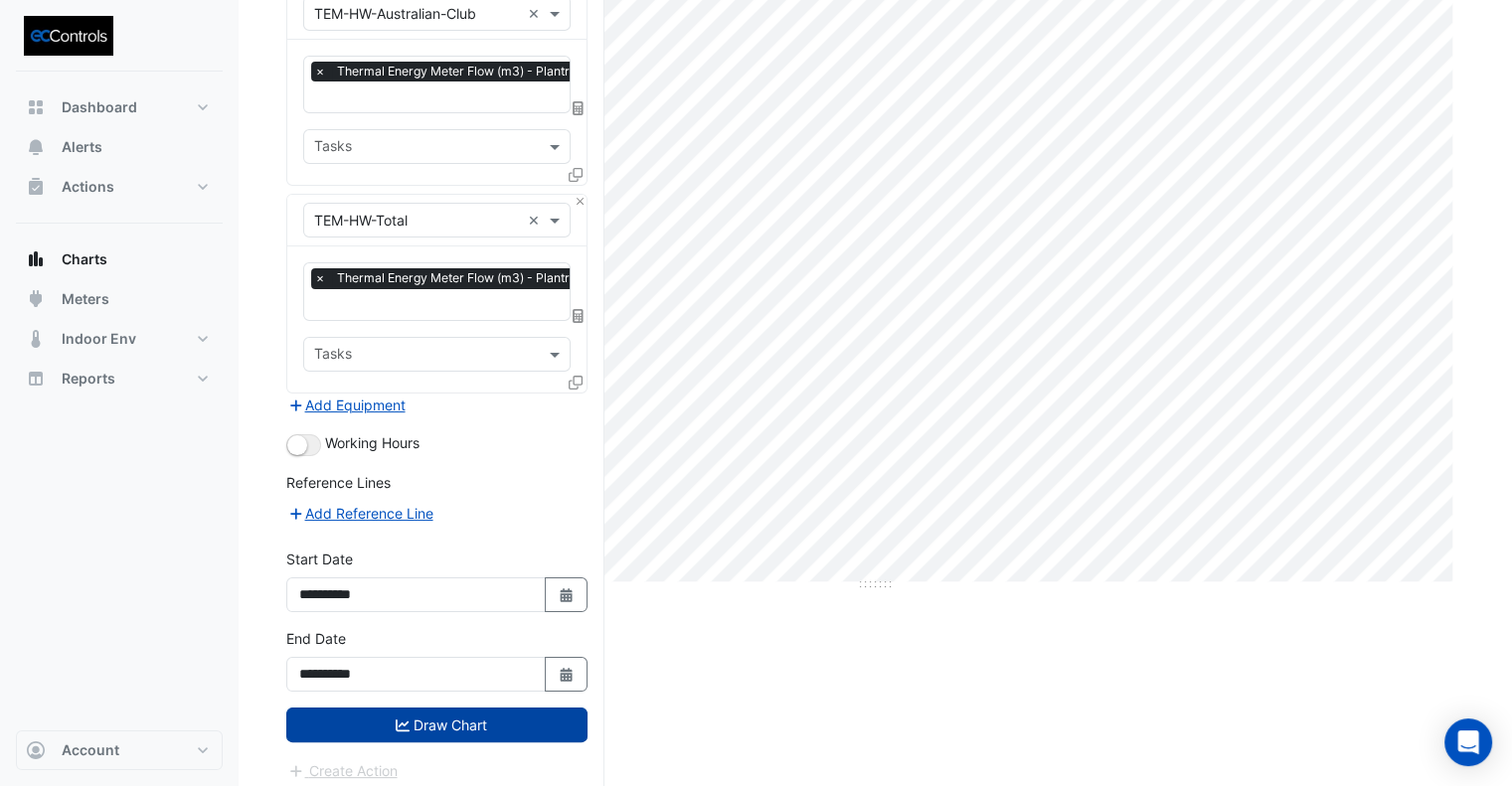 click on "Draw Chart" at bounding box center [436, 724] 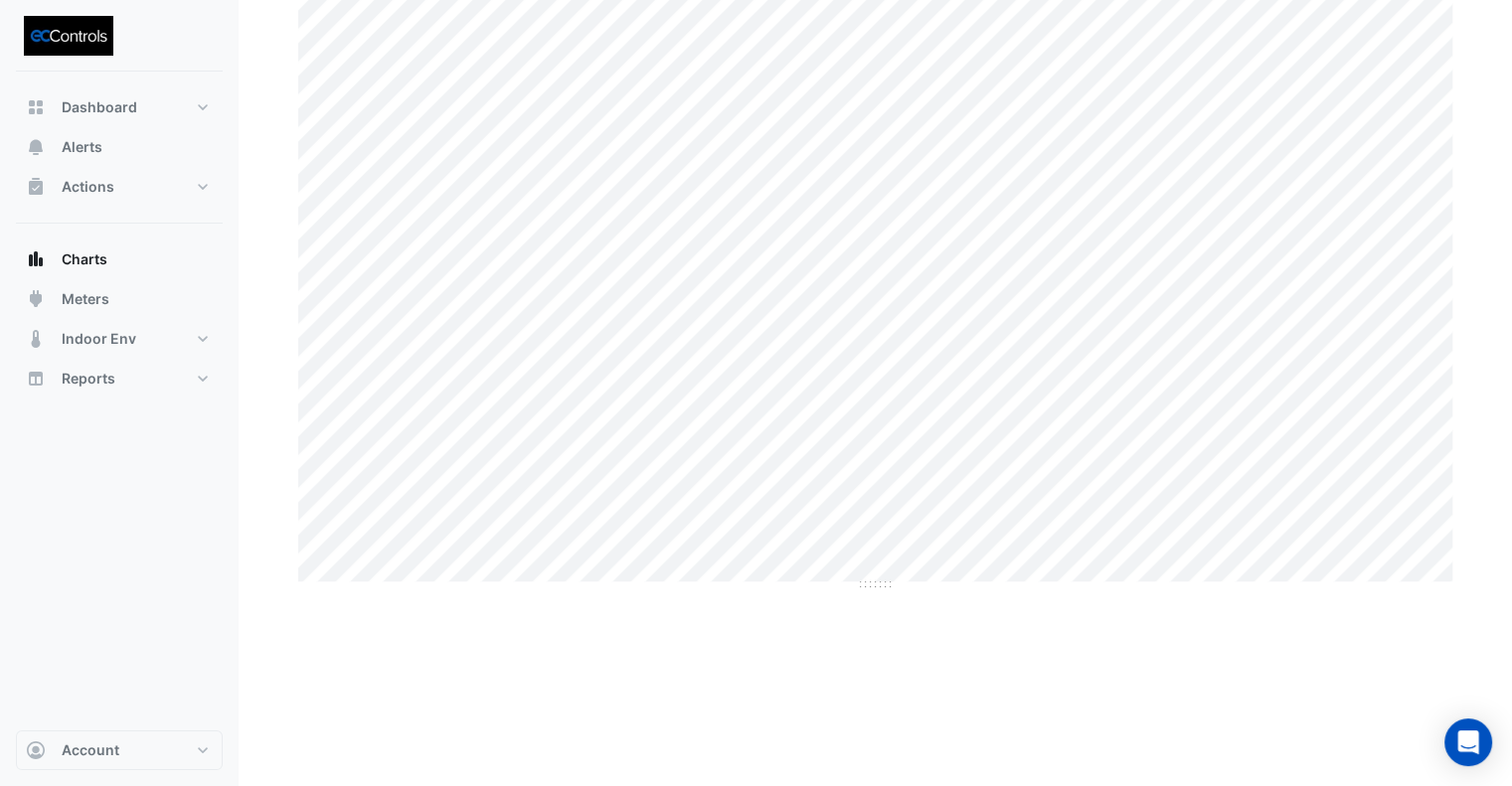 scroll, scrollTop: 0, scrollLeft: 0, axis: both 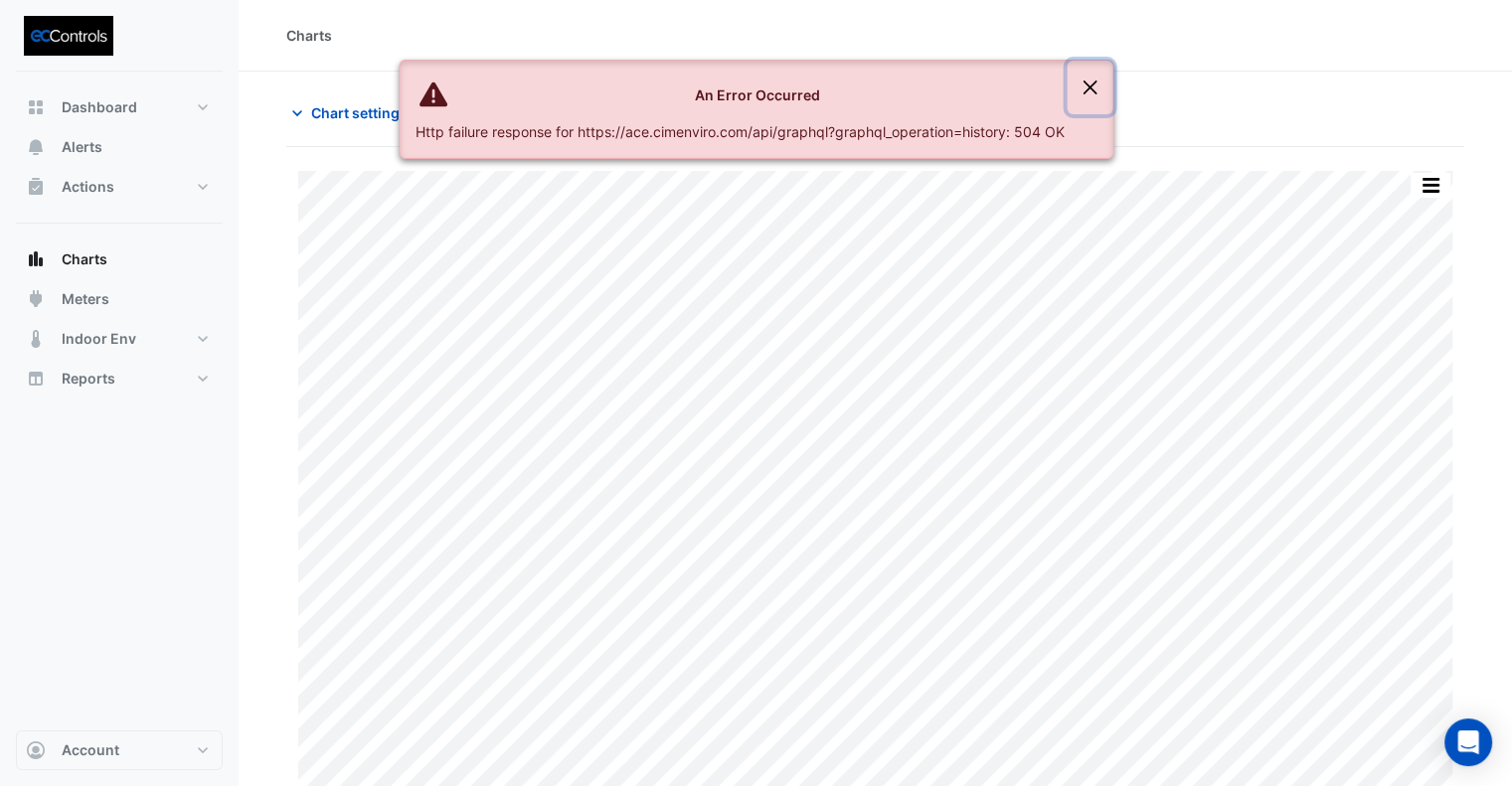 click 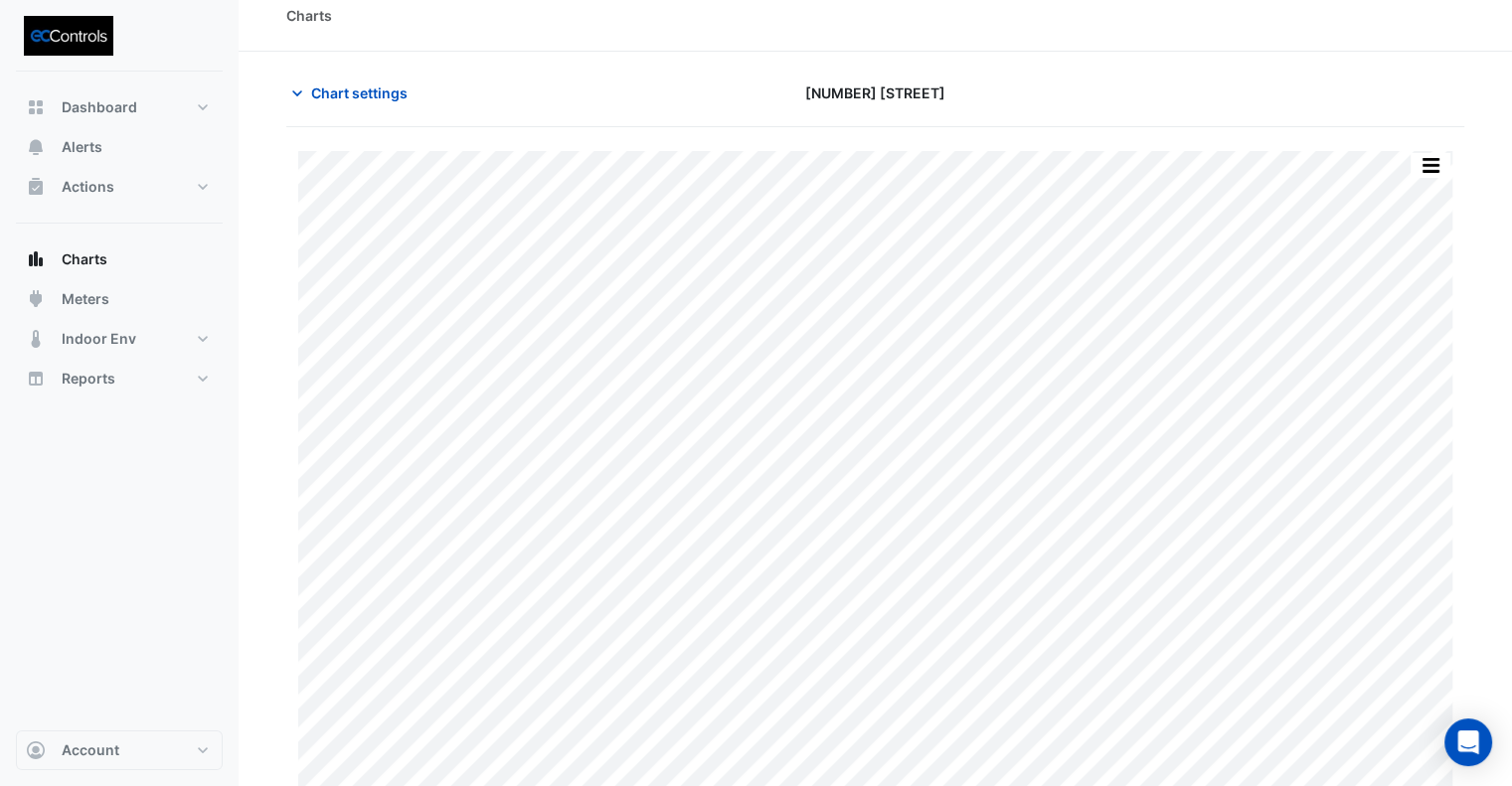 scroll, scrollTop: 31, scrollLeft: 0, axis: vertical 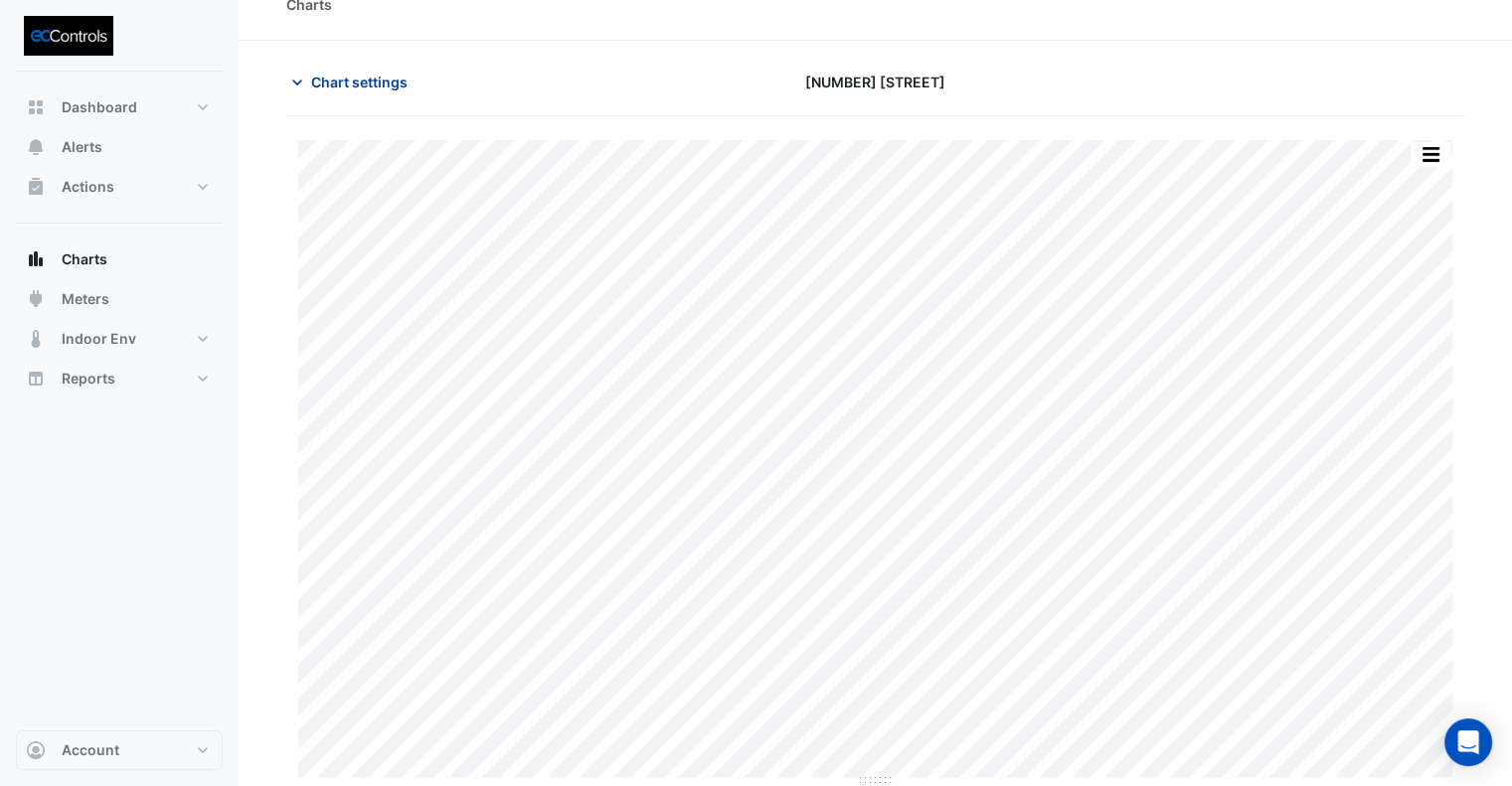click on "Chart settings" 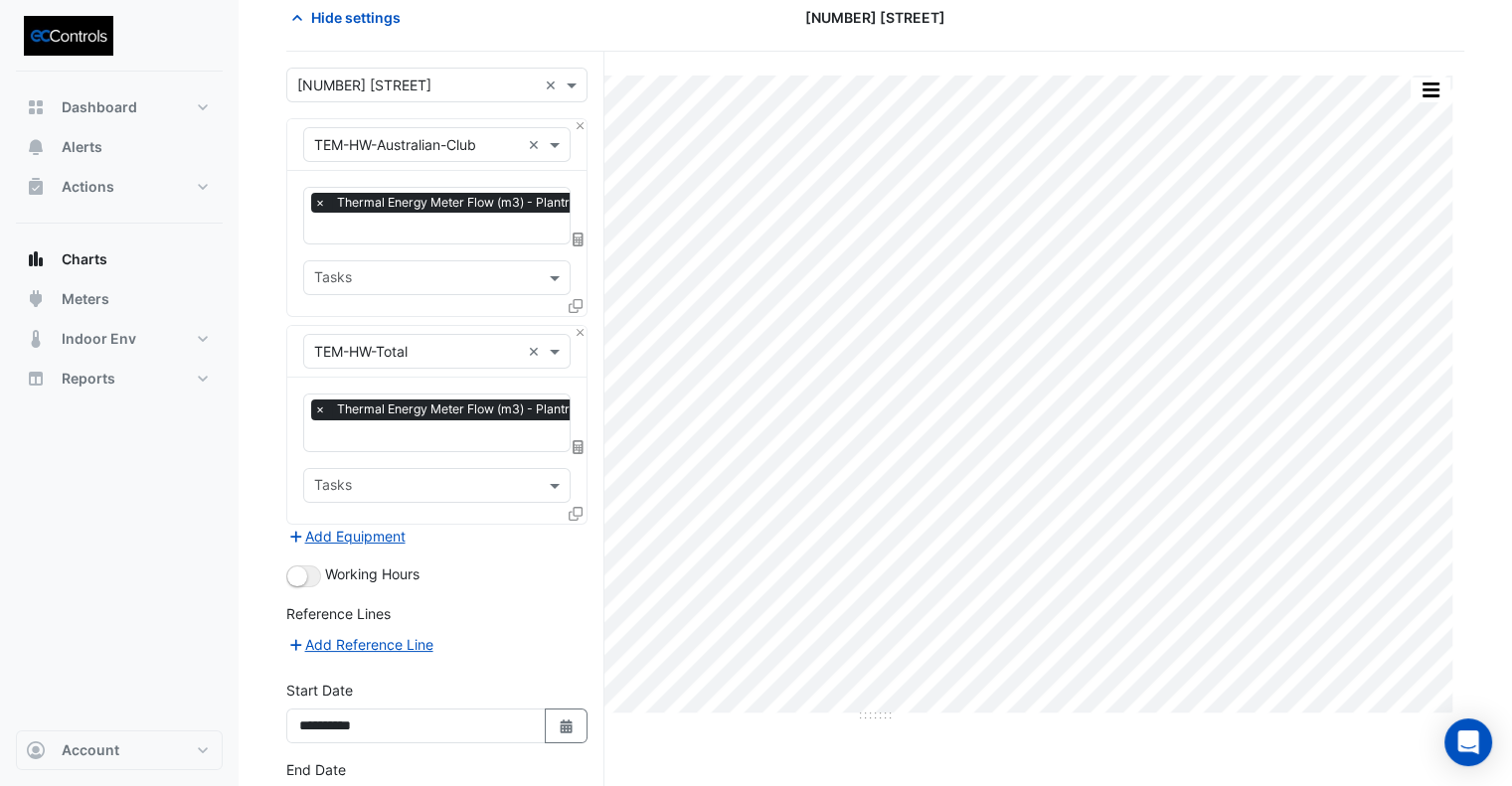scroll, scrollTop: 130, scrollLeft: 0, axis: vertical 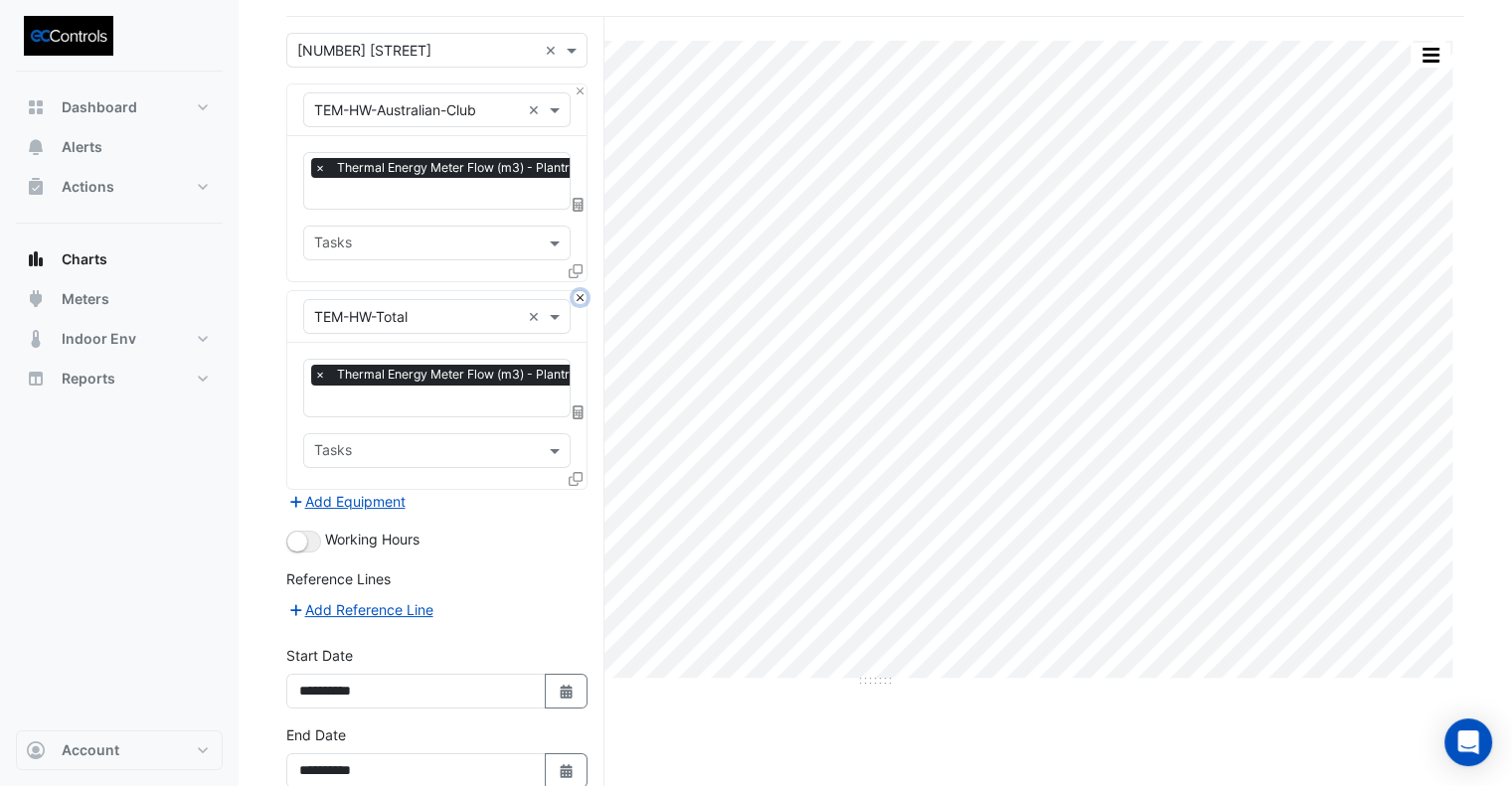 click at bounding box center (580, 297) 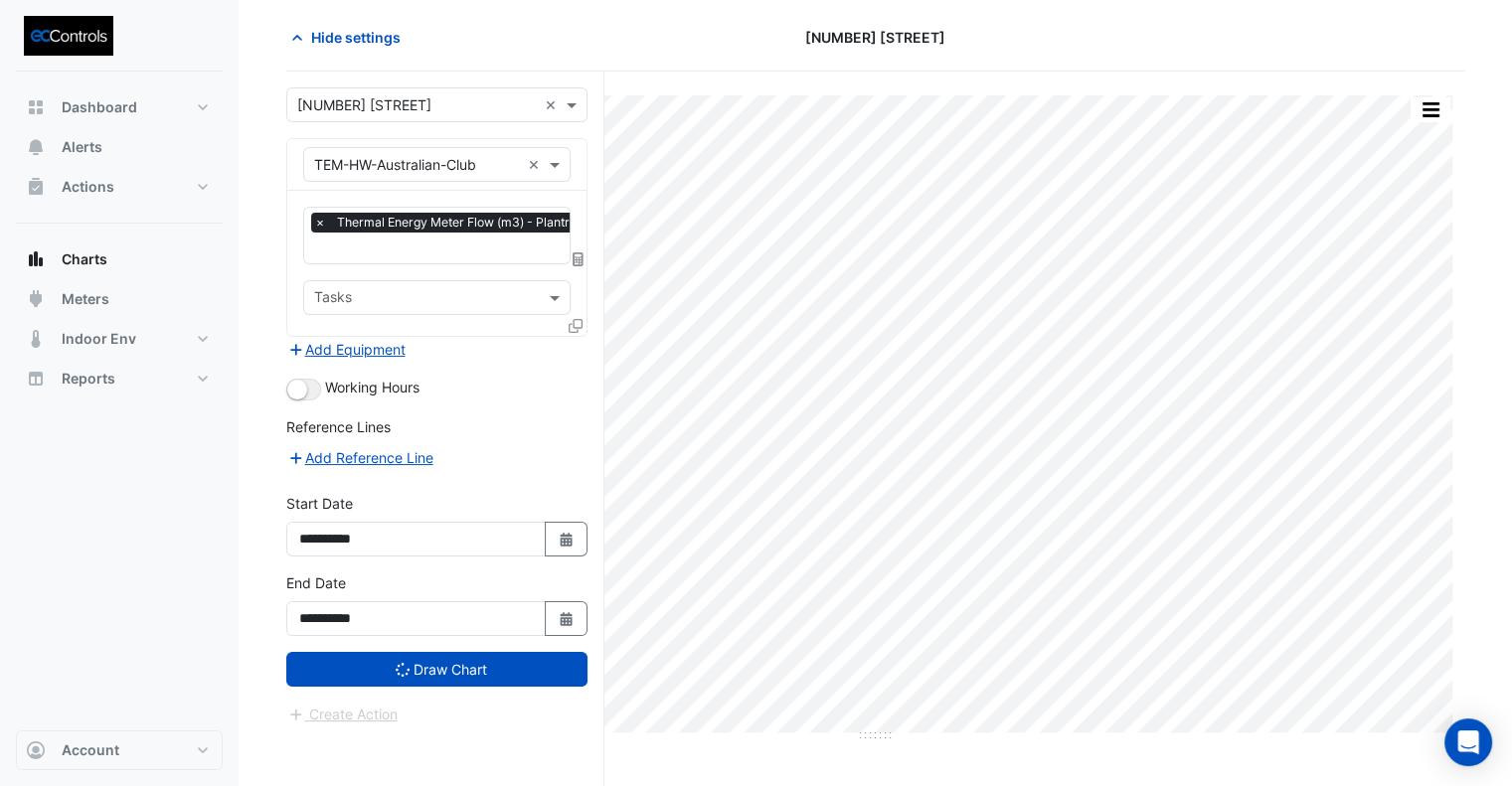 scroll, scrollTop: 75, scrollLeft: 0, axis: vertical 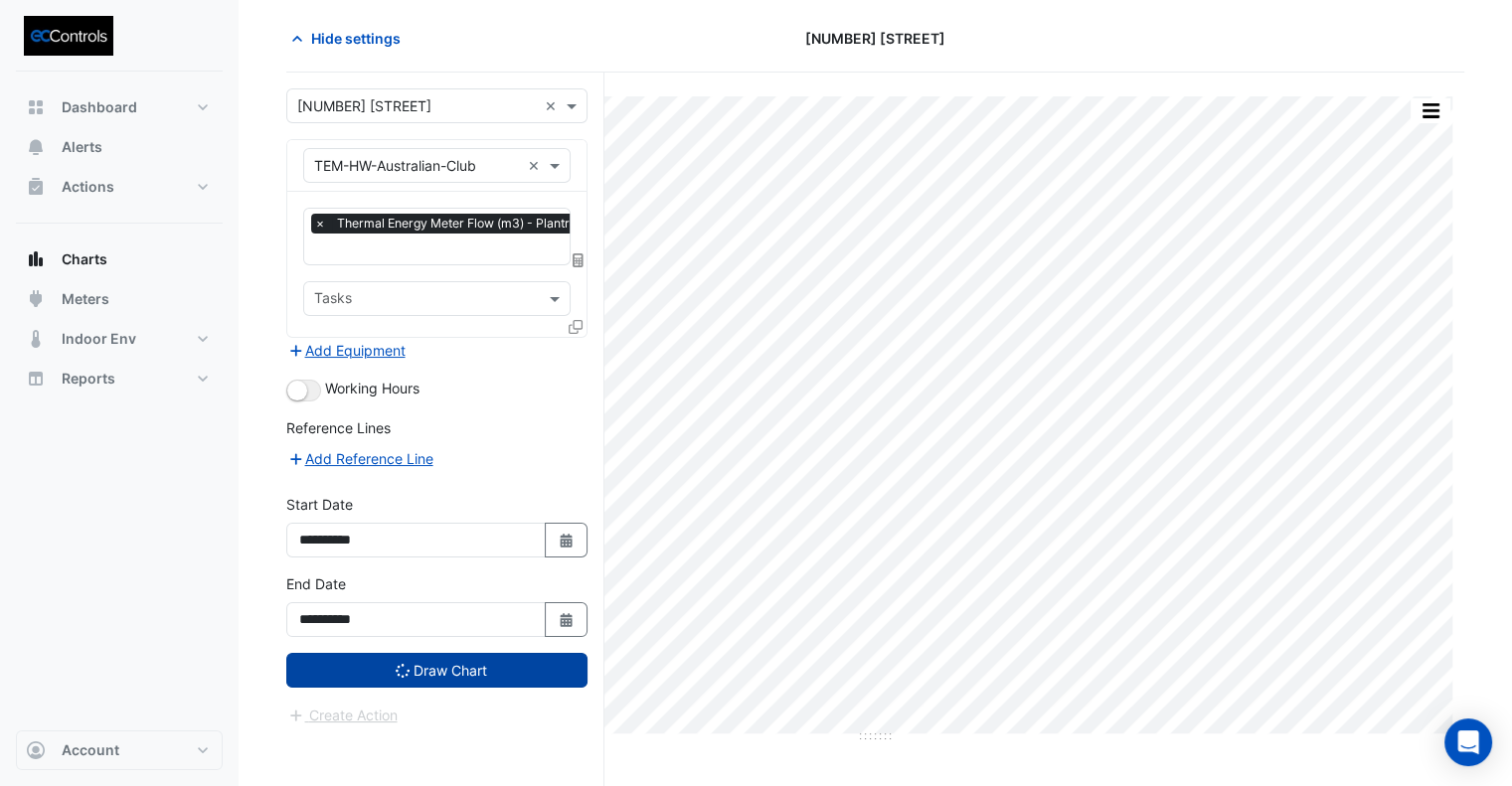 click on "Draw Chart" at bounding box center (436, 670) 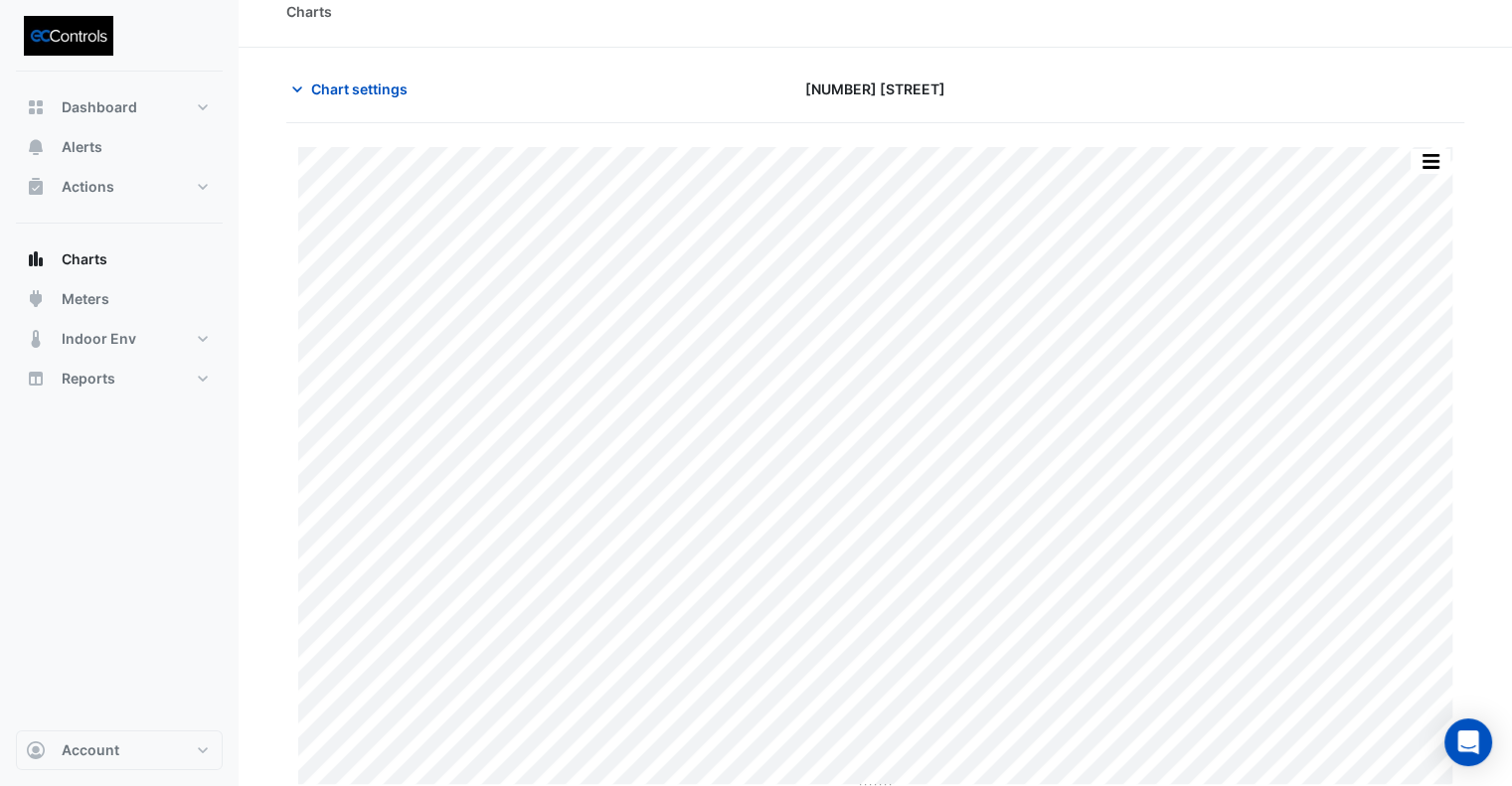 scroll, scrollTop: 31, scrollLeft: 0, axis: vertical 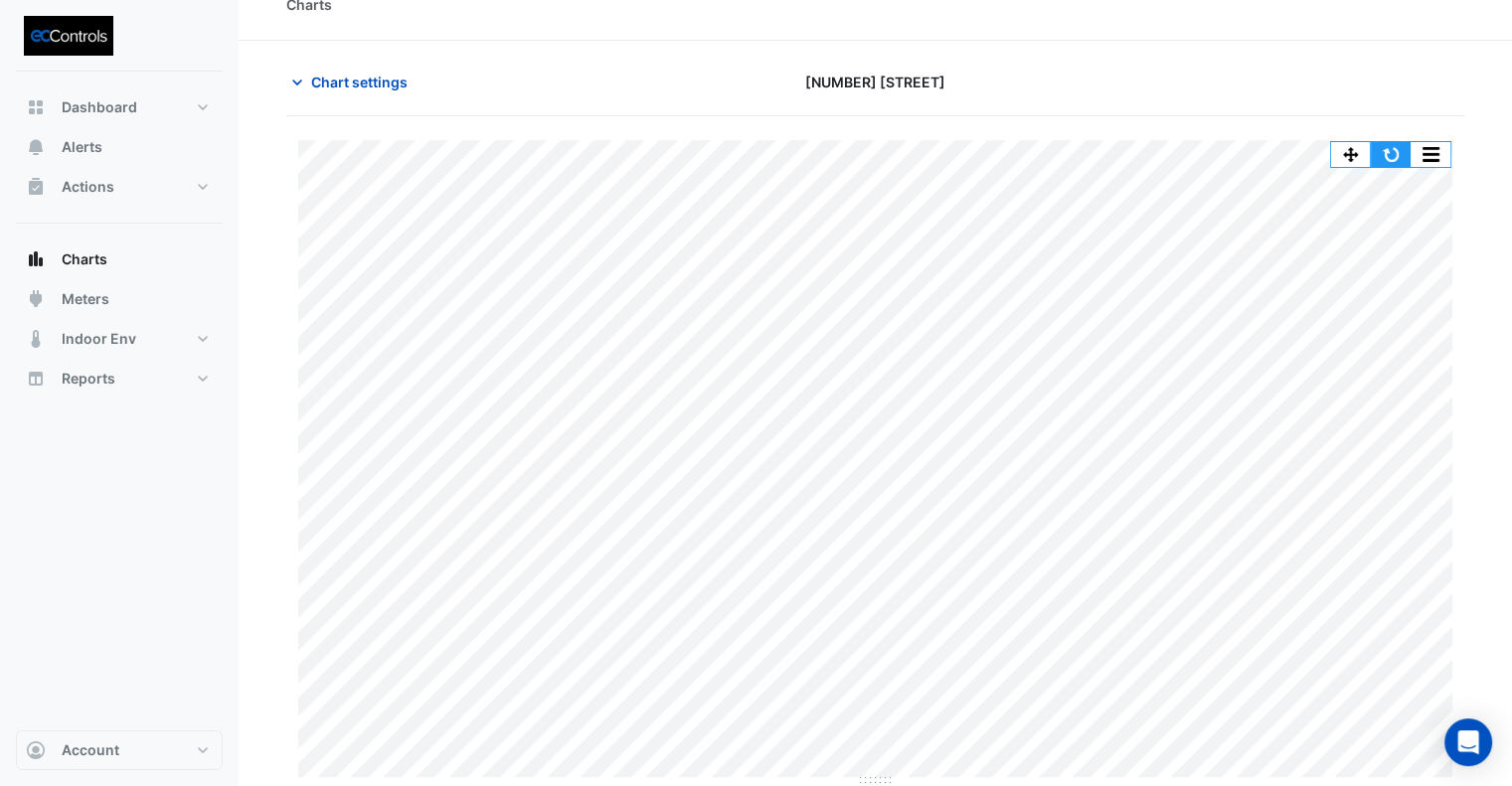 click 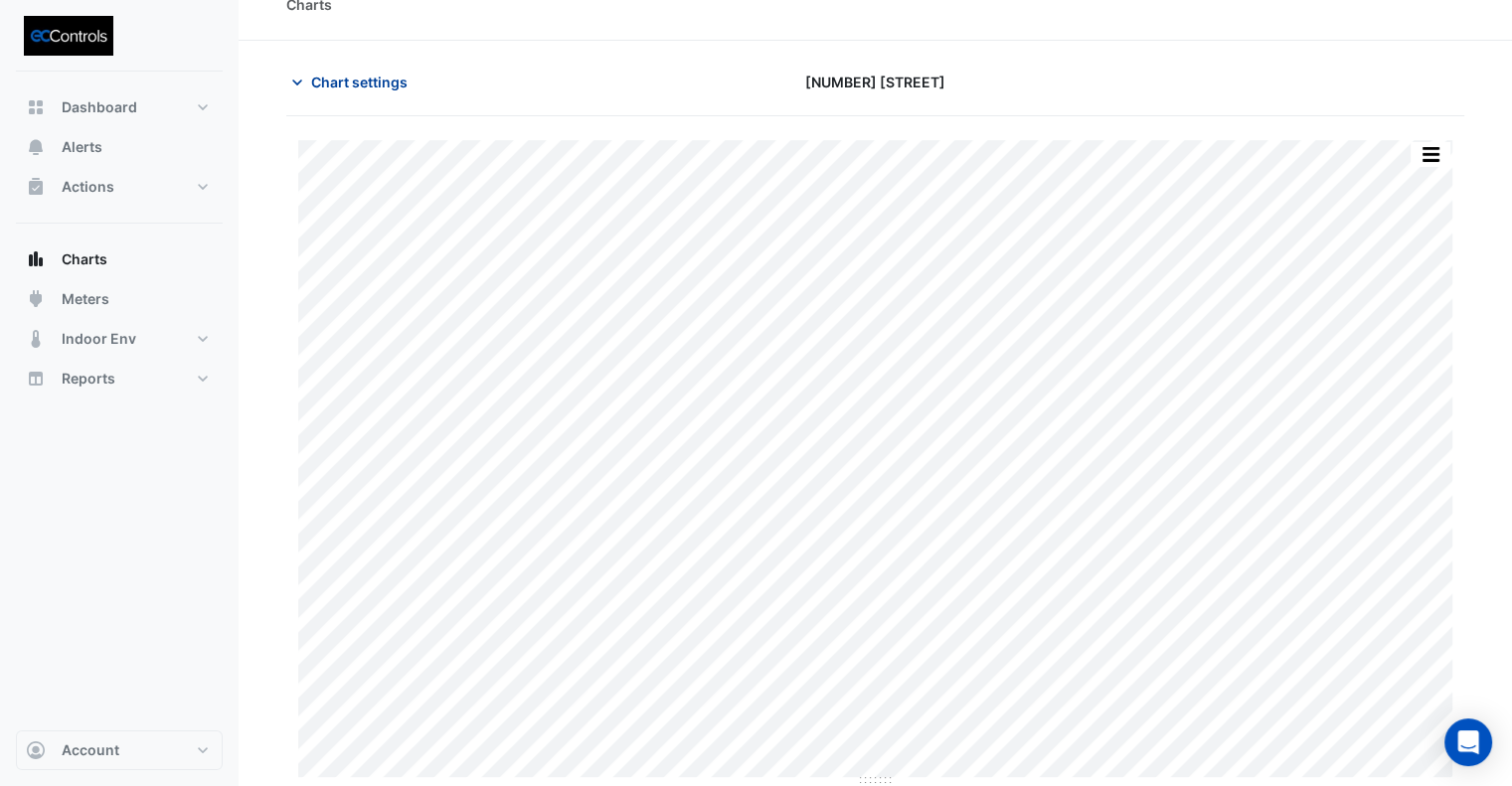 click on "Chart settings" 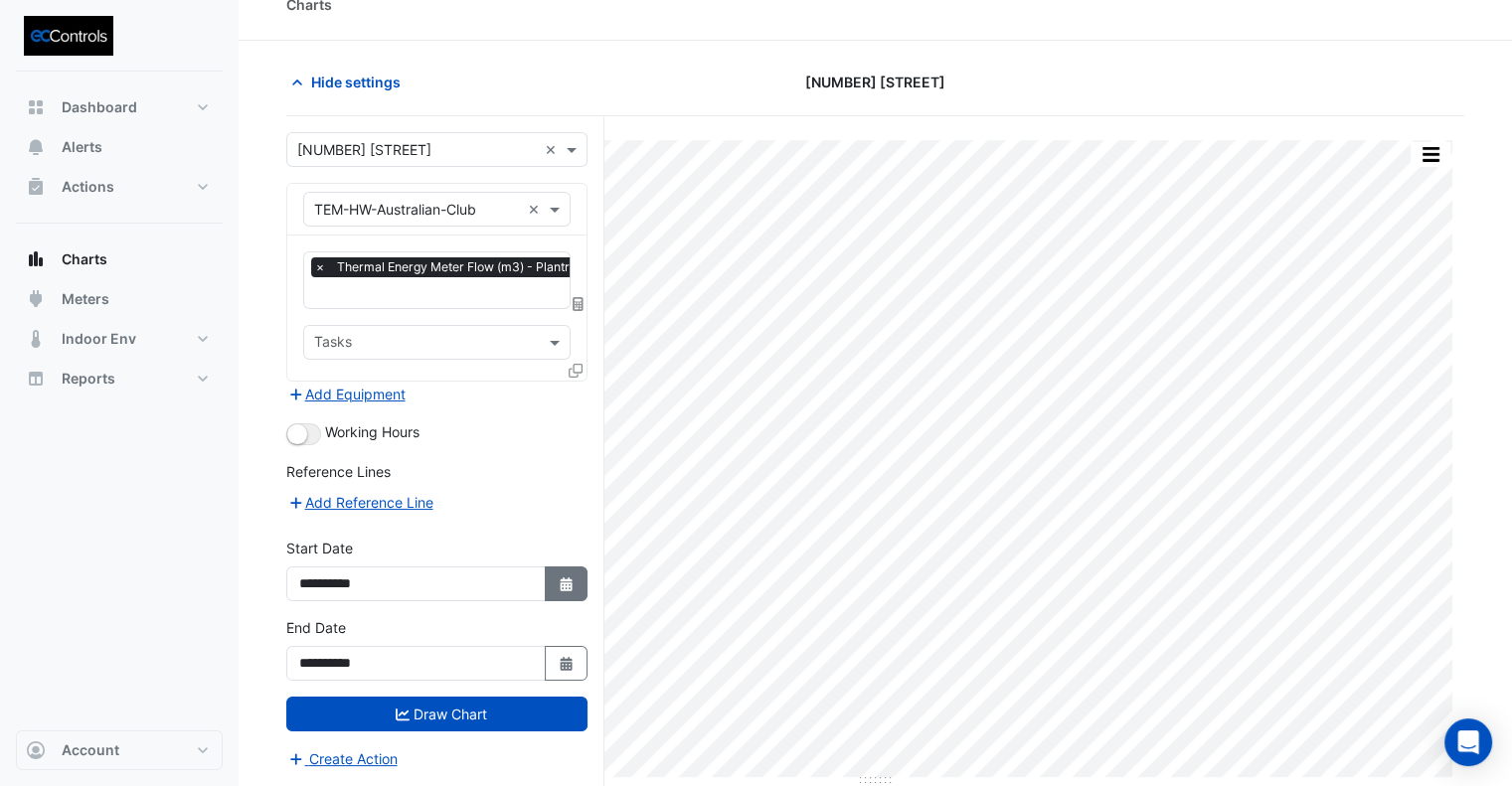 click on "Select Date" 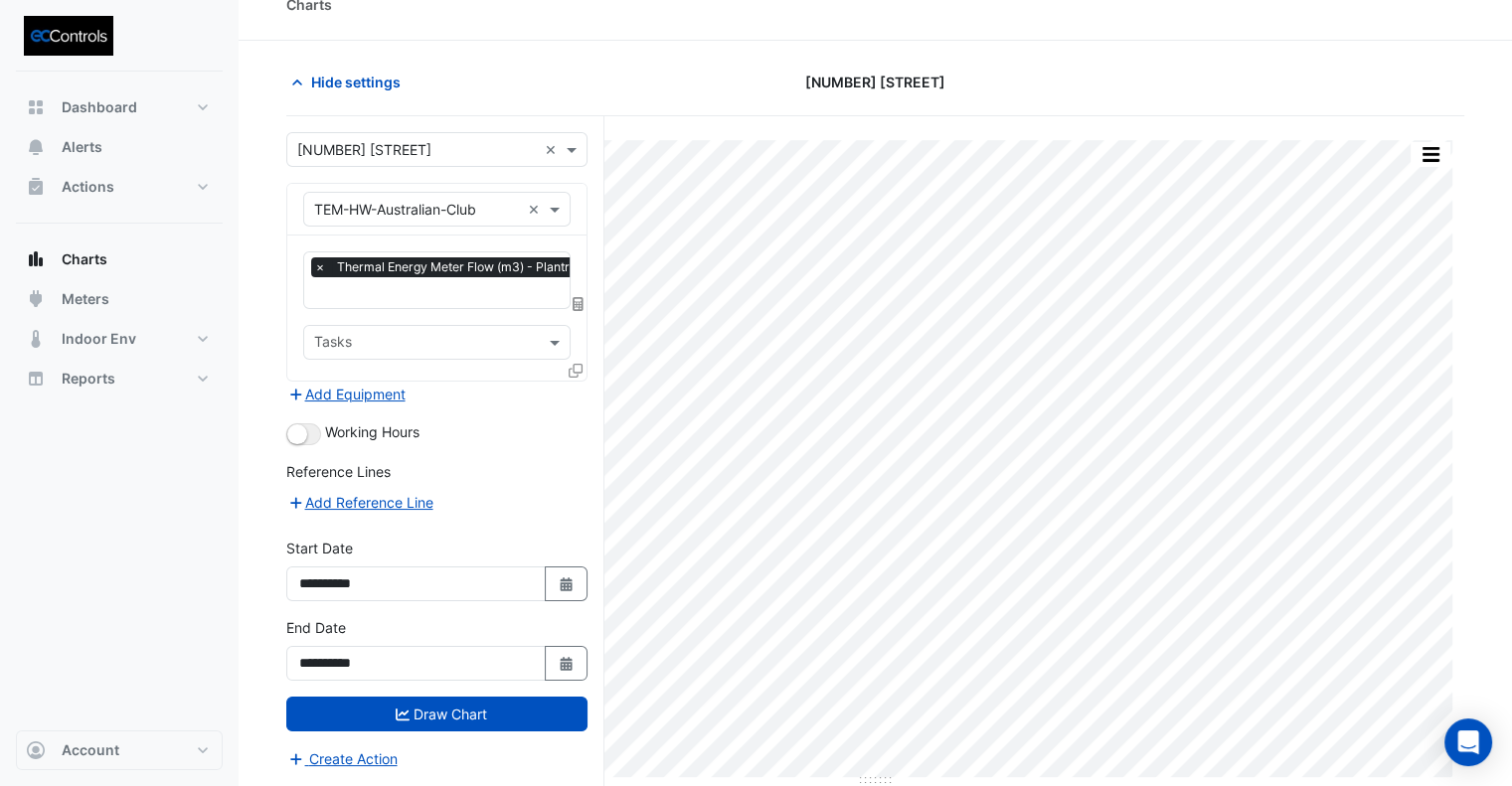 select on "**" 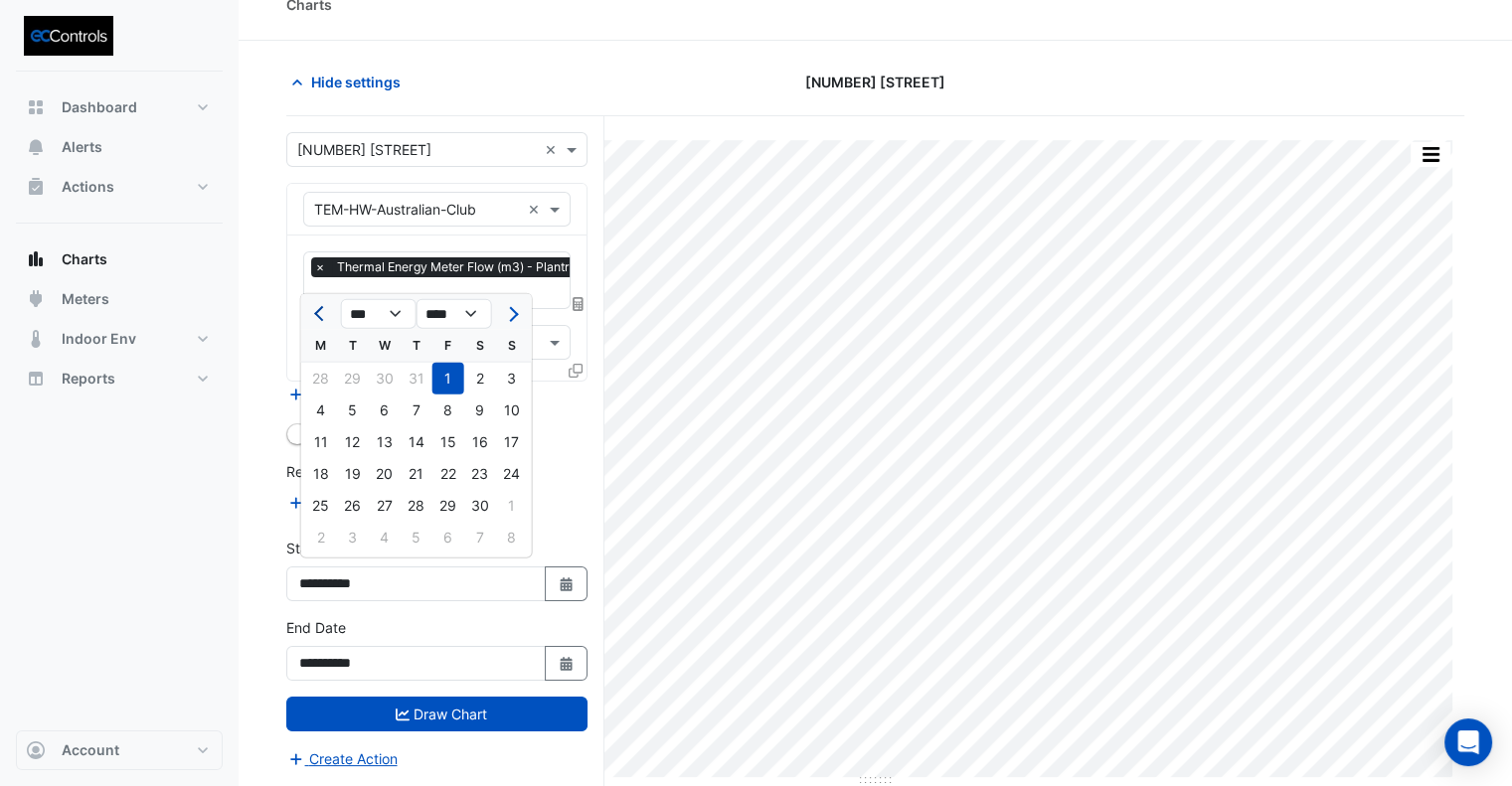 click 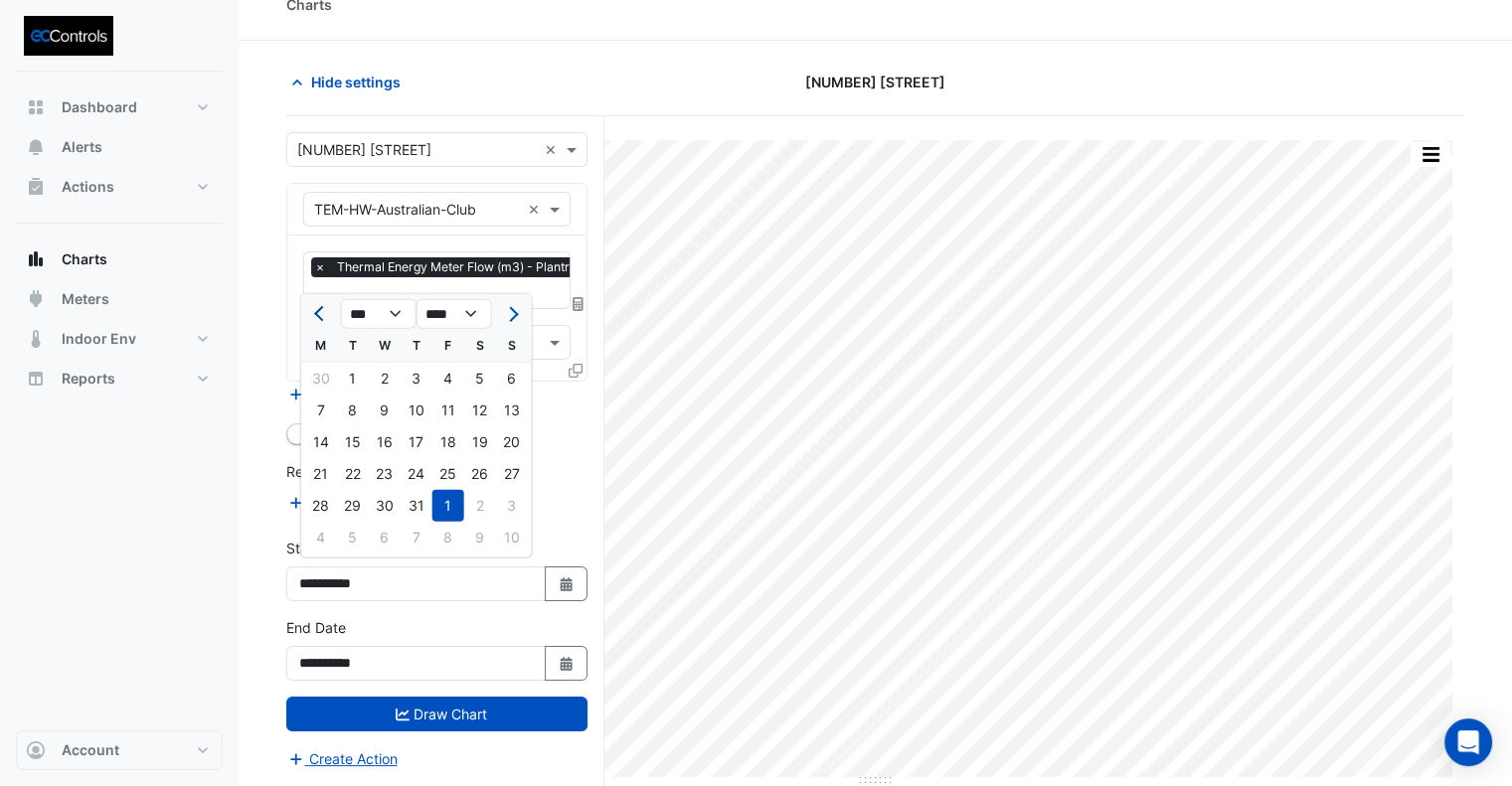 click 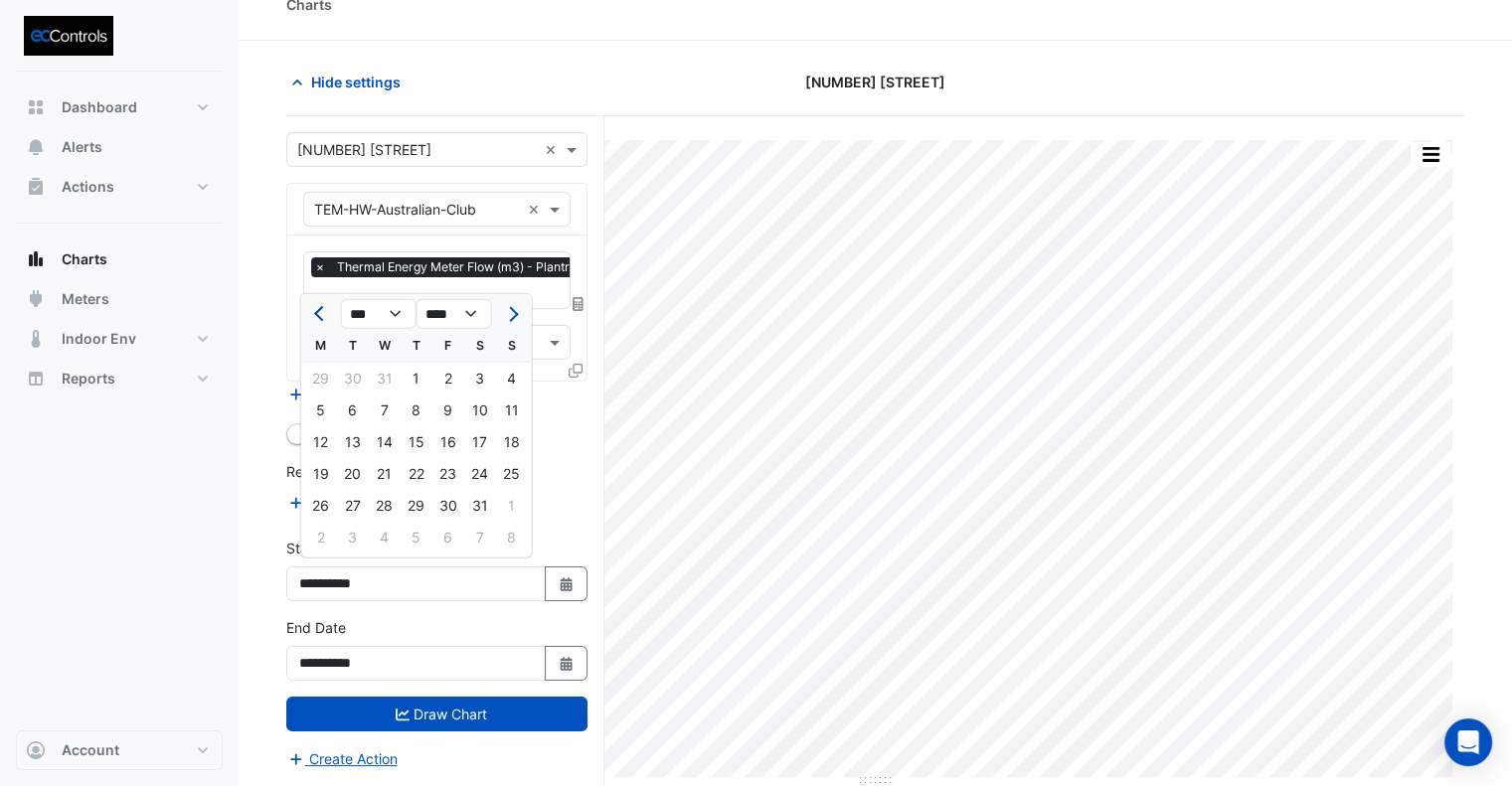 click 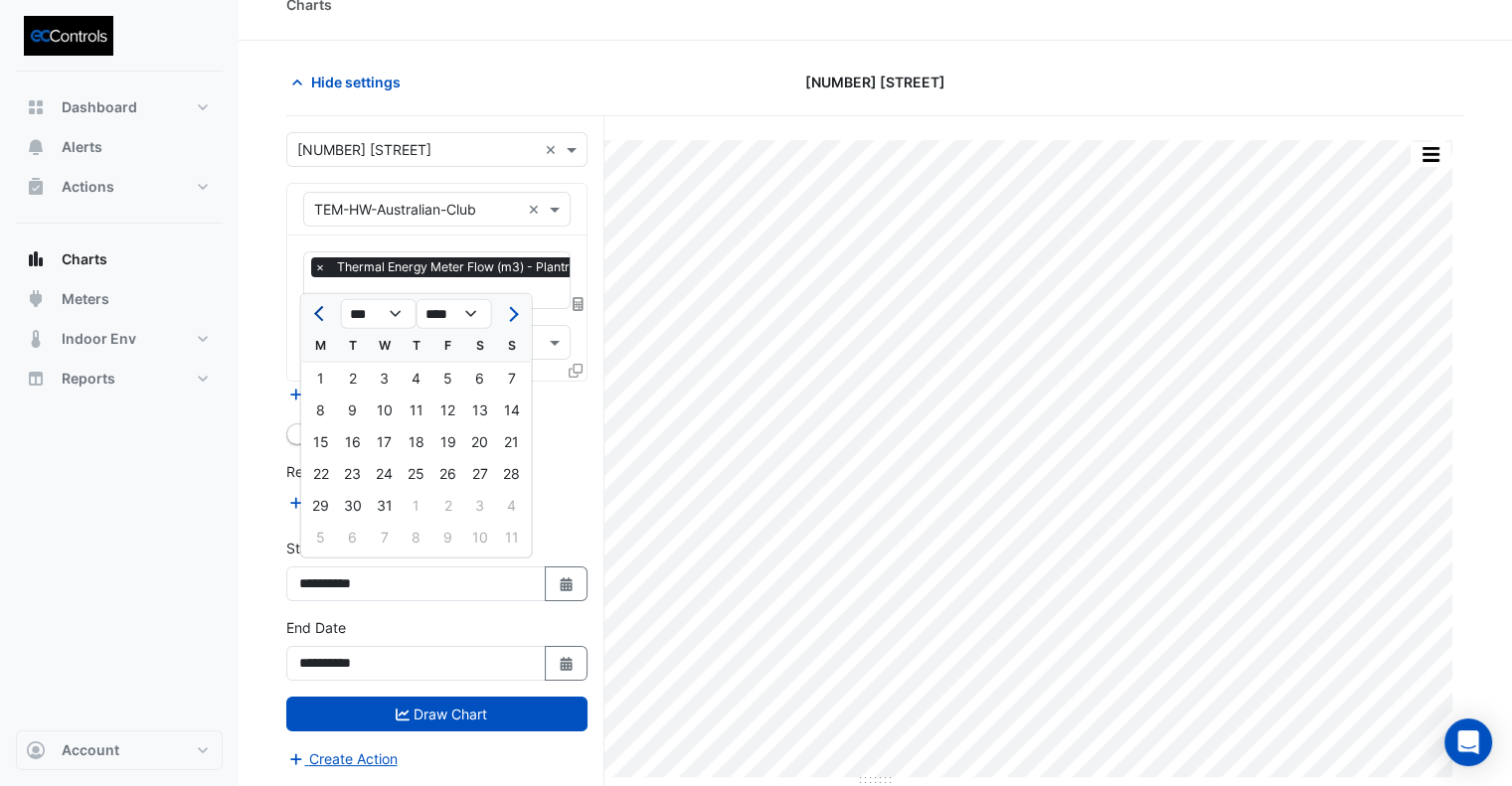 click 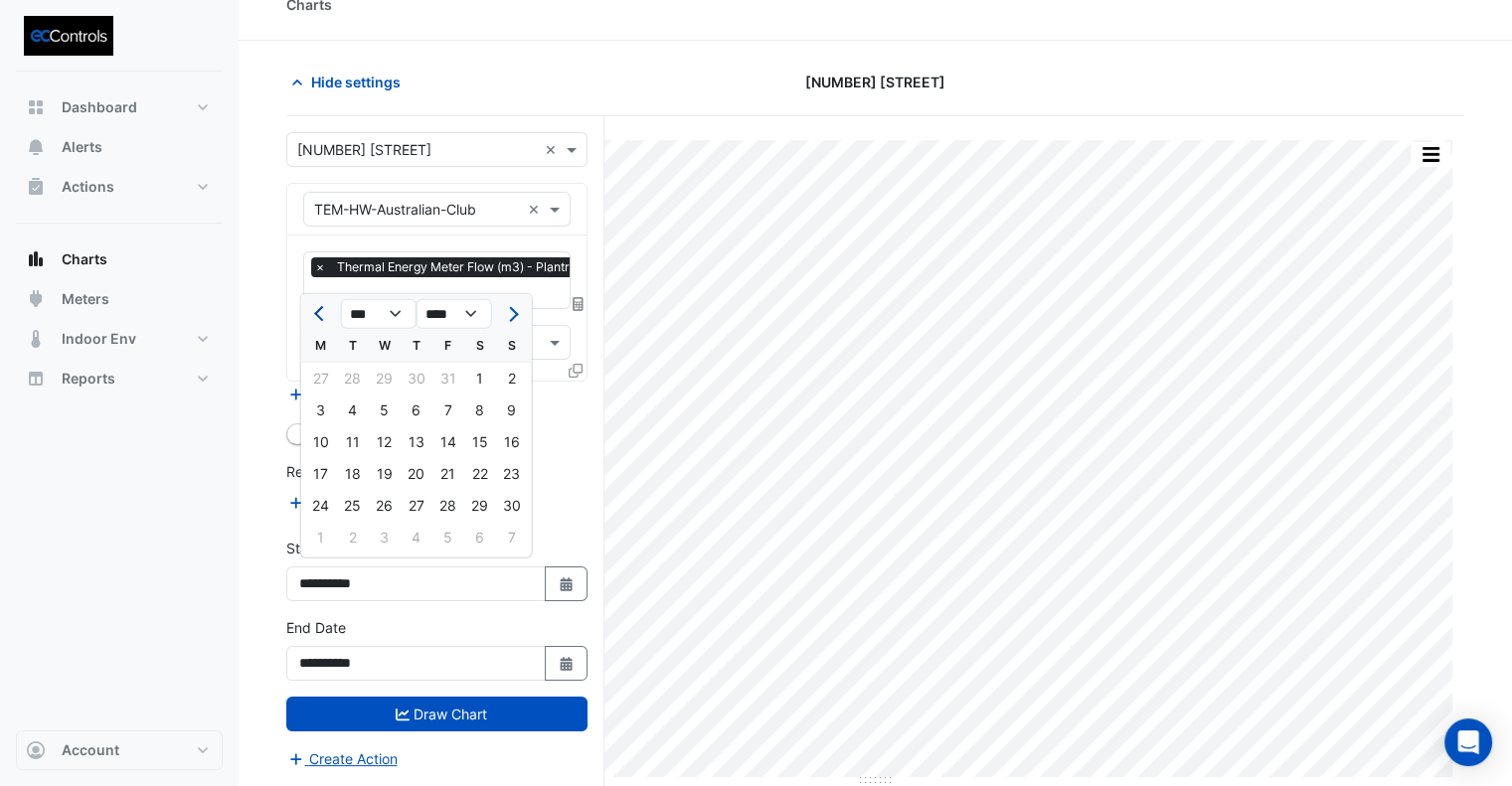 click 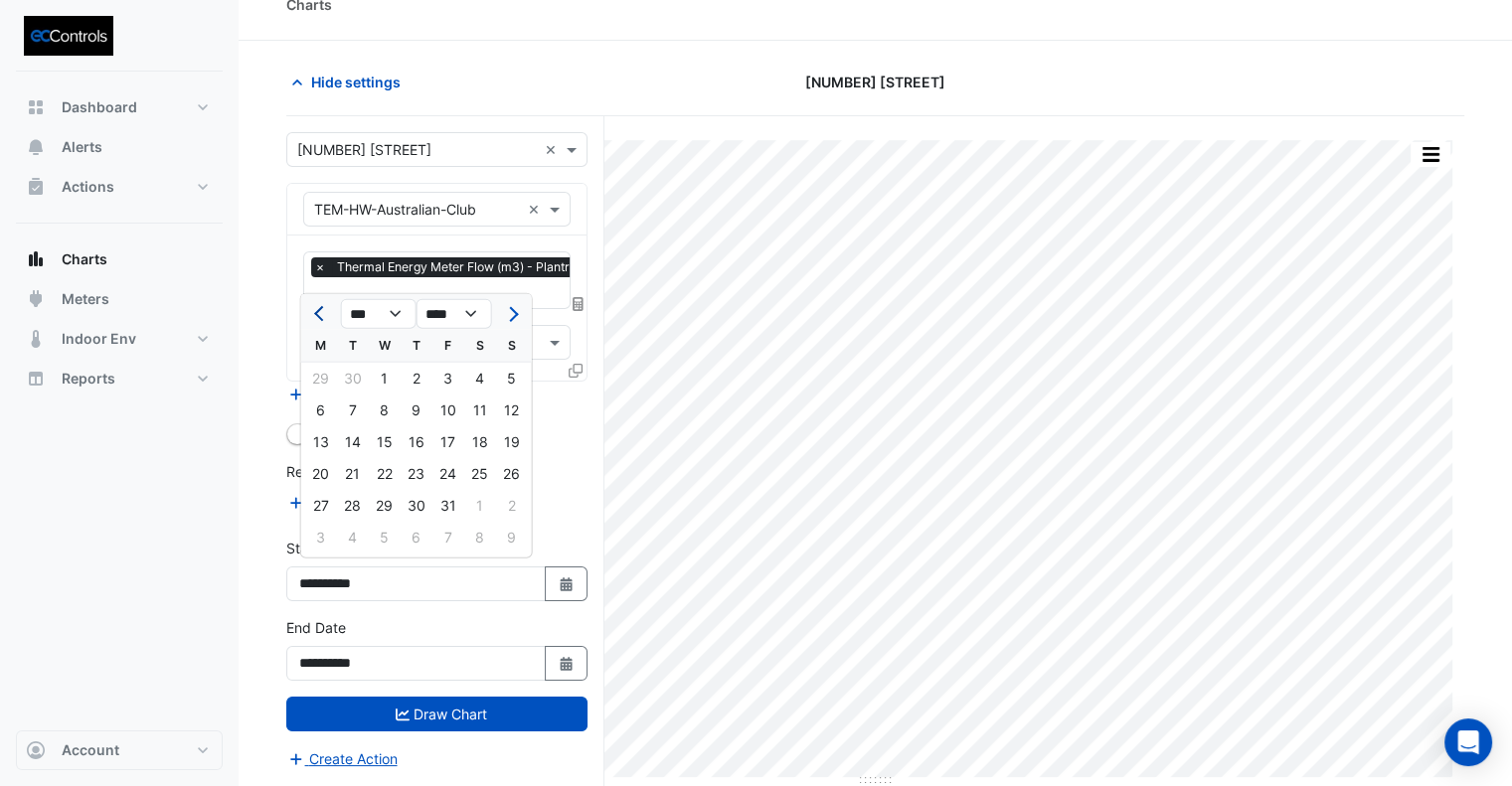 click 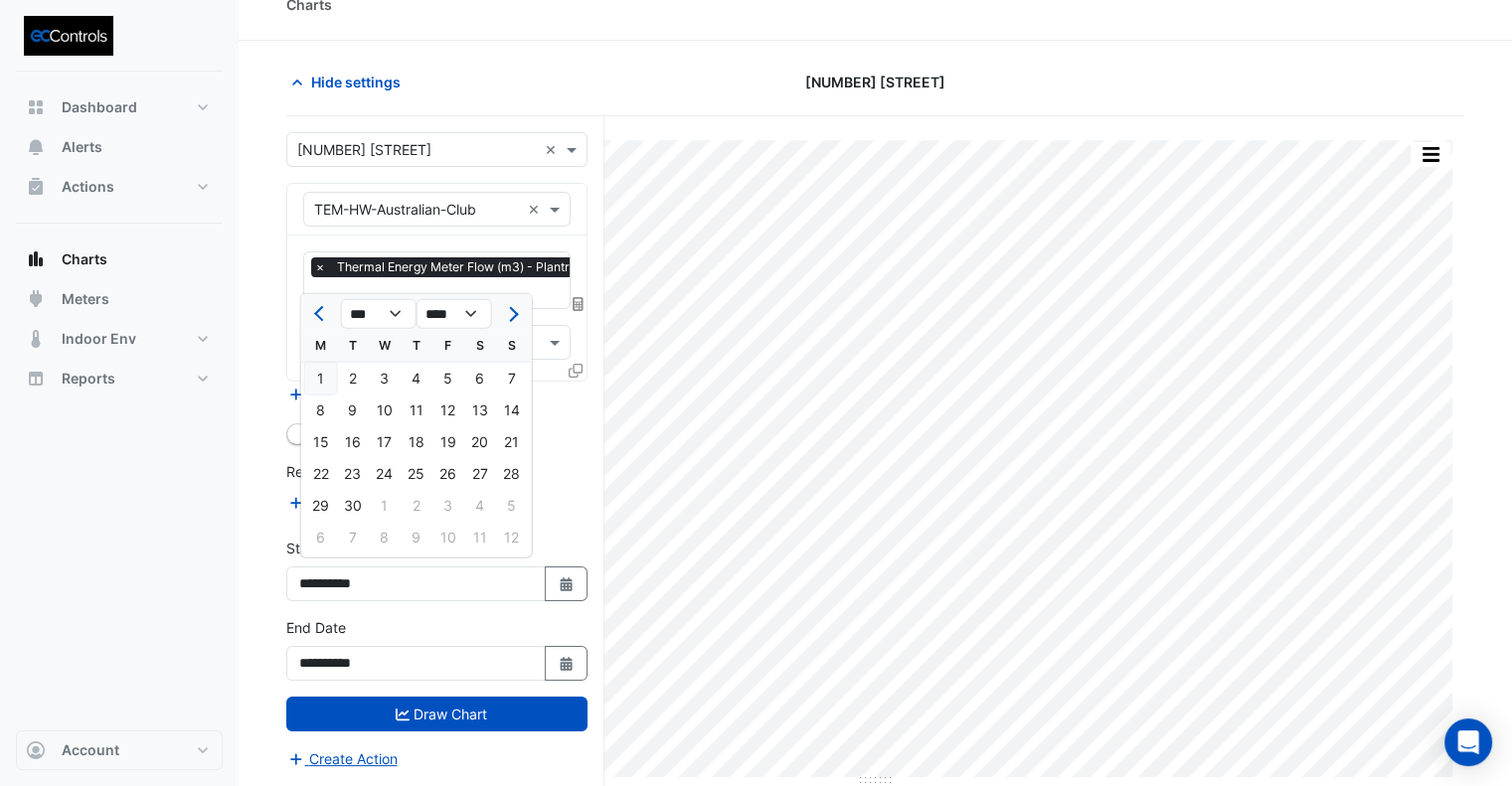 click on "1" 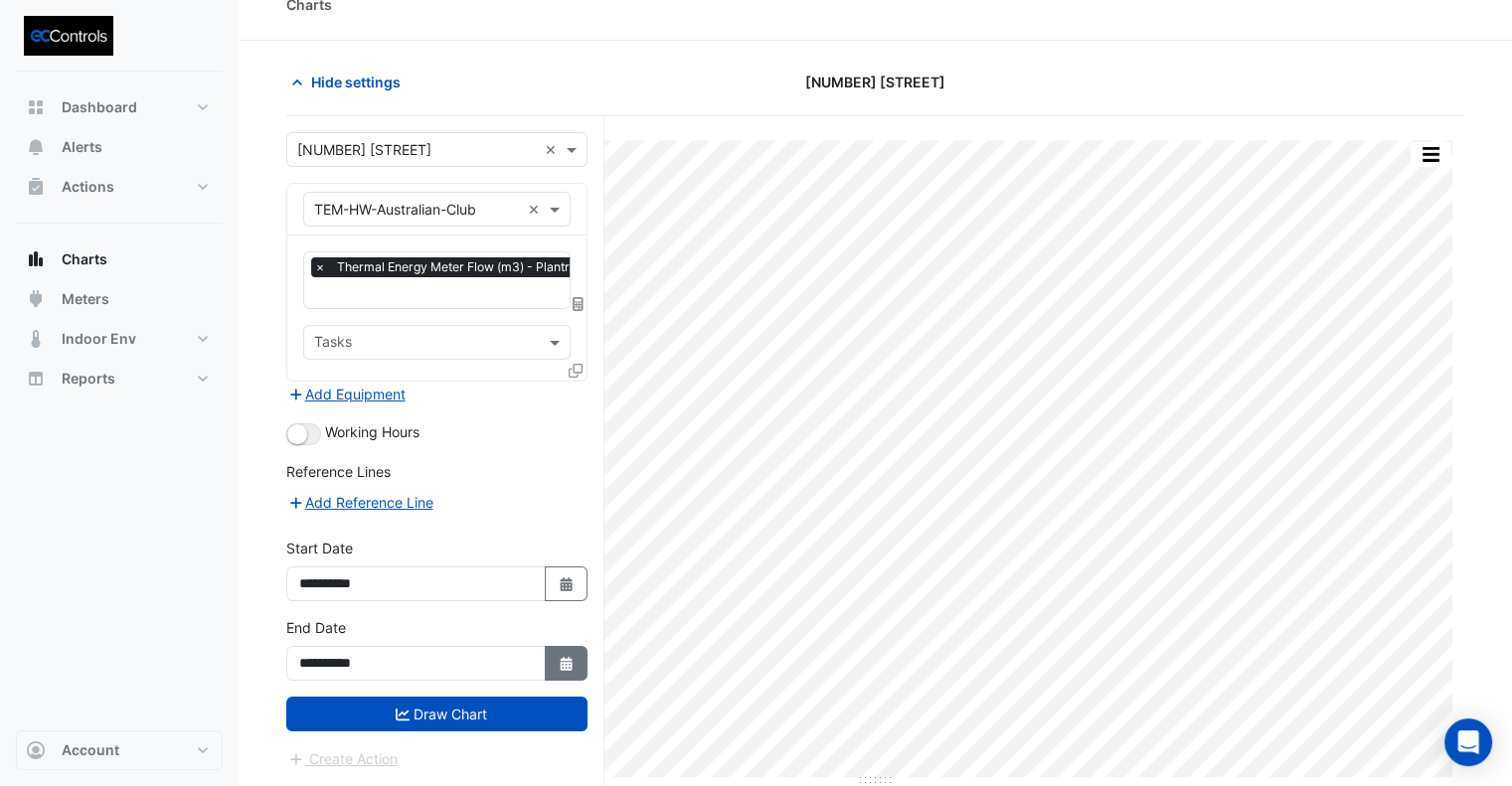 click on "Select Date" at bounding box center [567, 663] 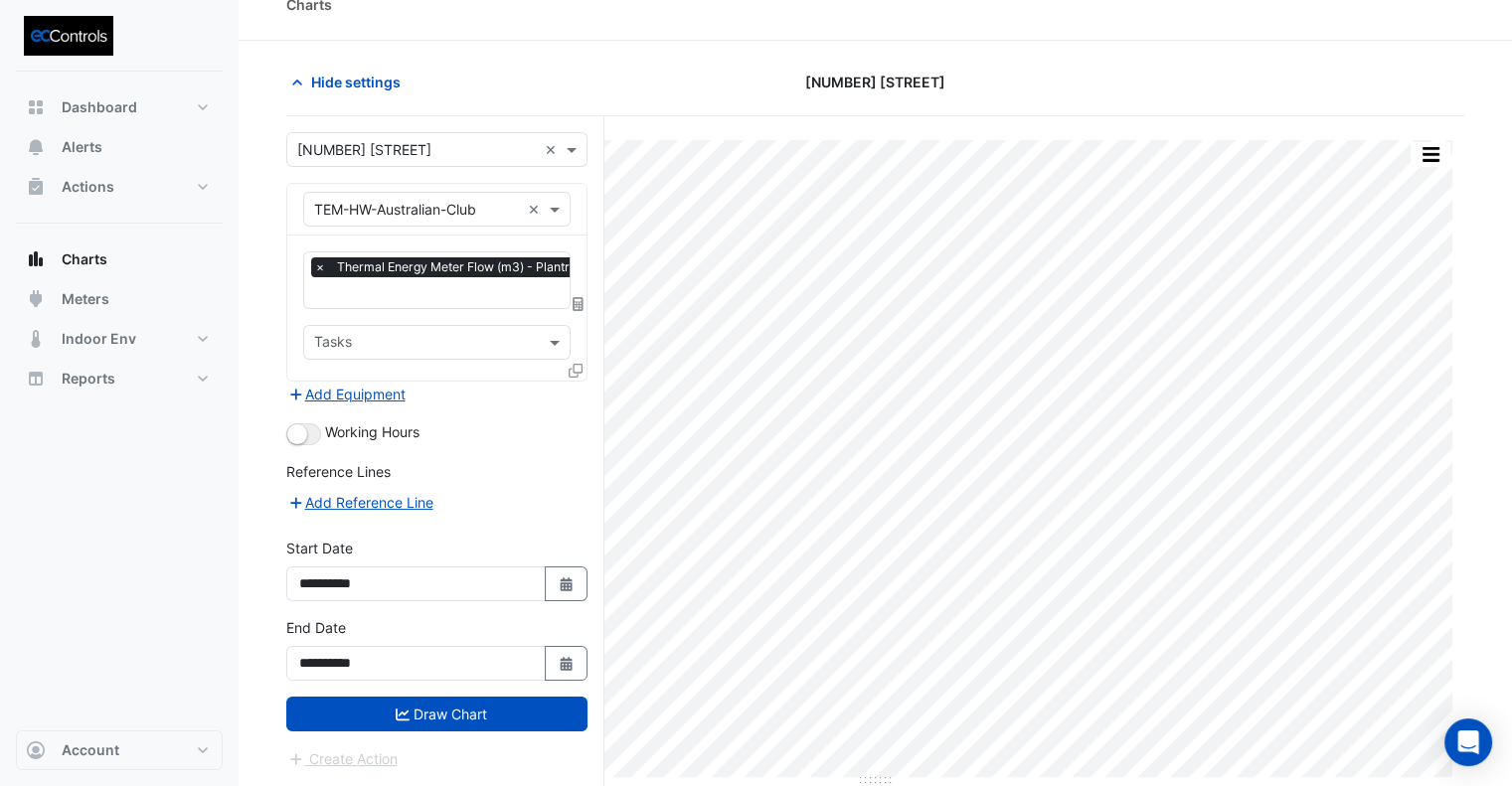 select on "*" 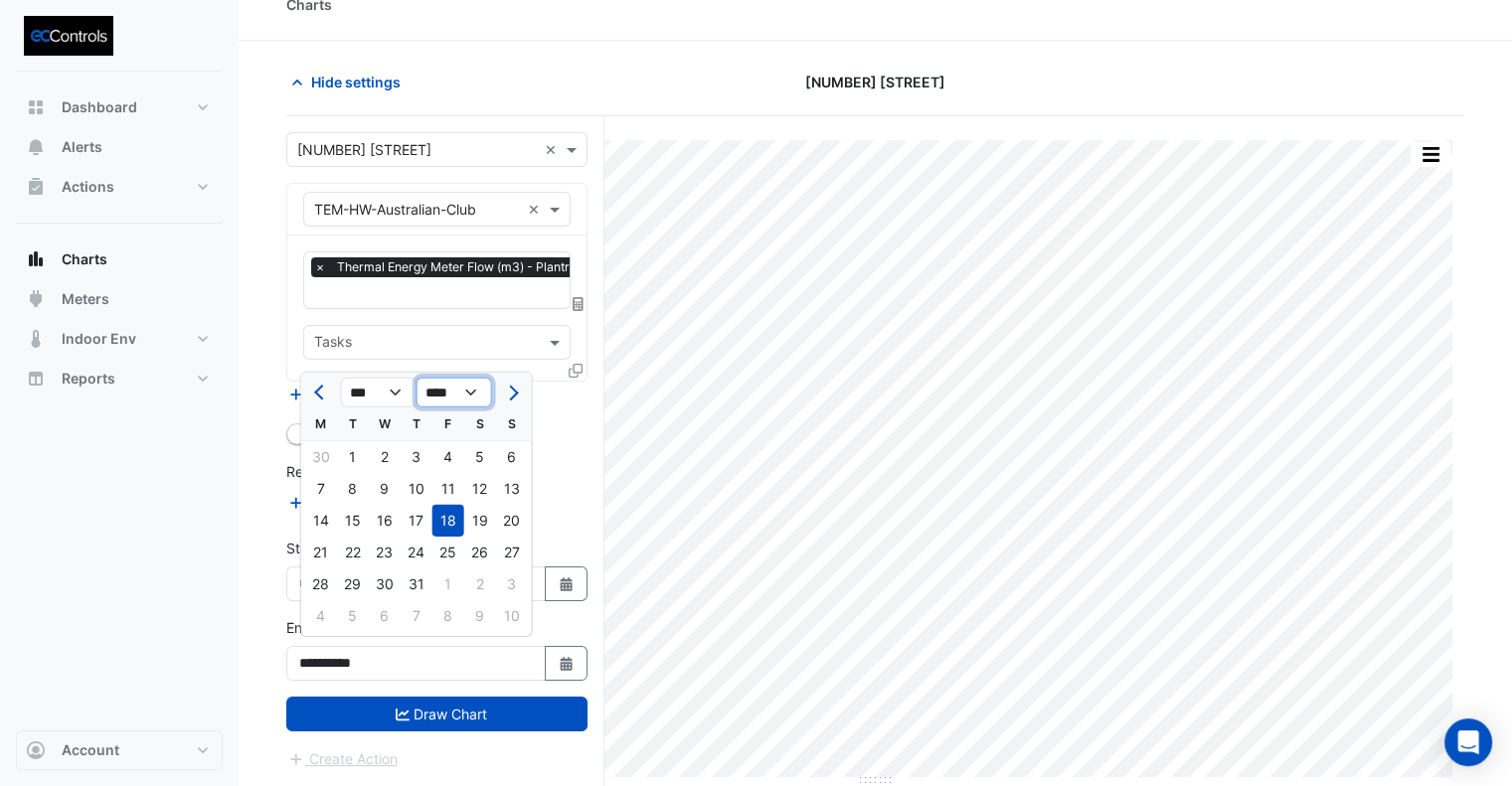click on "**** **** **** **** **** **** **** **** **** **** **** ****" 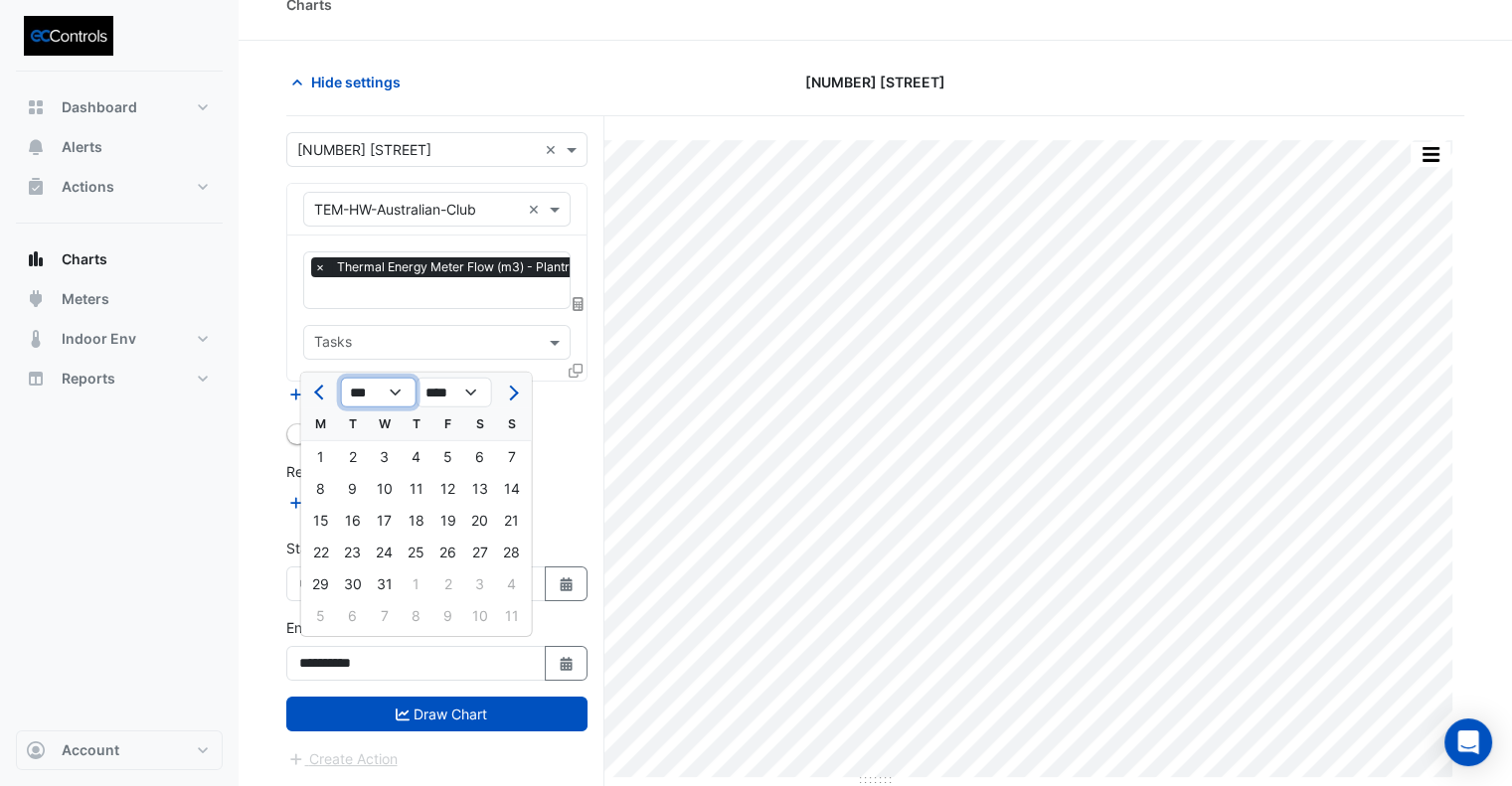 click on "*** *** *** *** *** *** *** *** ***" 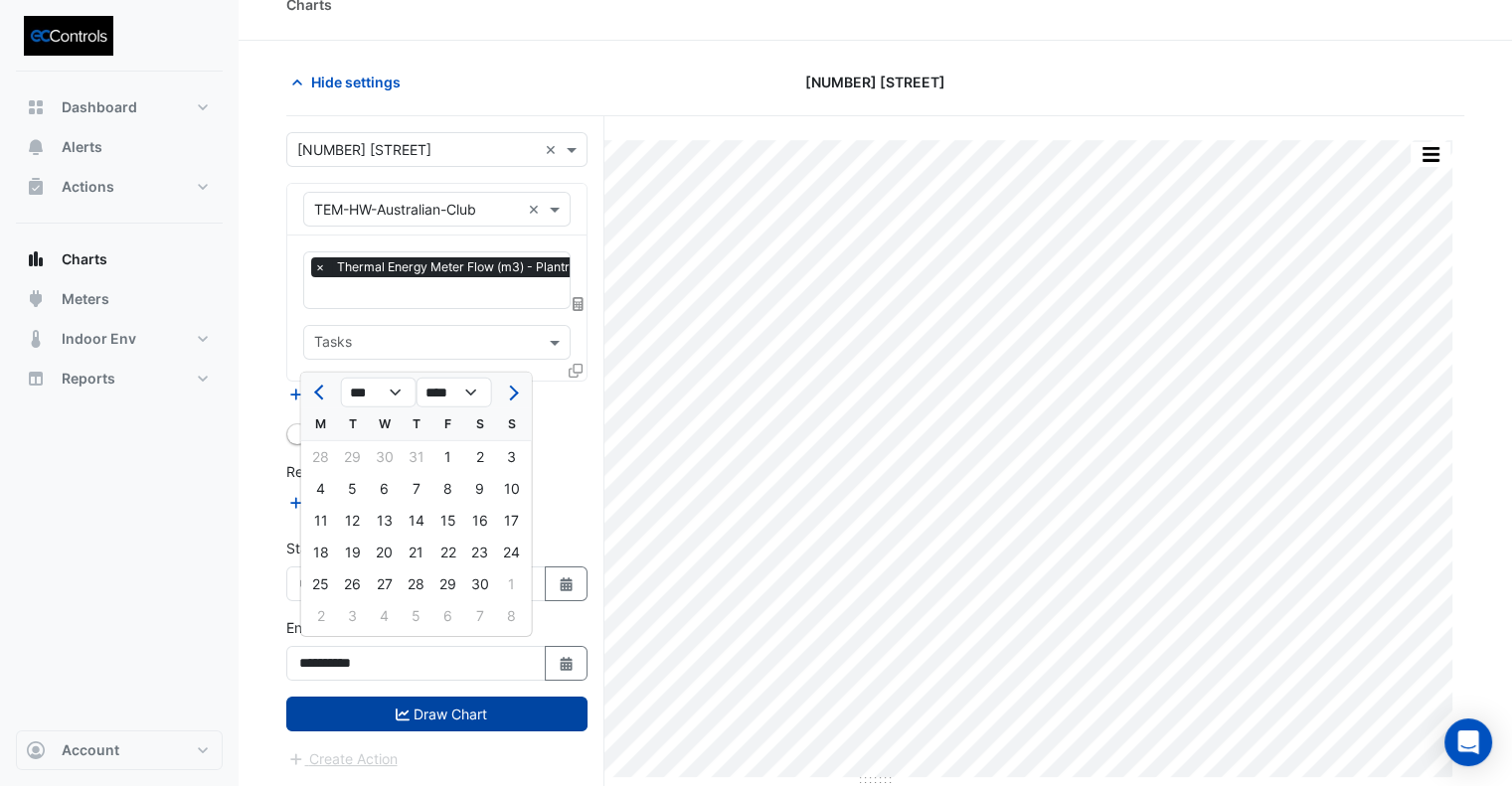click on "Draw Chart" at bounding box center [436, 713] 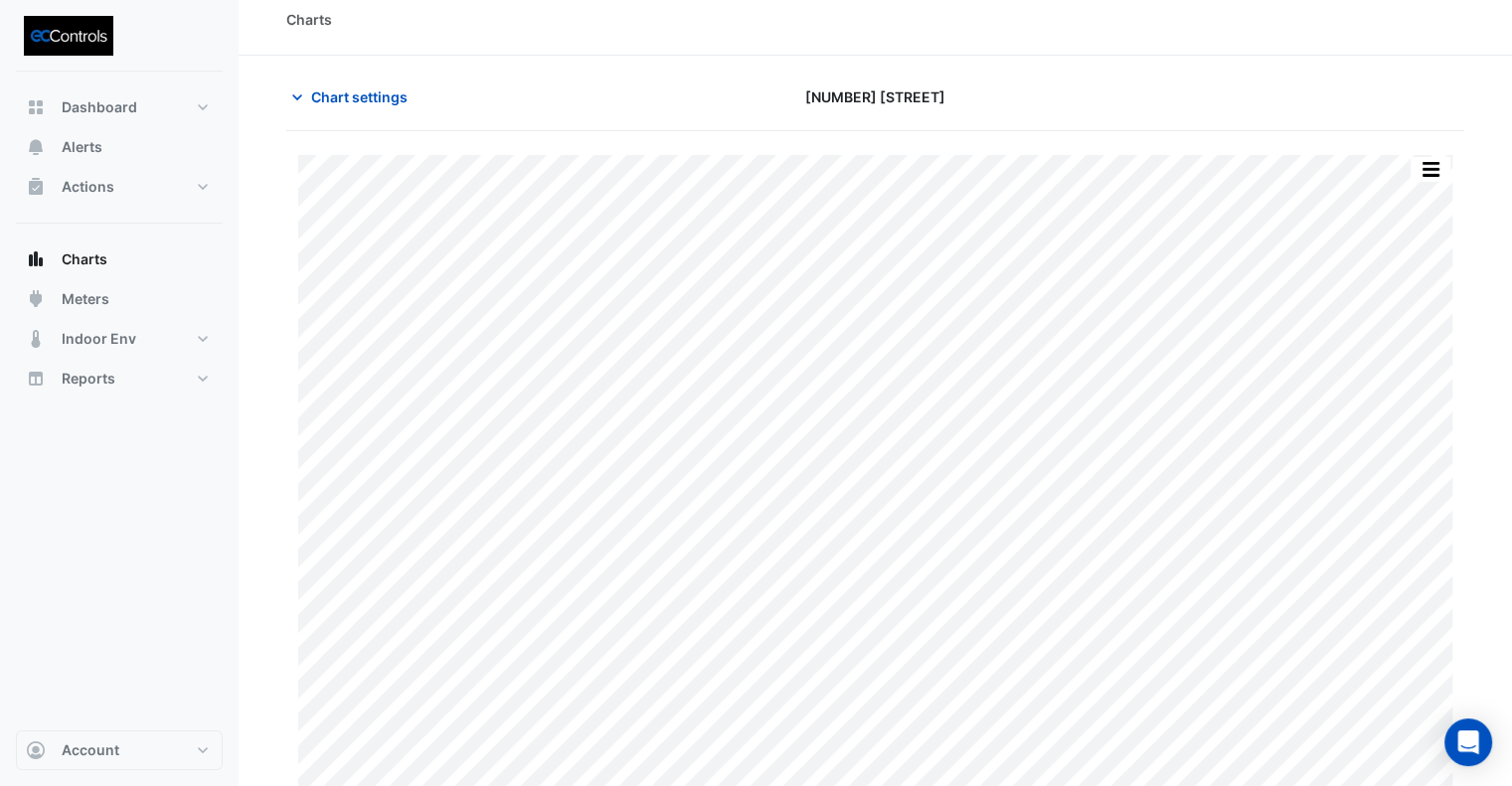scroll, scrollTop: 0, scrollLeft: 0, axis: both 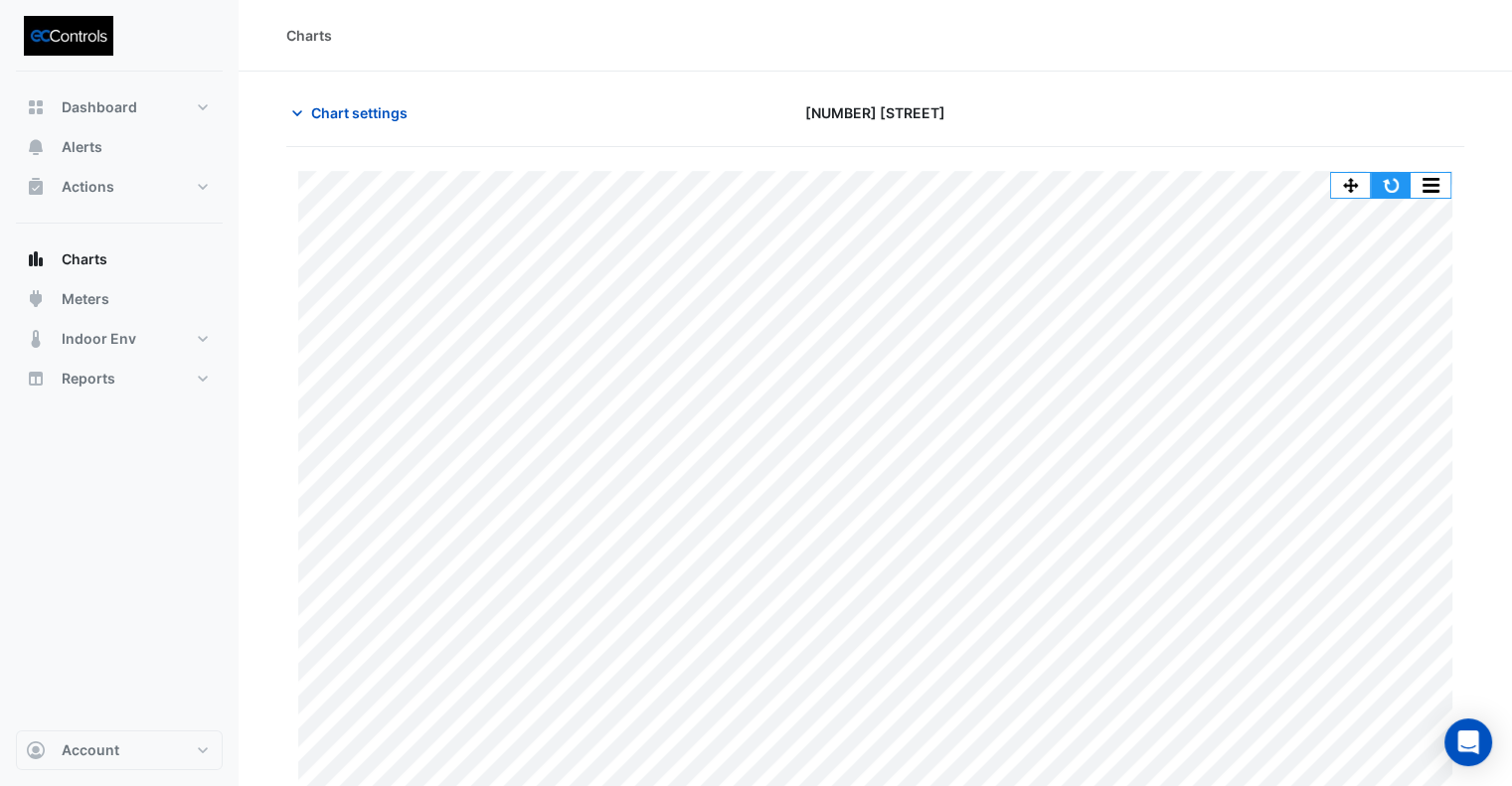 click 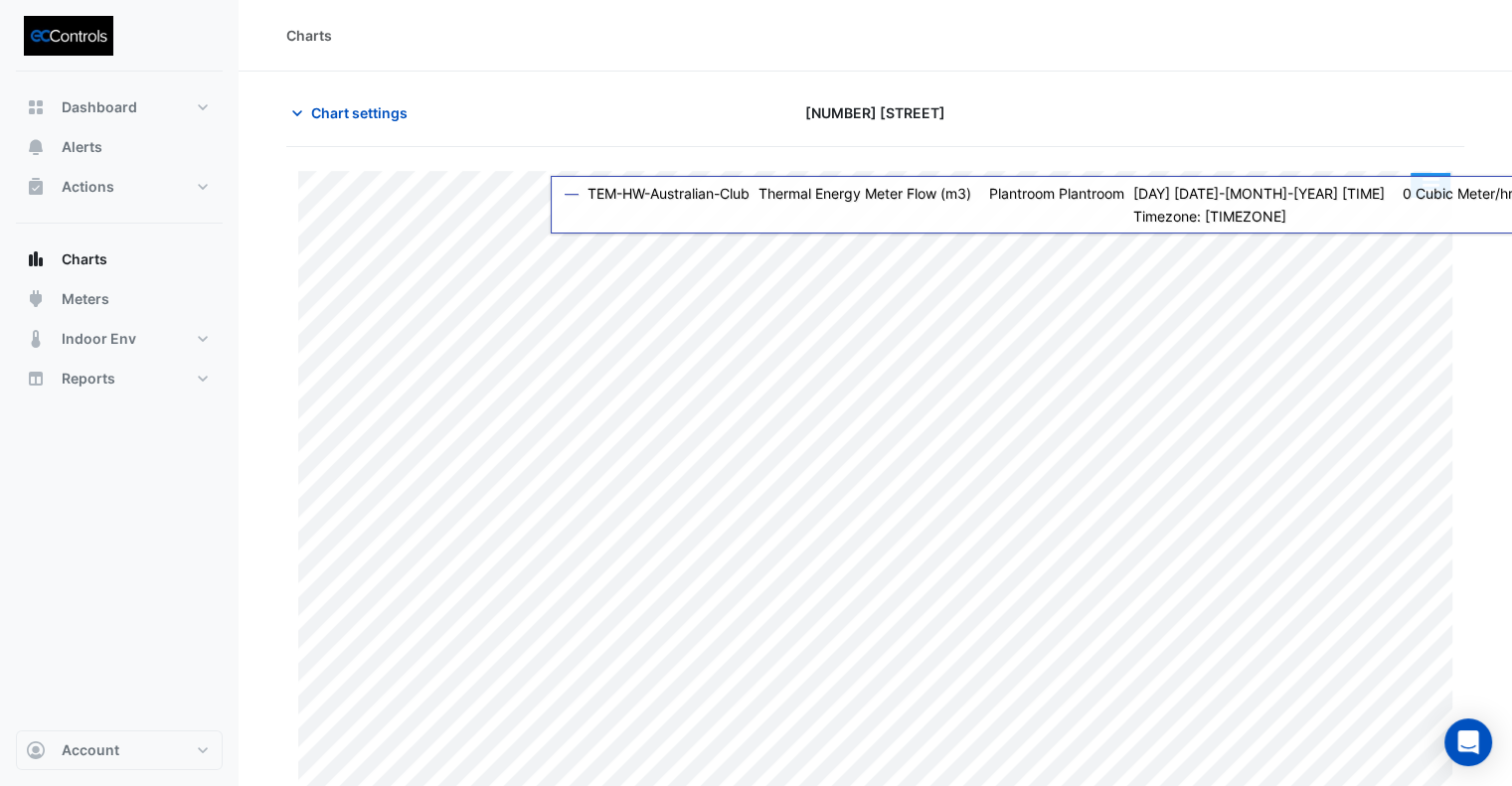 click 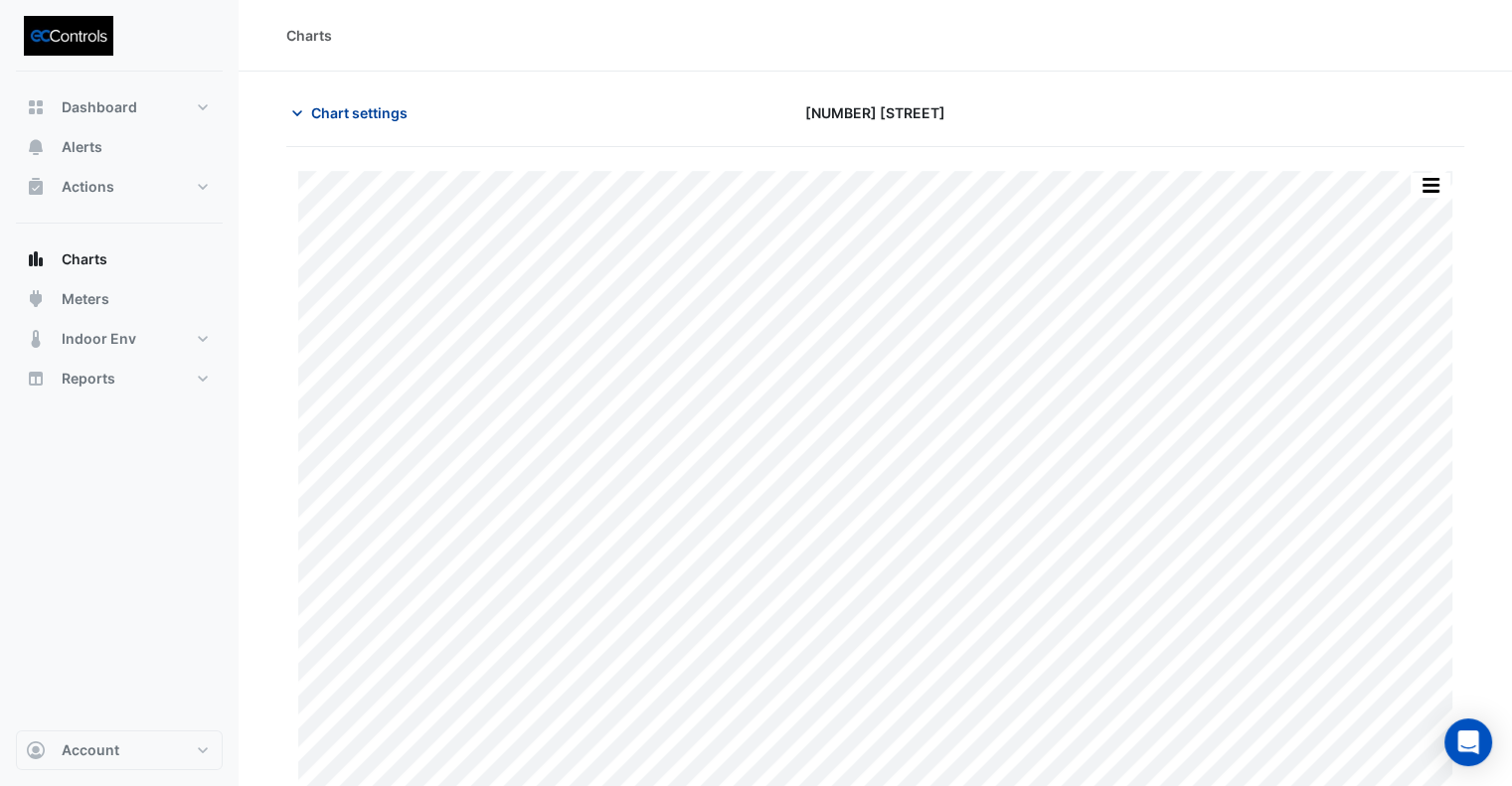 click on "Chart settings" 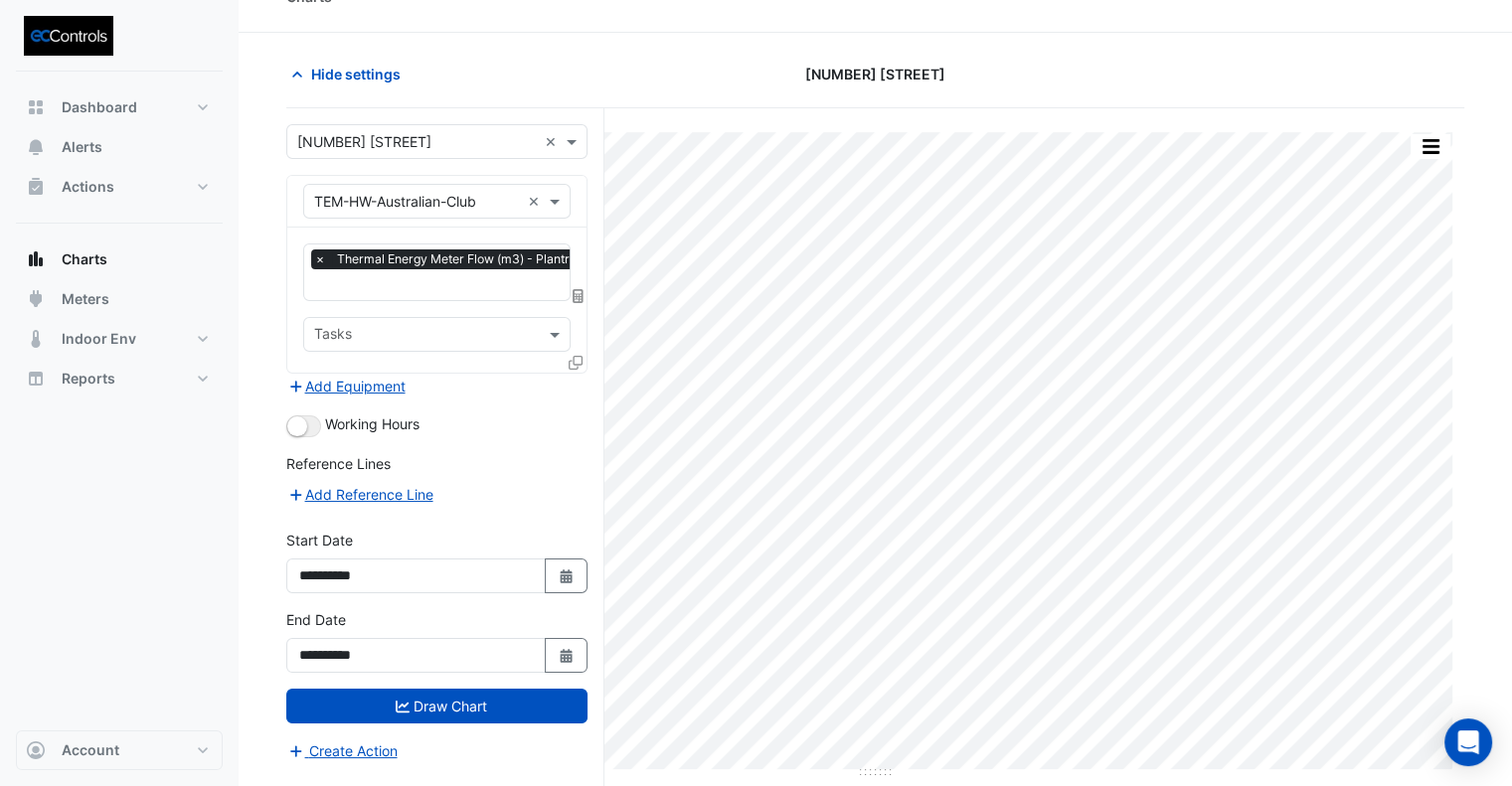 scroll, scrollTop: 75, scrollLeft: 0, axis: vertical 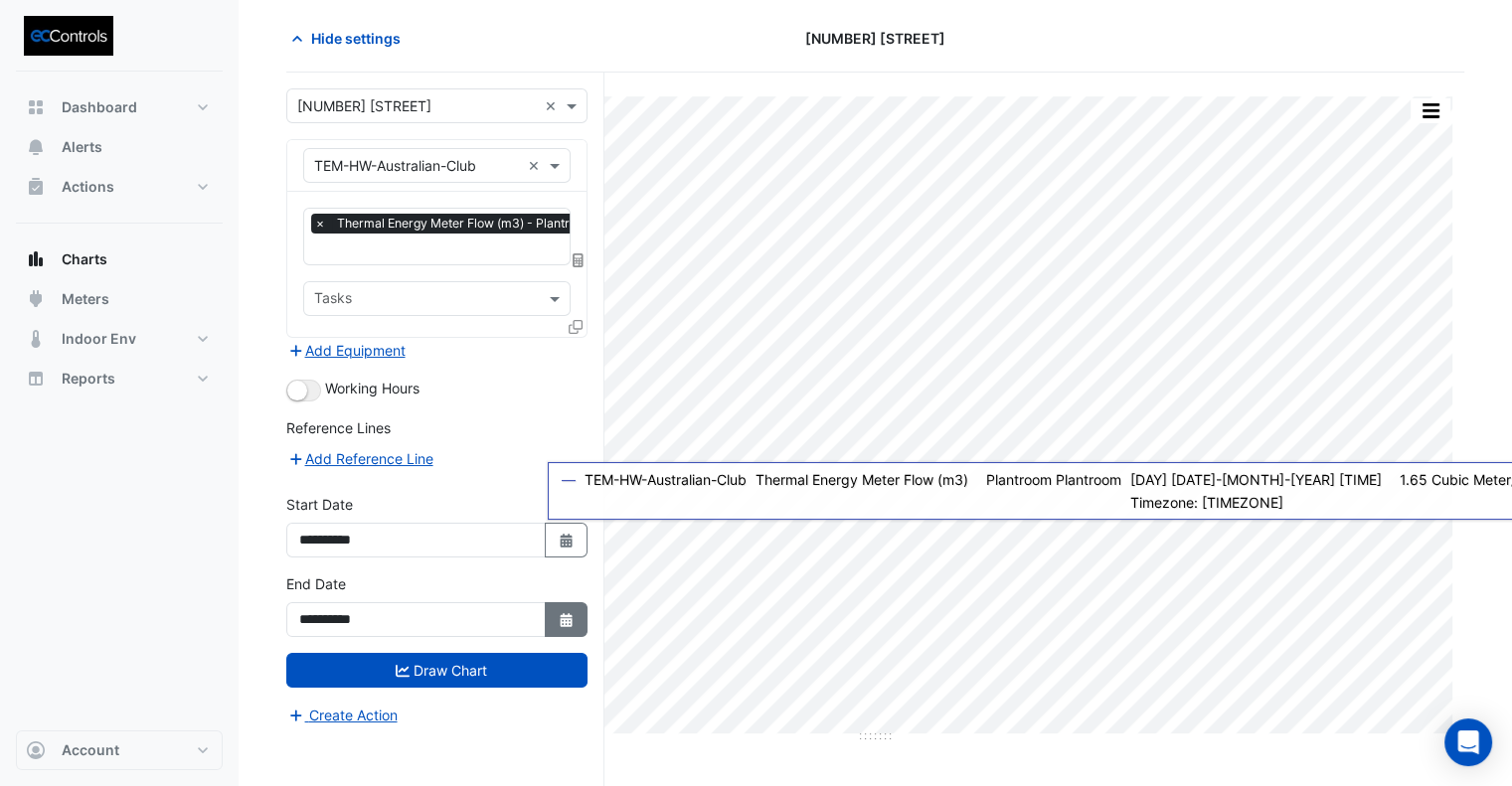 click 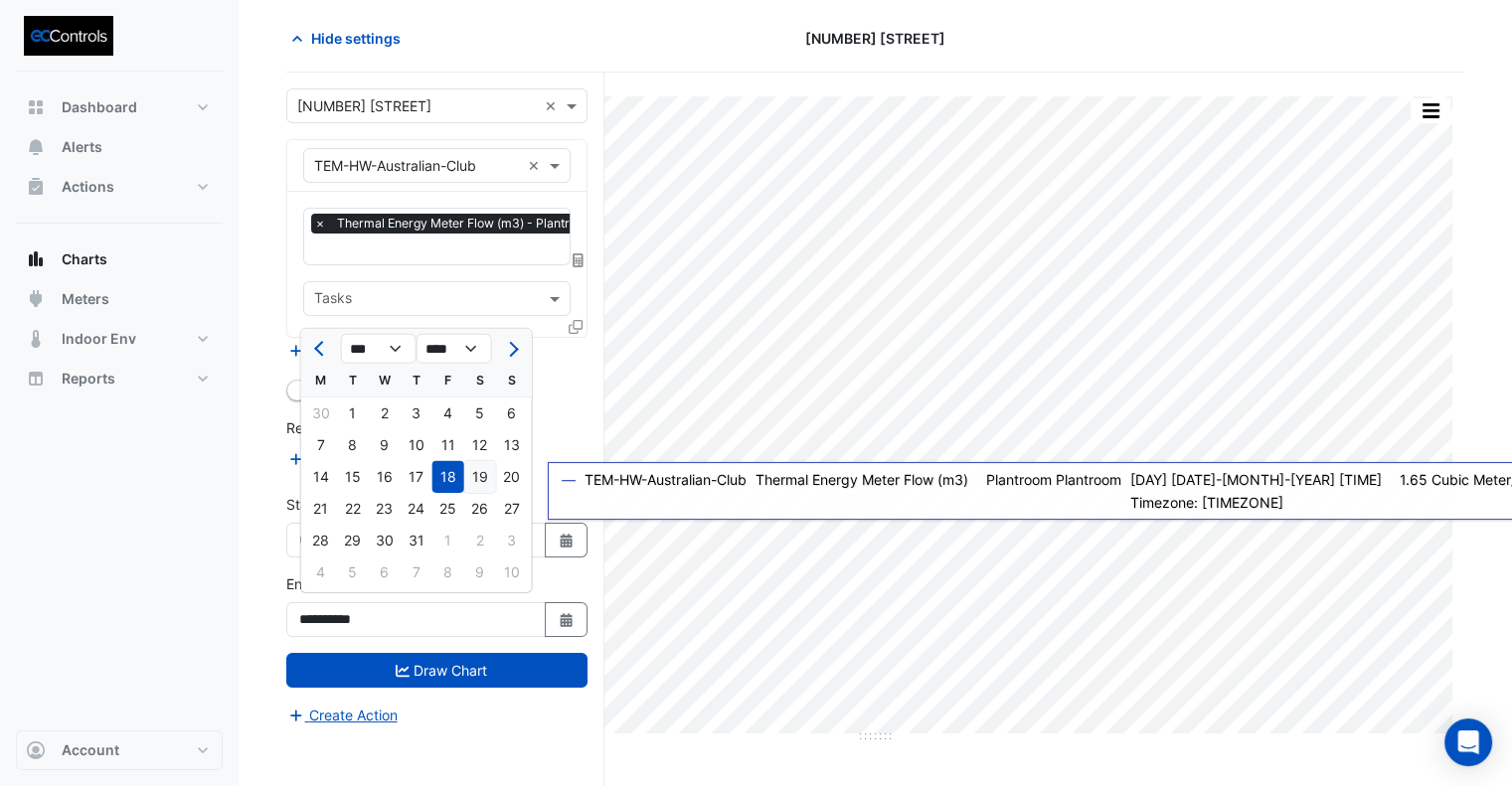 click on "19" 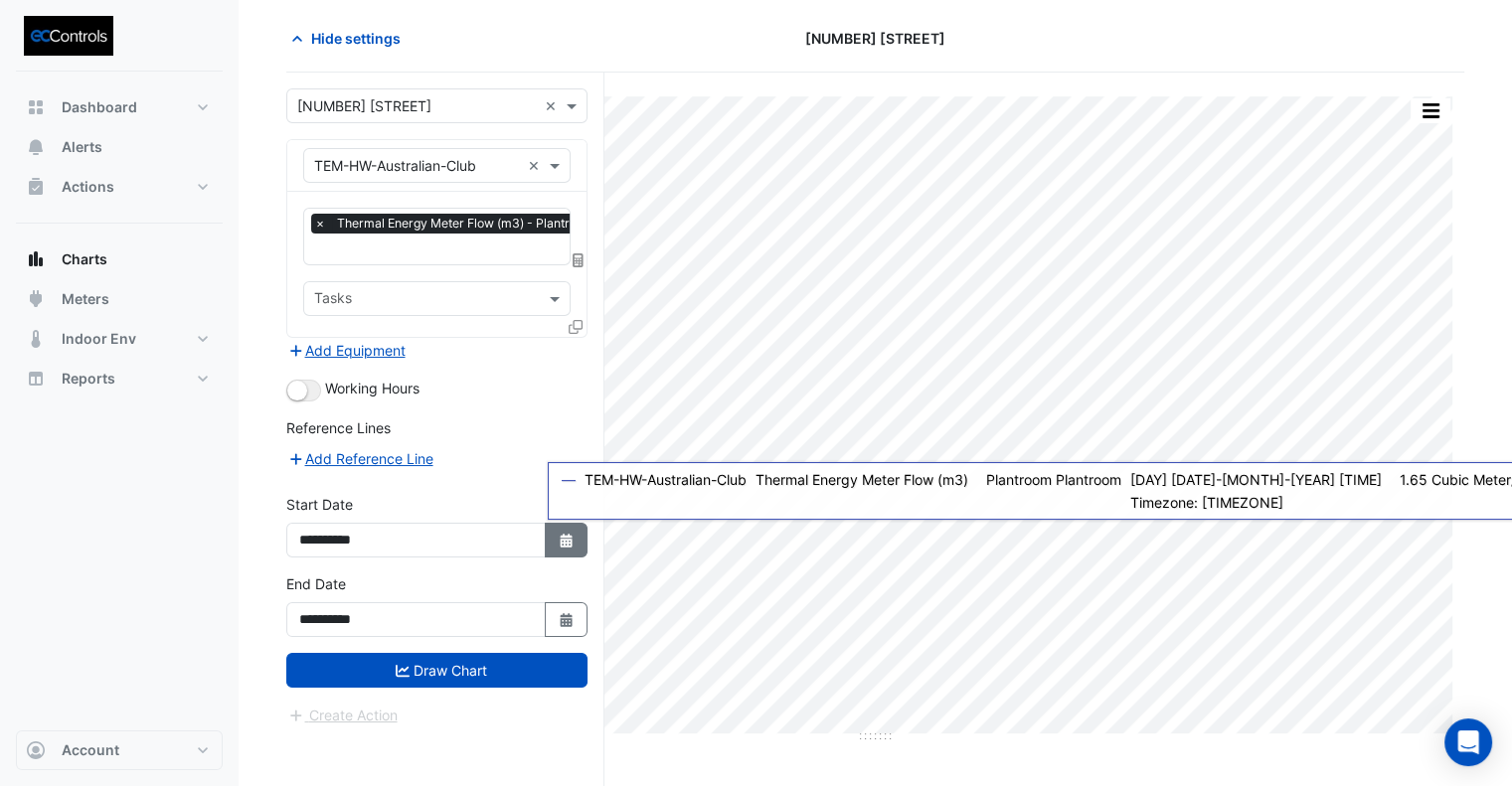 click on "Select Date" 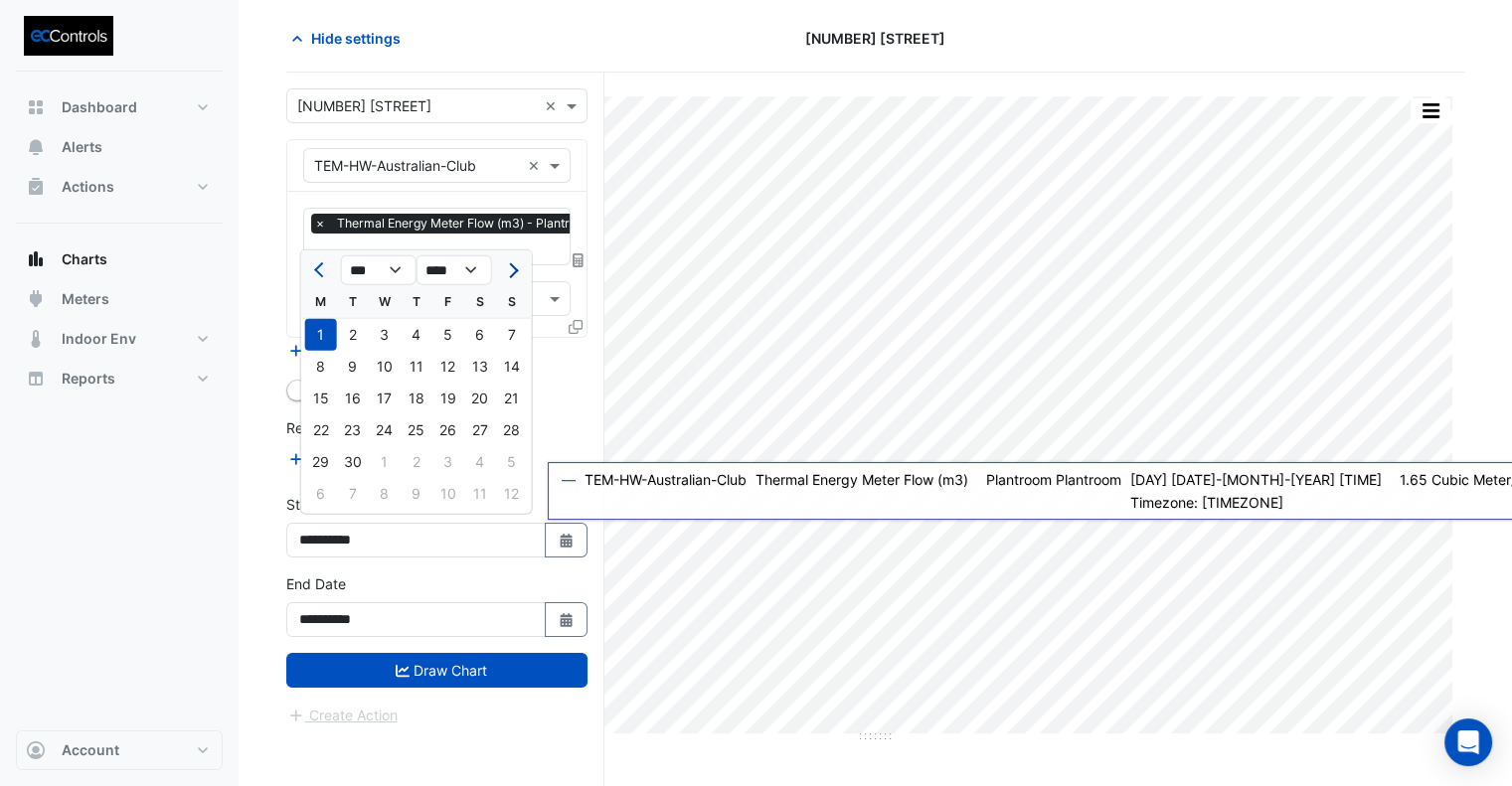 click 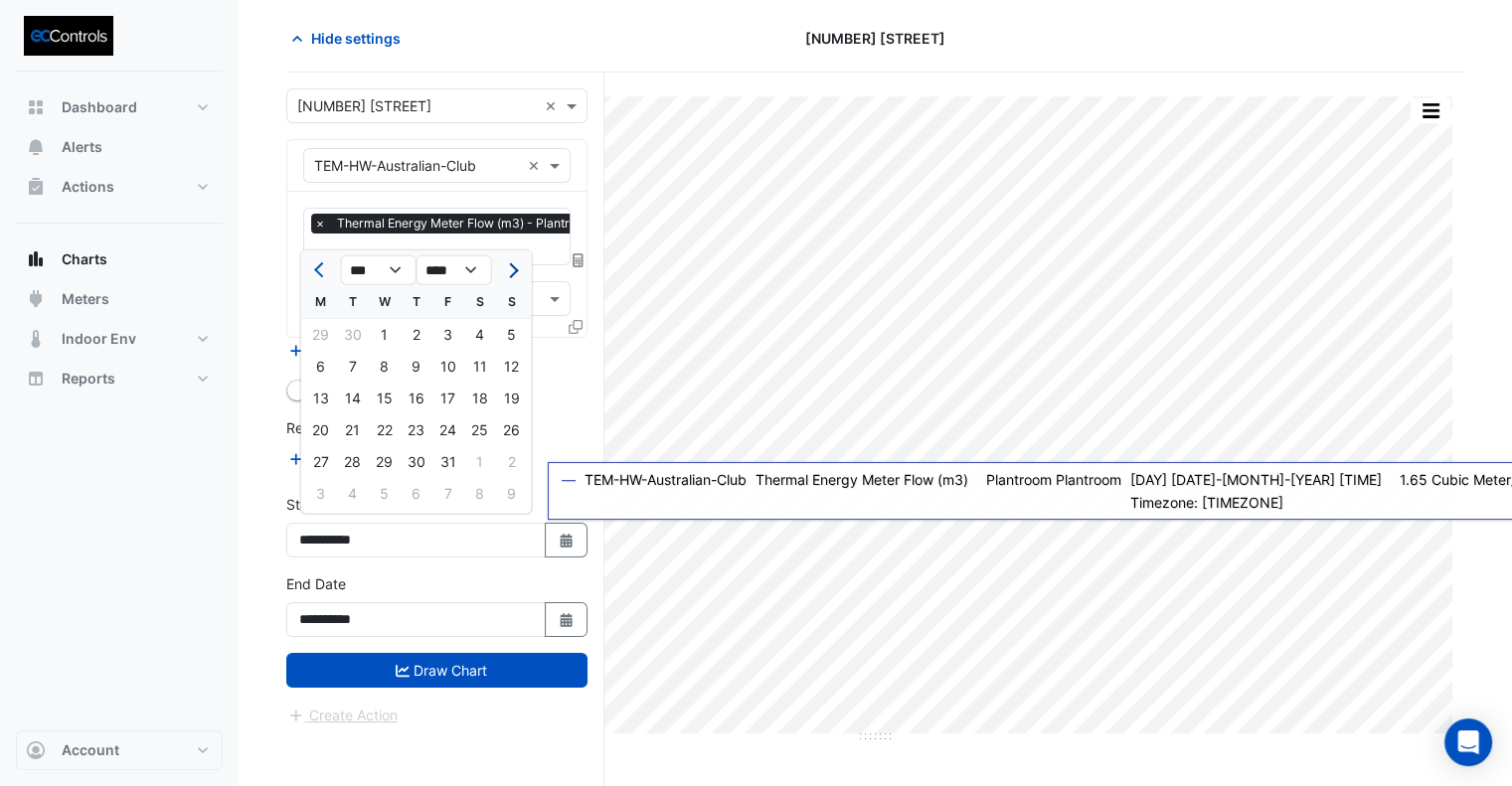 click 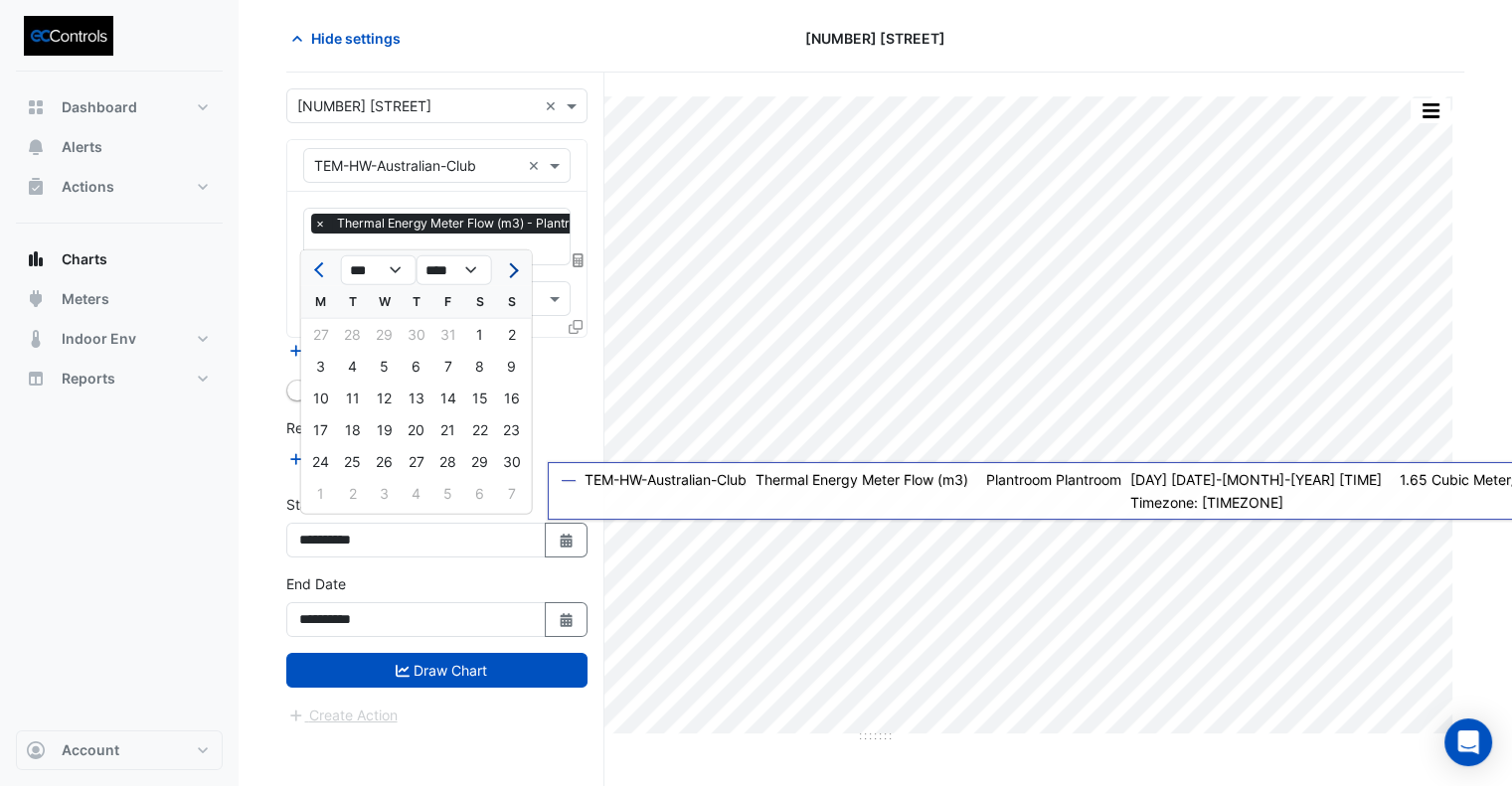 click 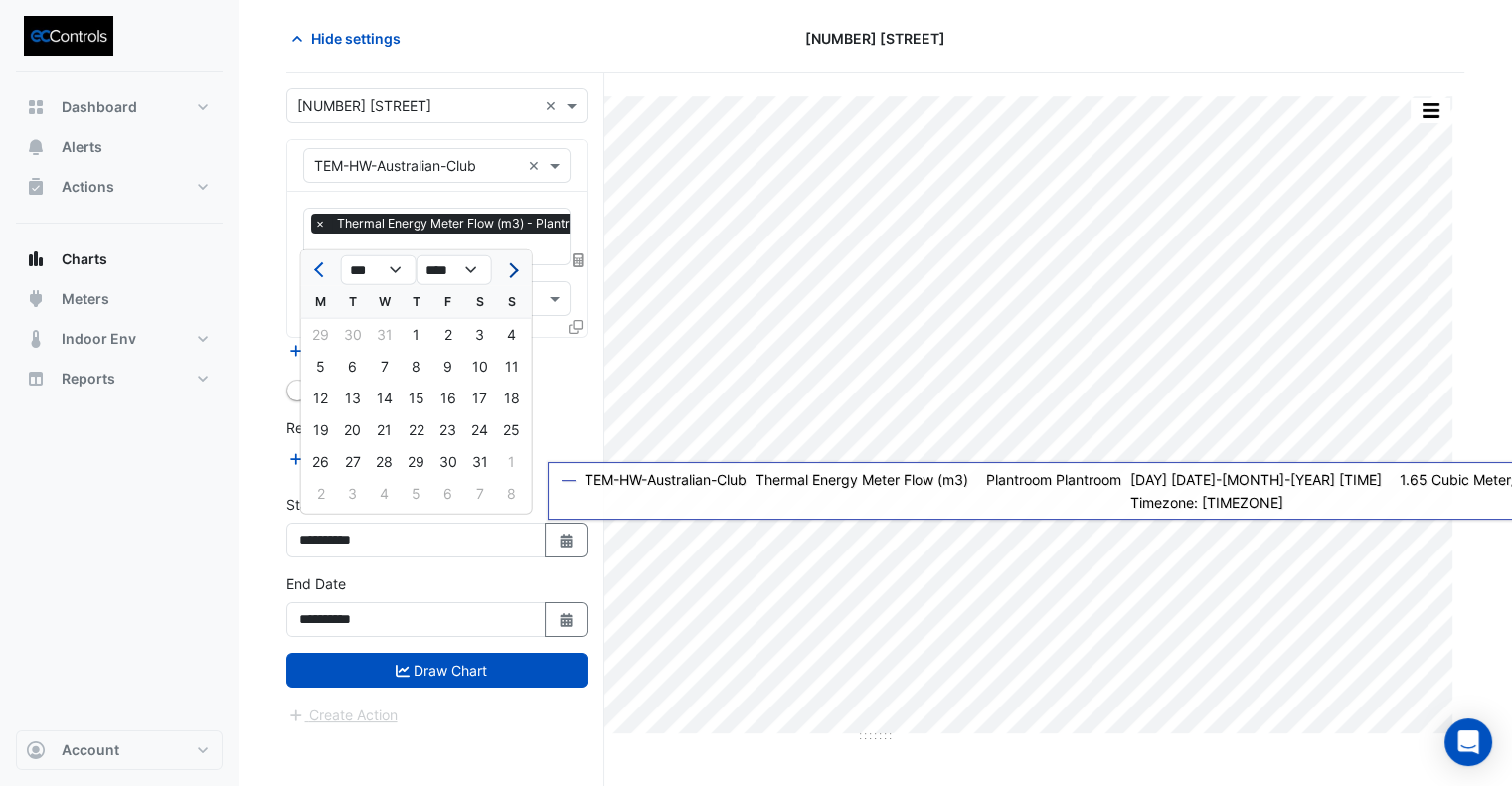 click 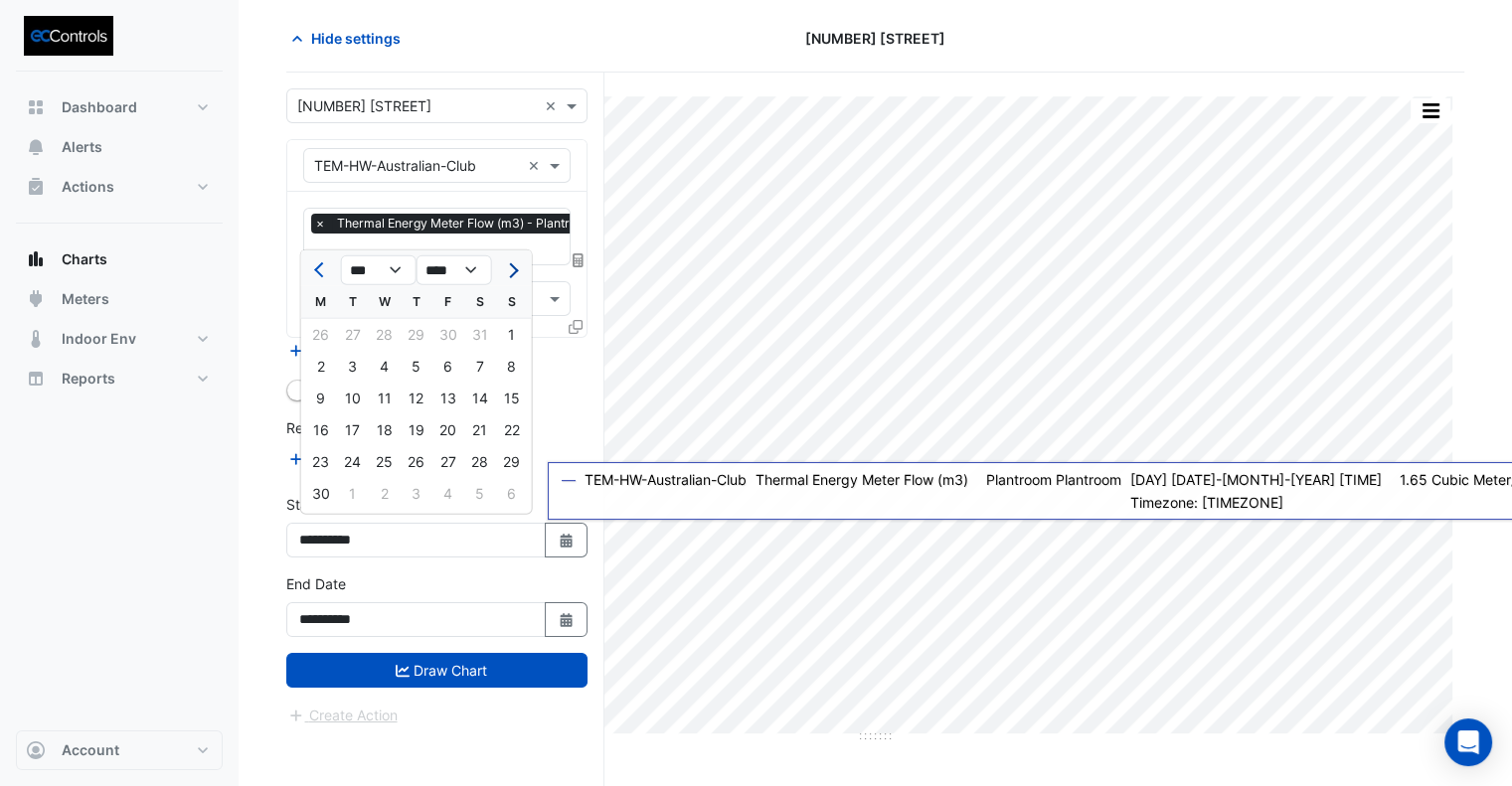 click 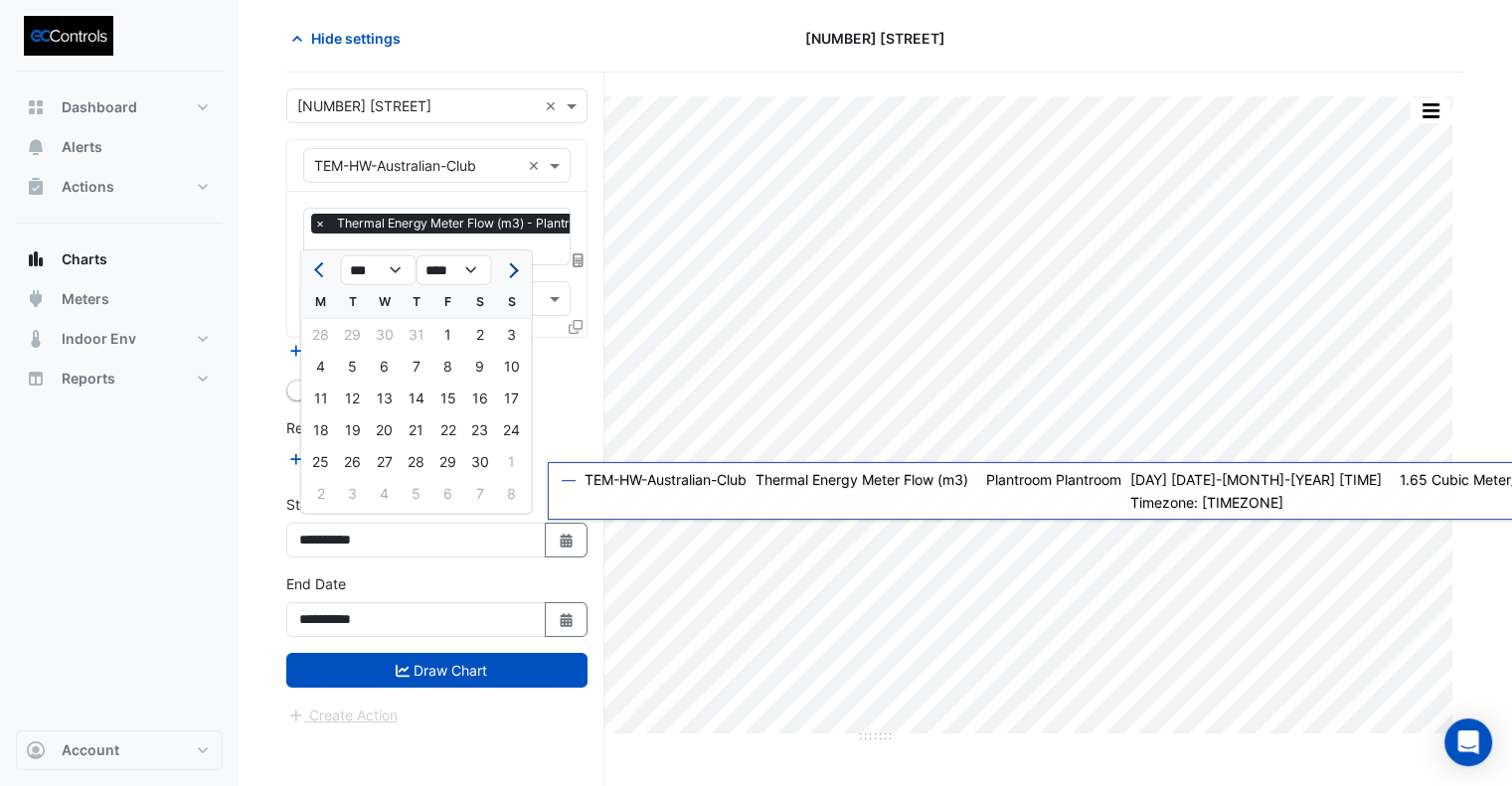click 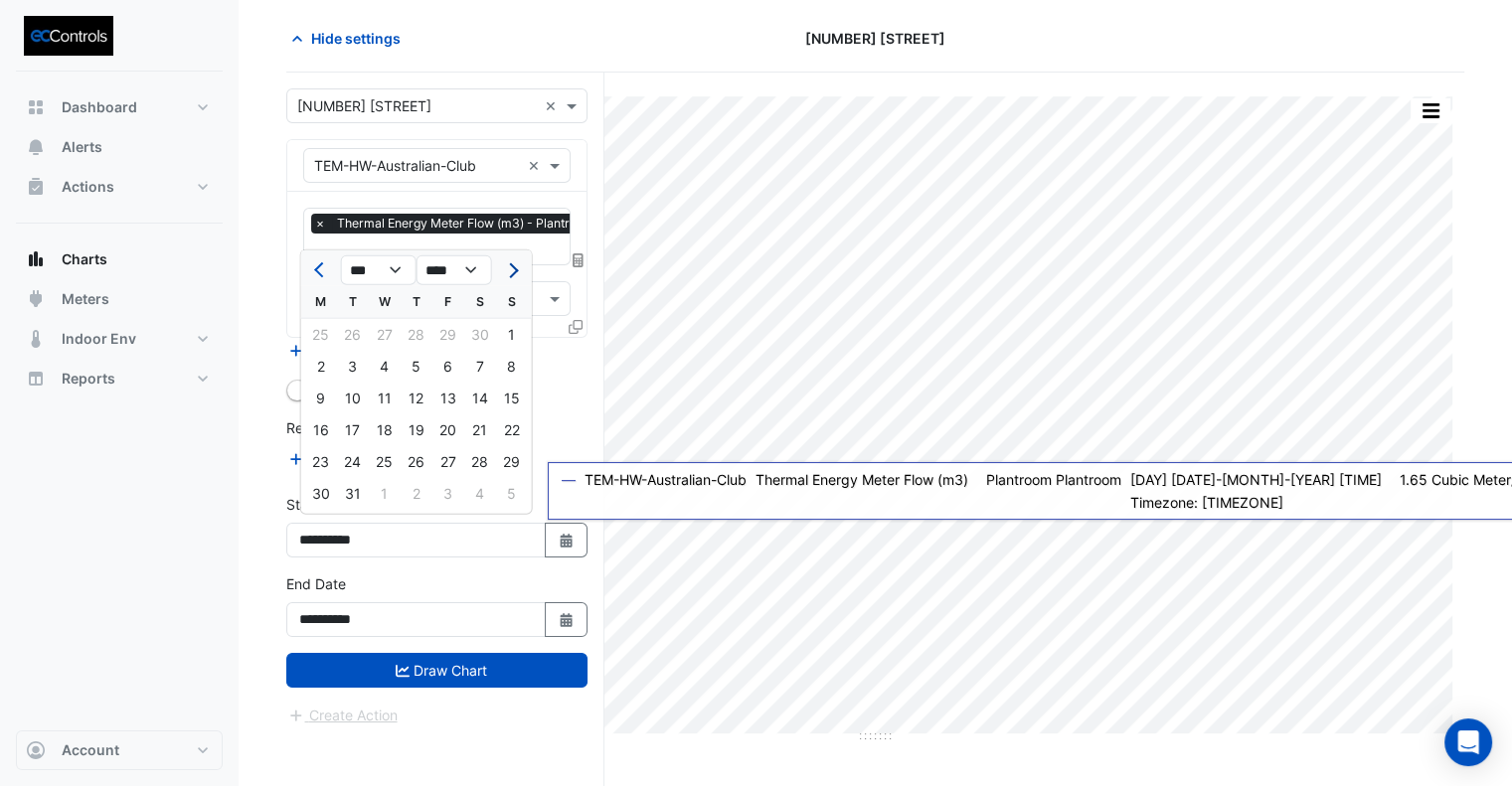 click 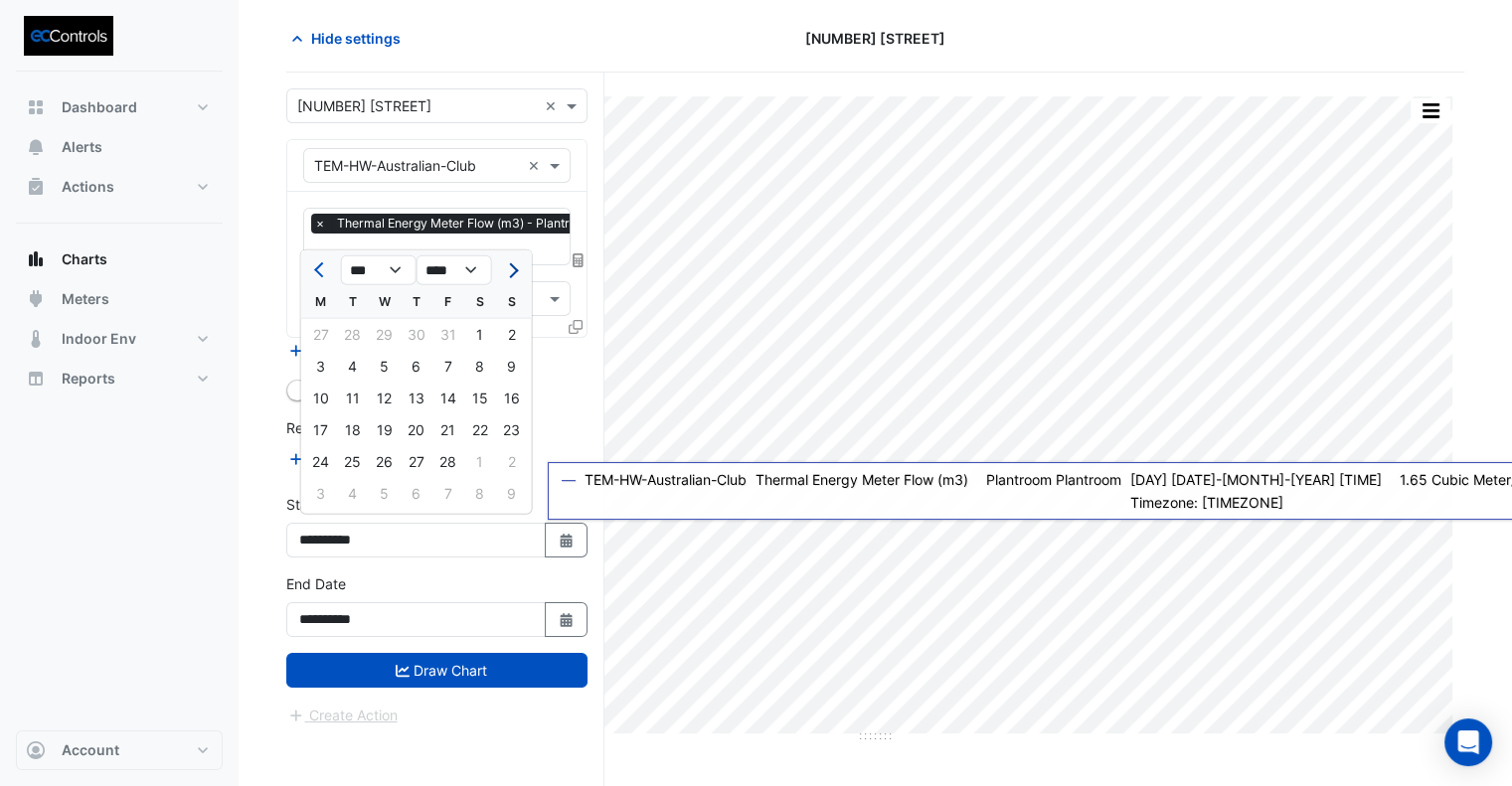 click 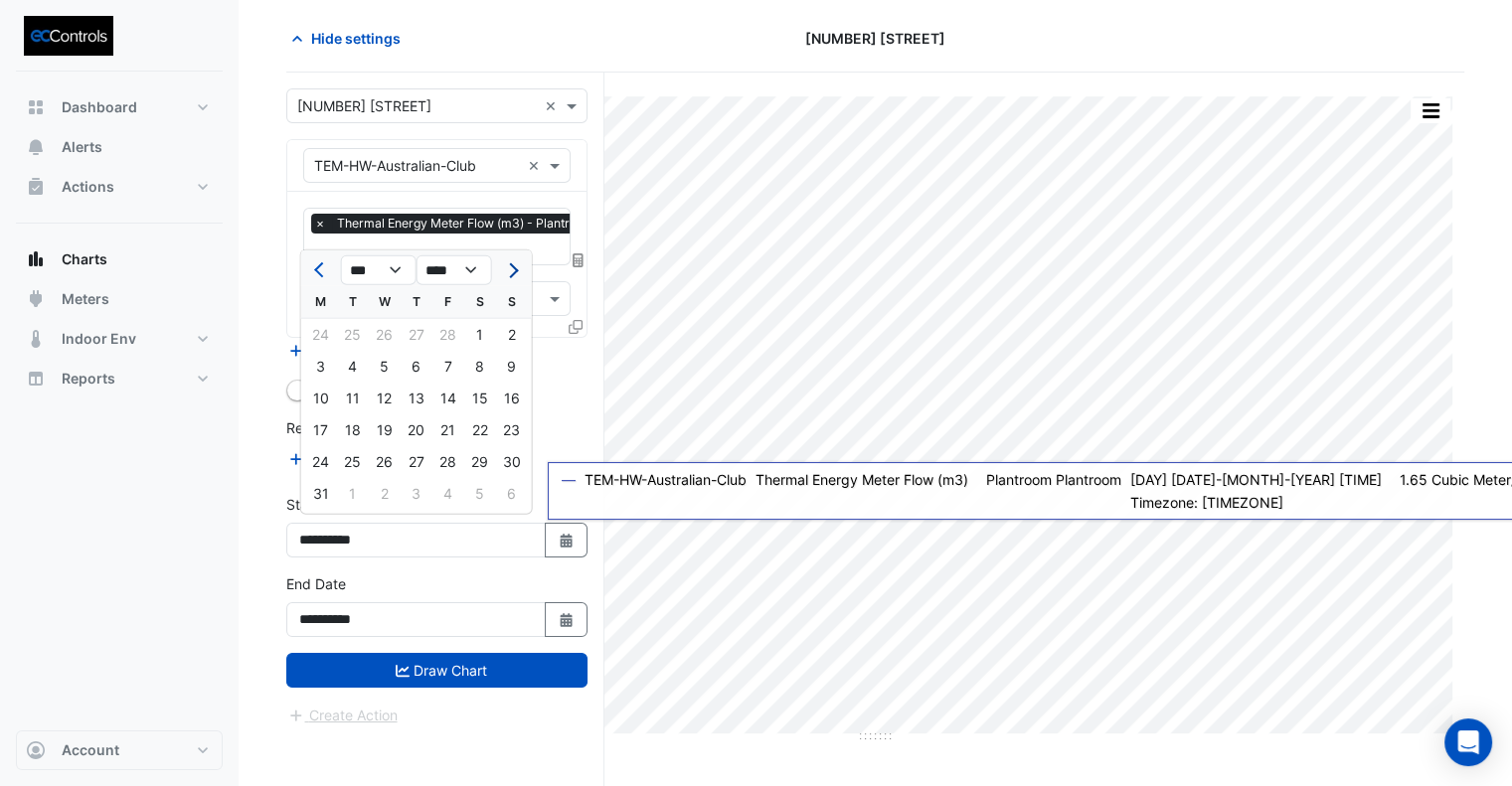 click 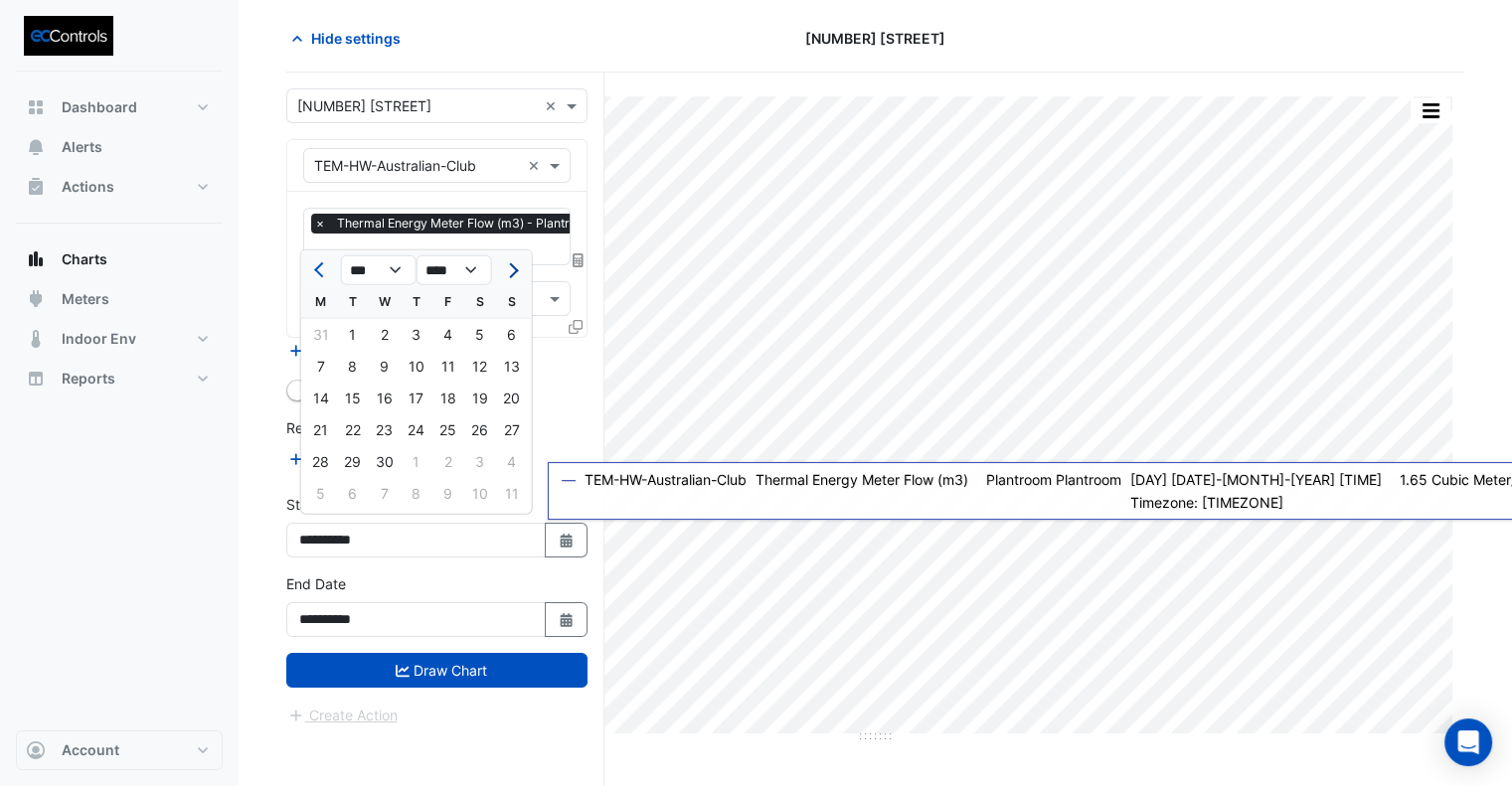 click 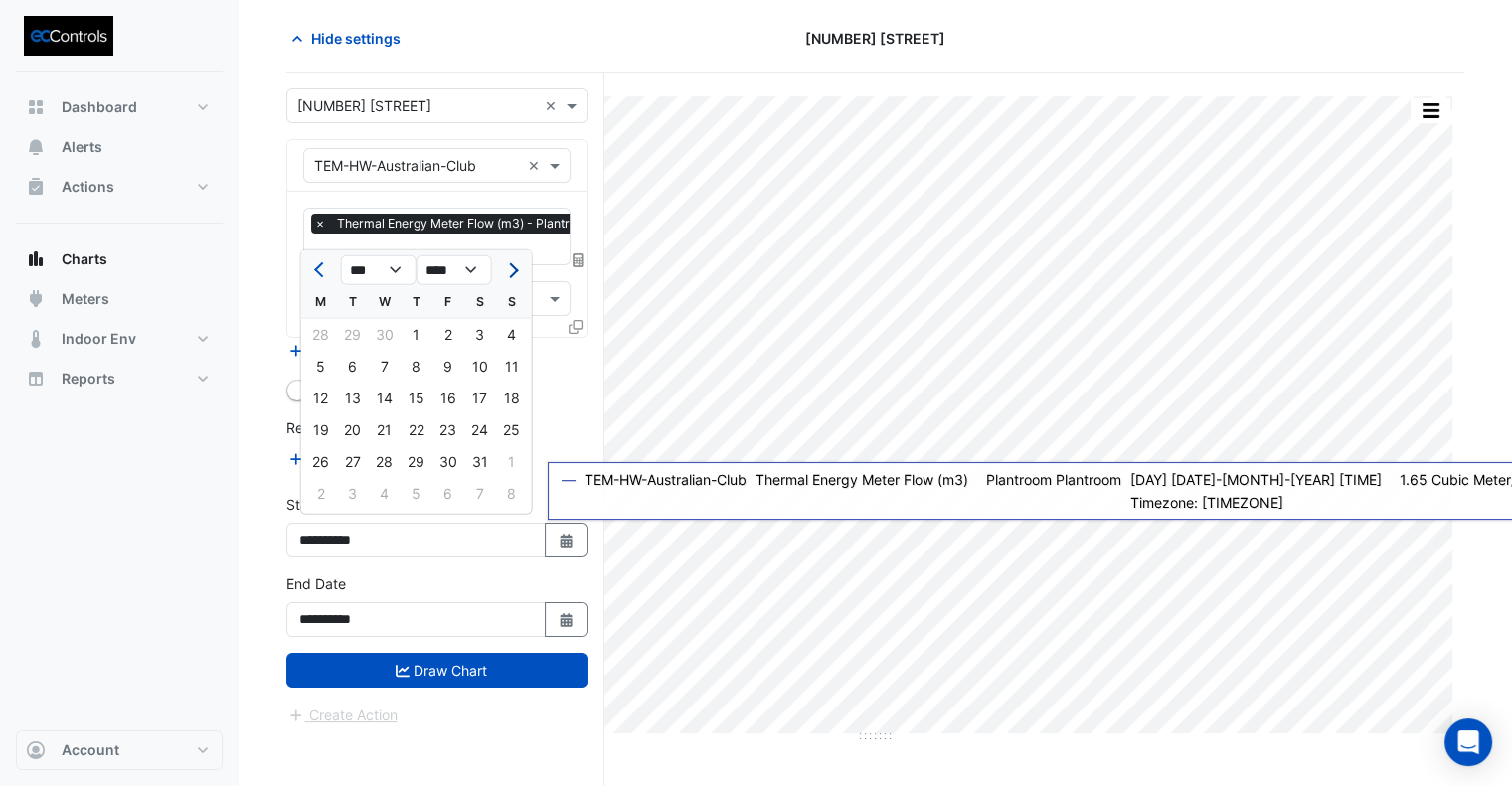 click 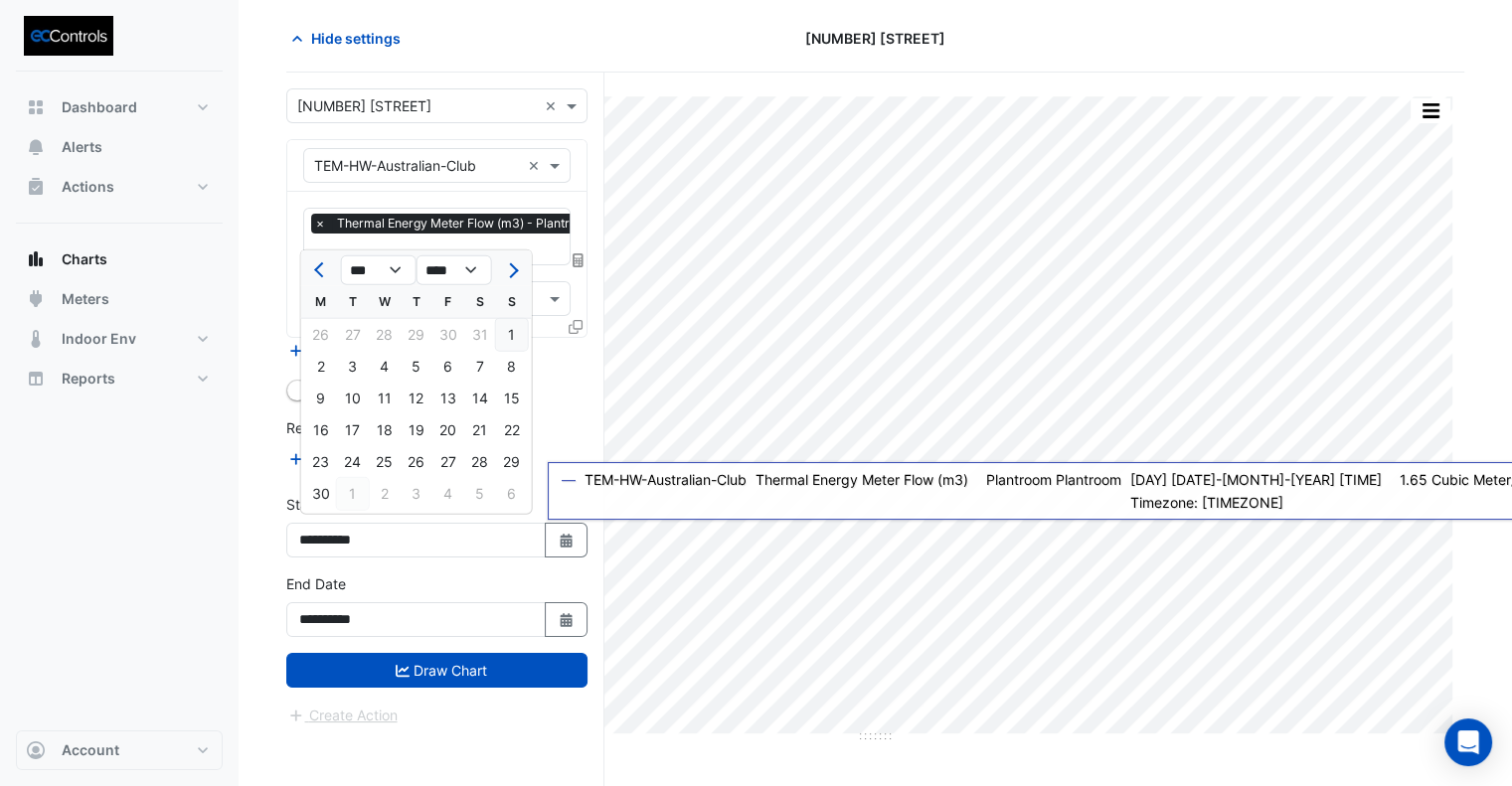 click on "1" 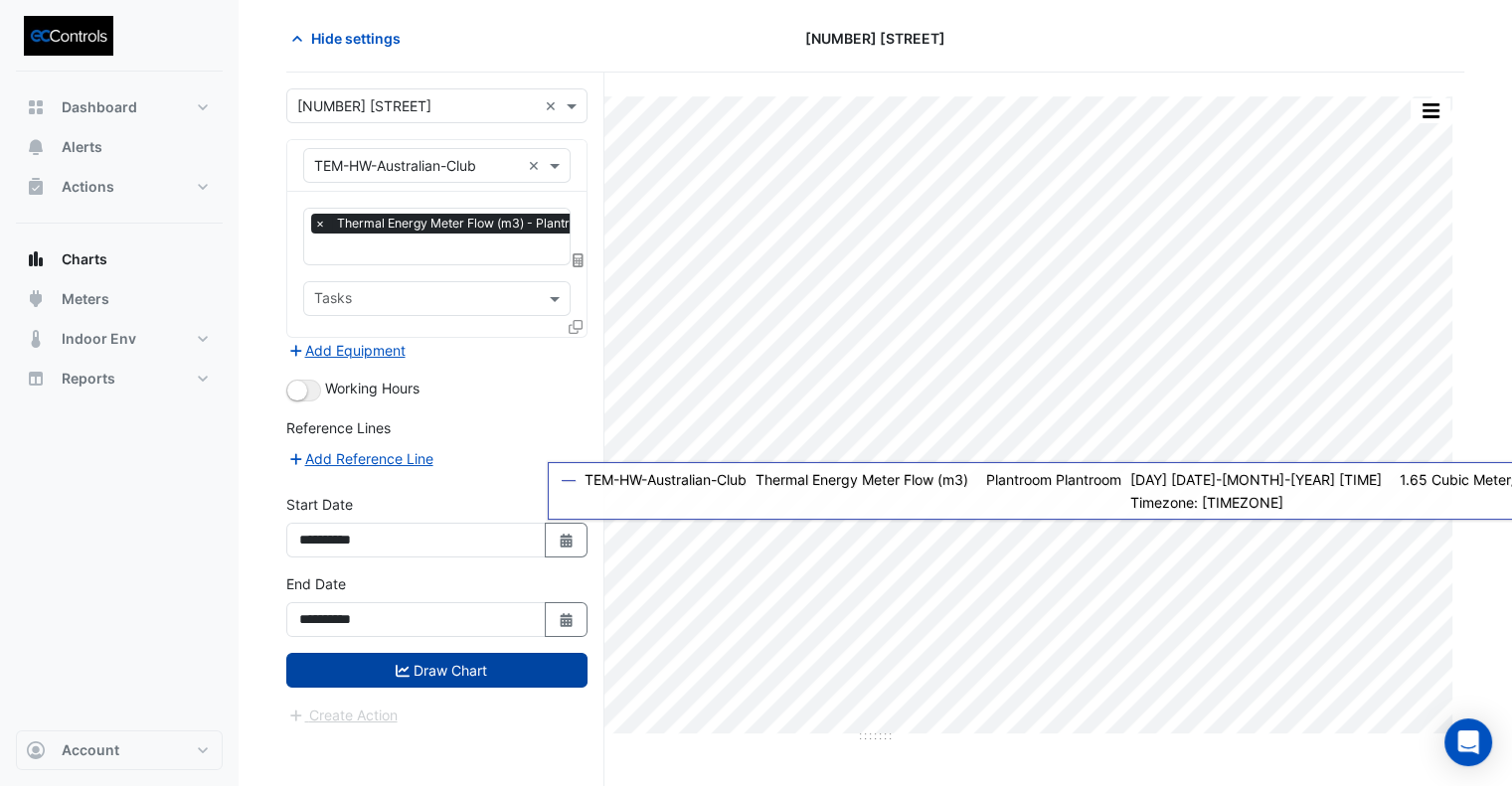 click on "Draw Chart" at bounding box center [436, 670] 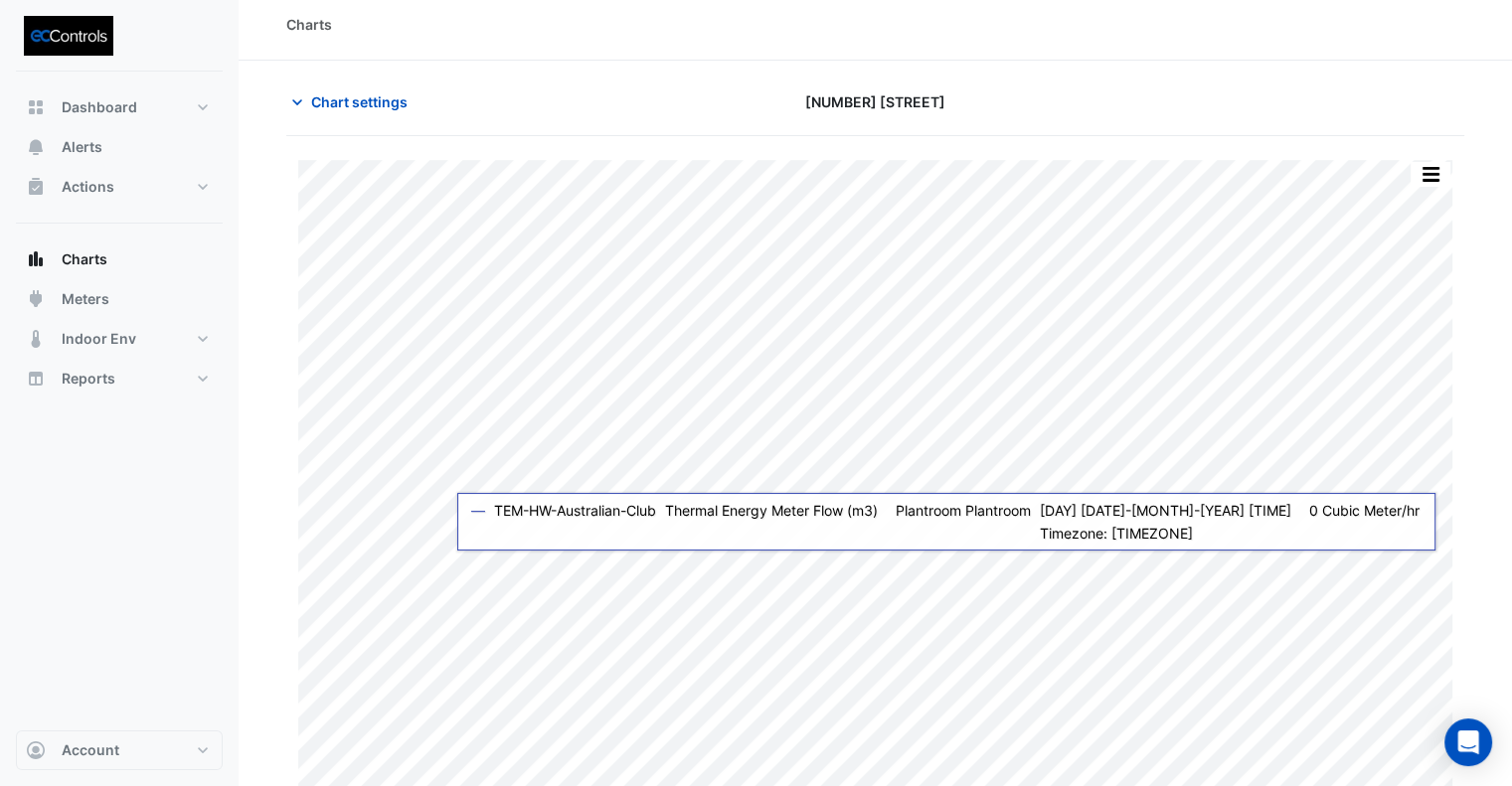 scroll, scrollTop: 0, scrollLeft: 0, axis: both 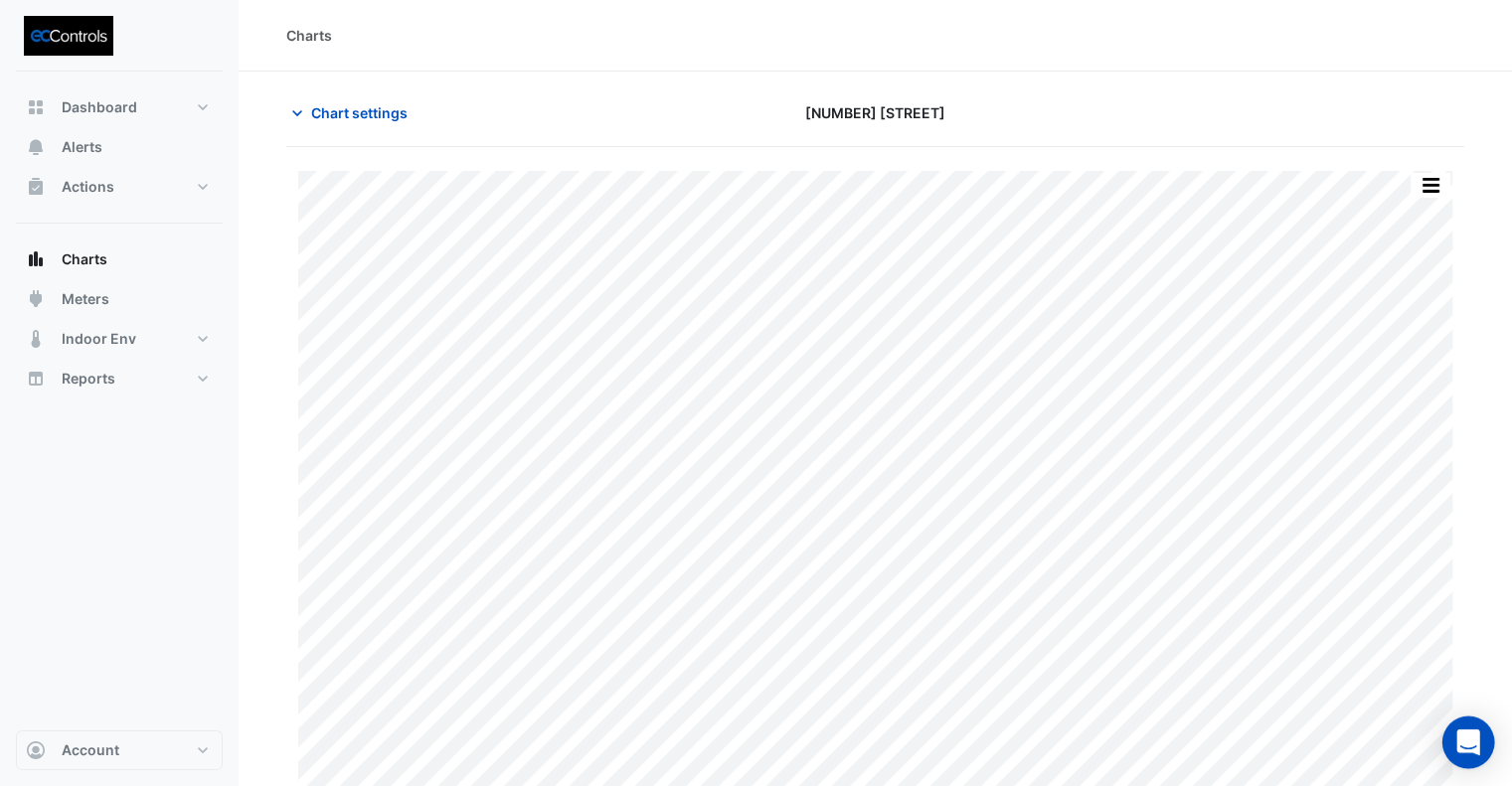 click 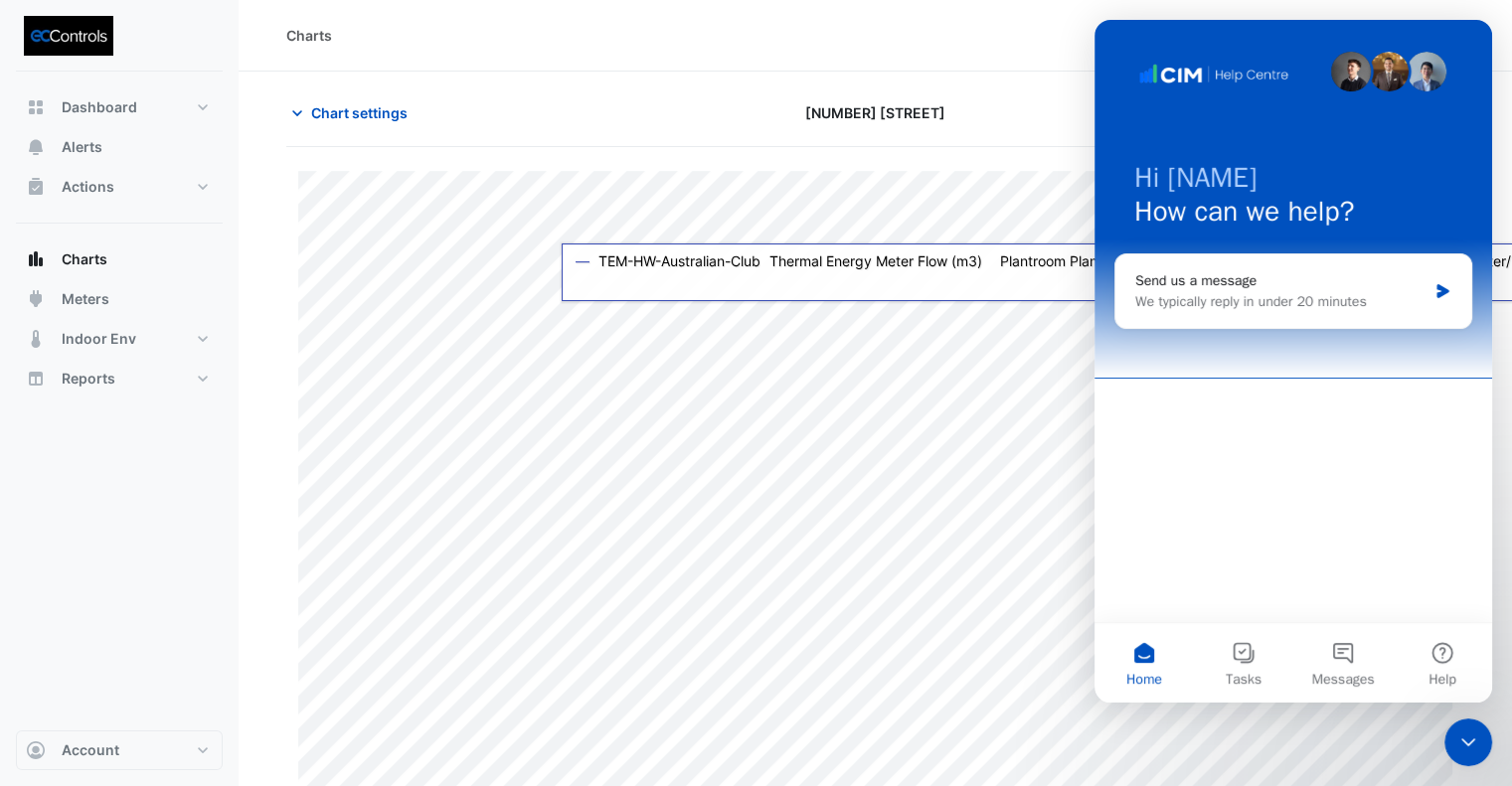 scroll, scrollTop: 0, scrollLeft: 0, axis: both 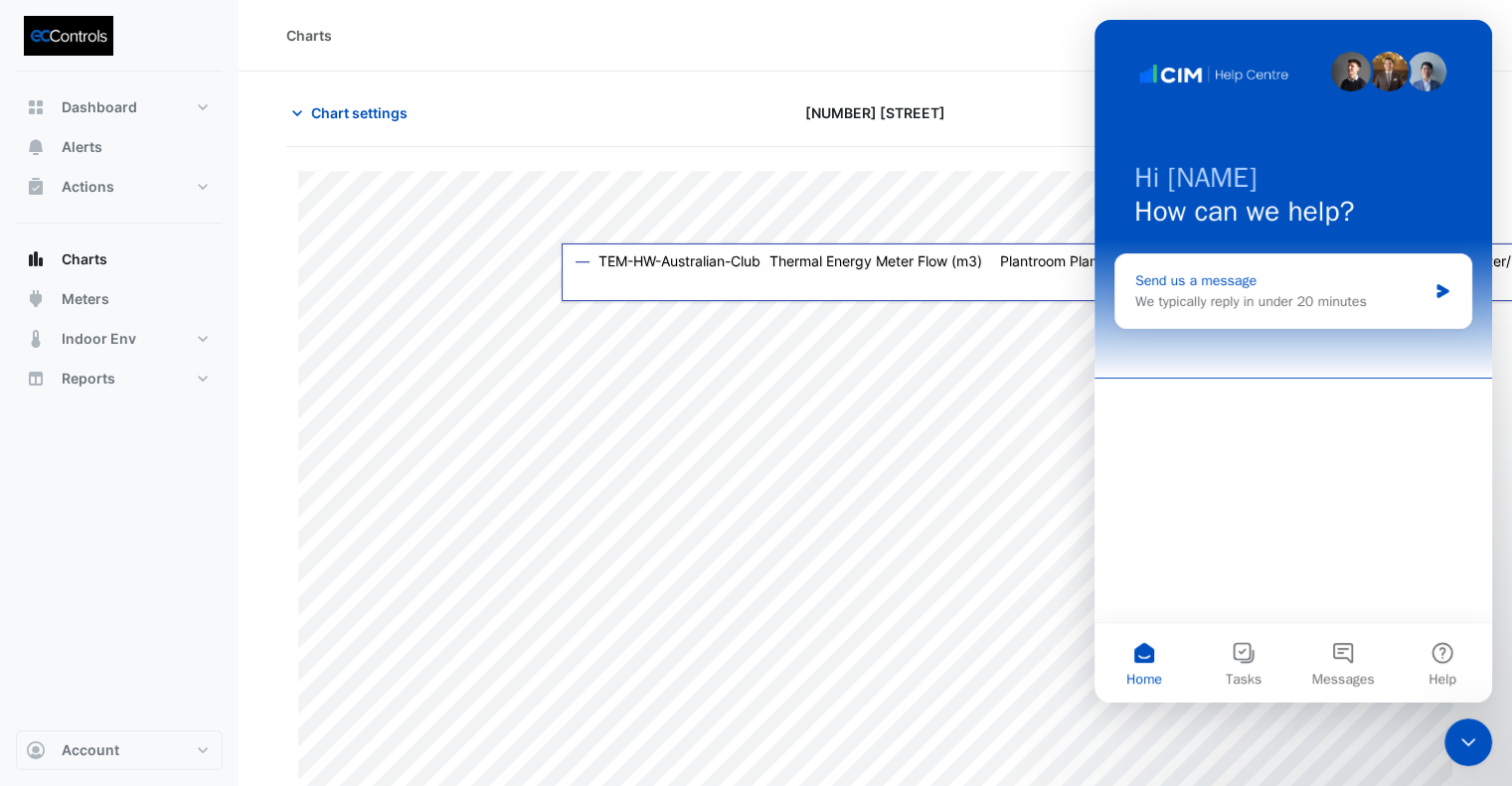 click on "Send us a message" at bounding box center (1280, 280) 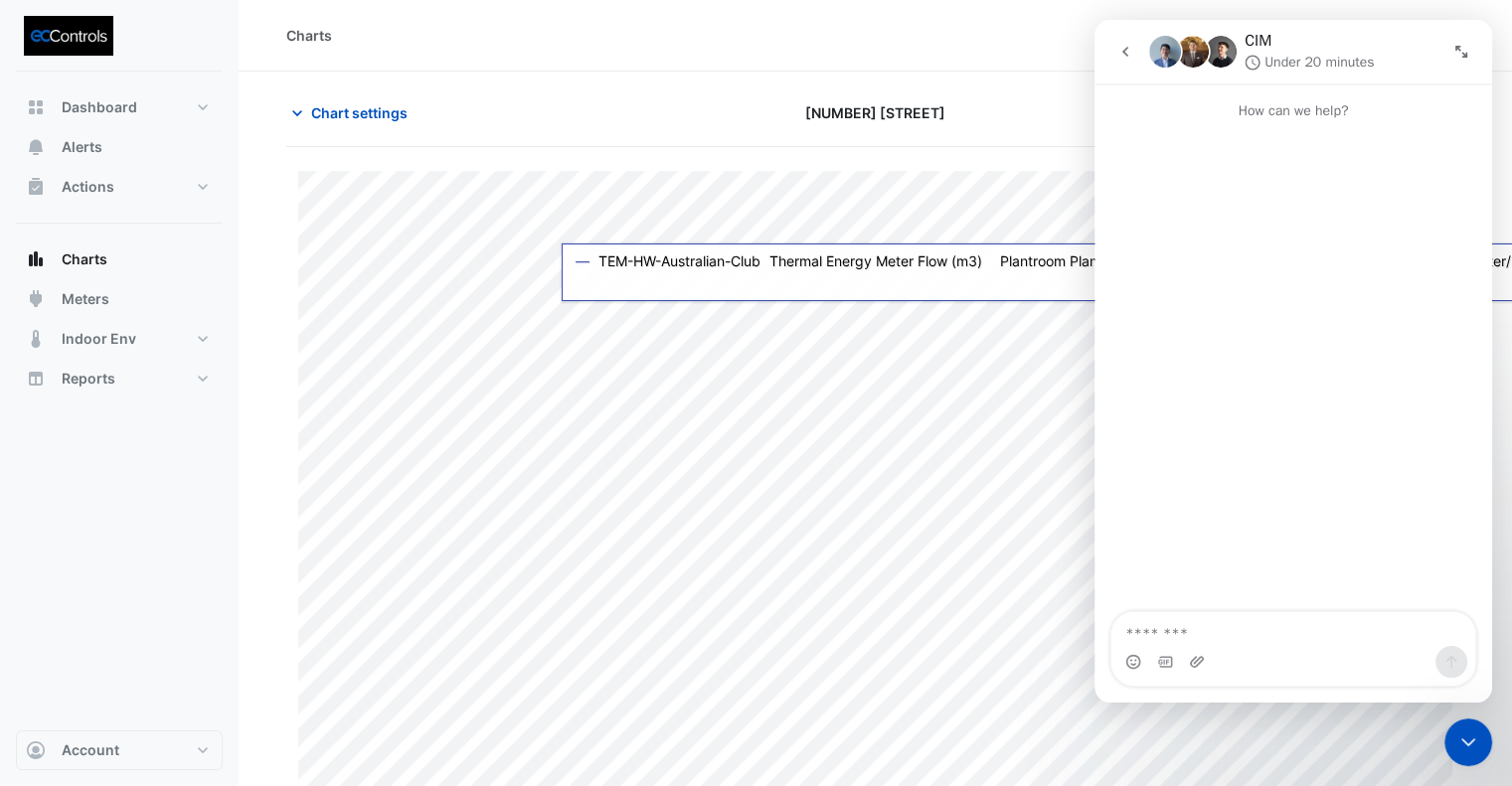 click at bounding box center (1293, 629) 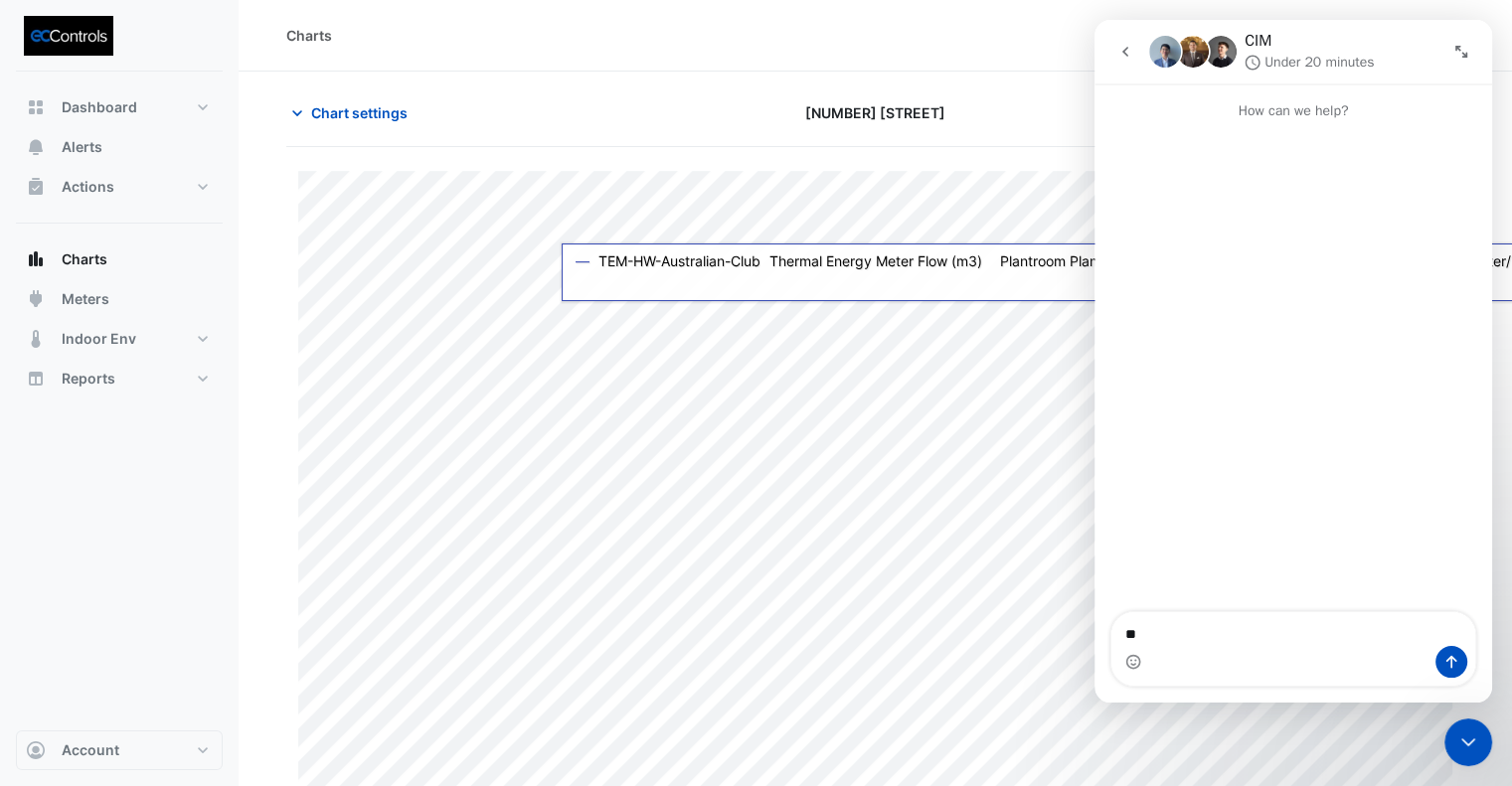 type on "*" 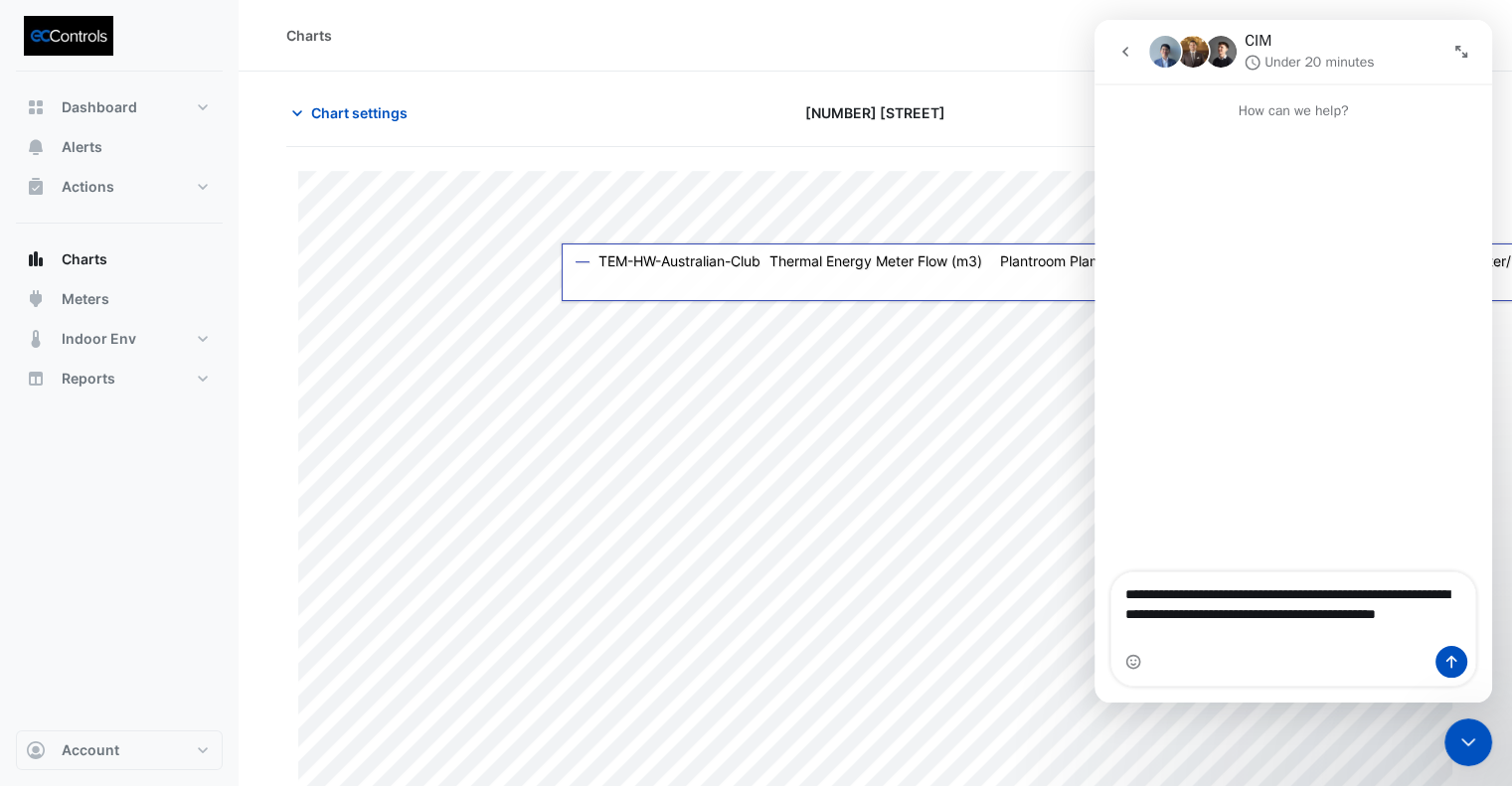 type on "**********" 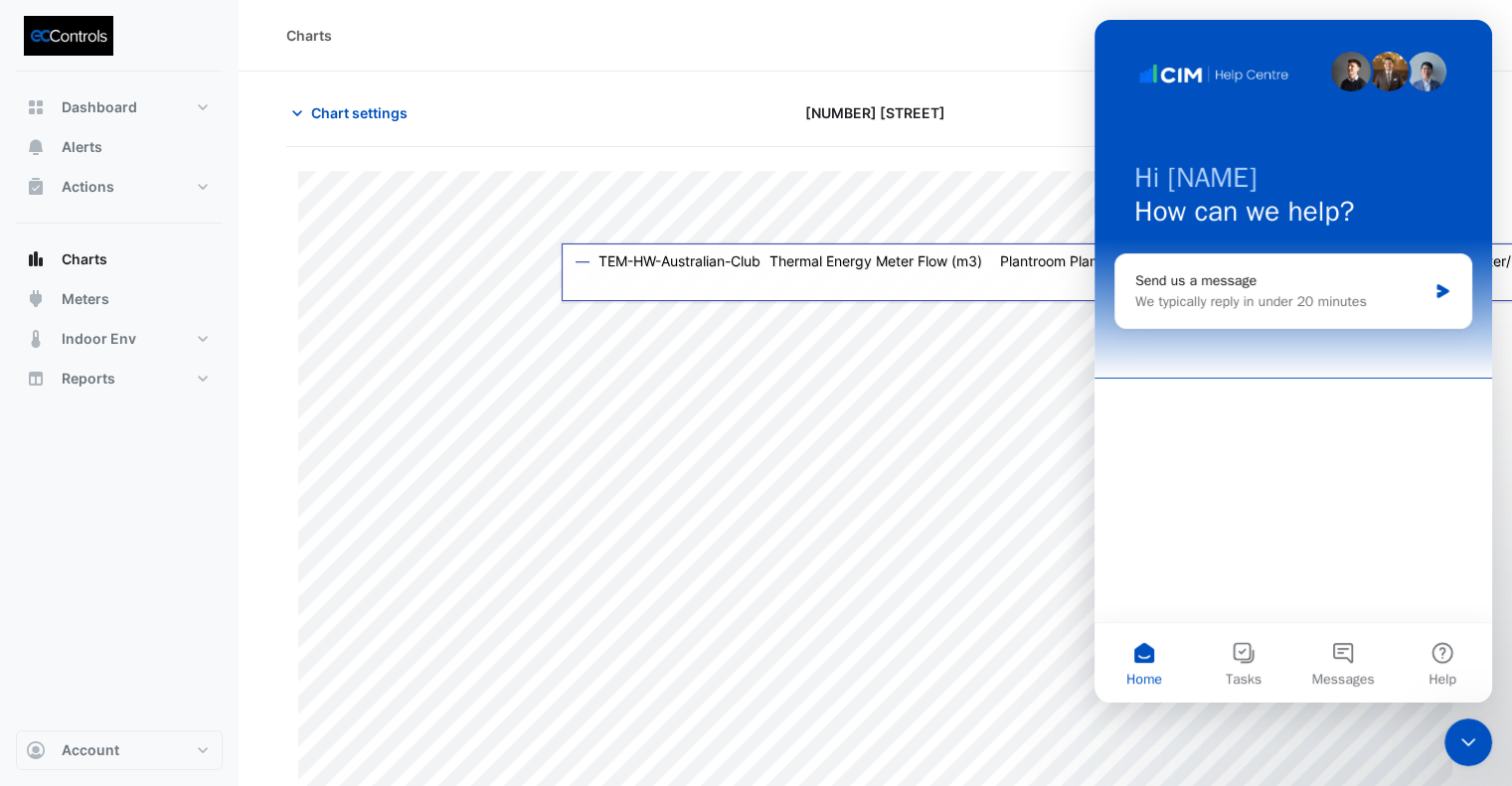 click 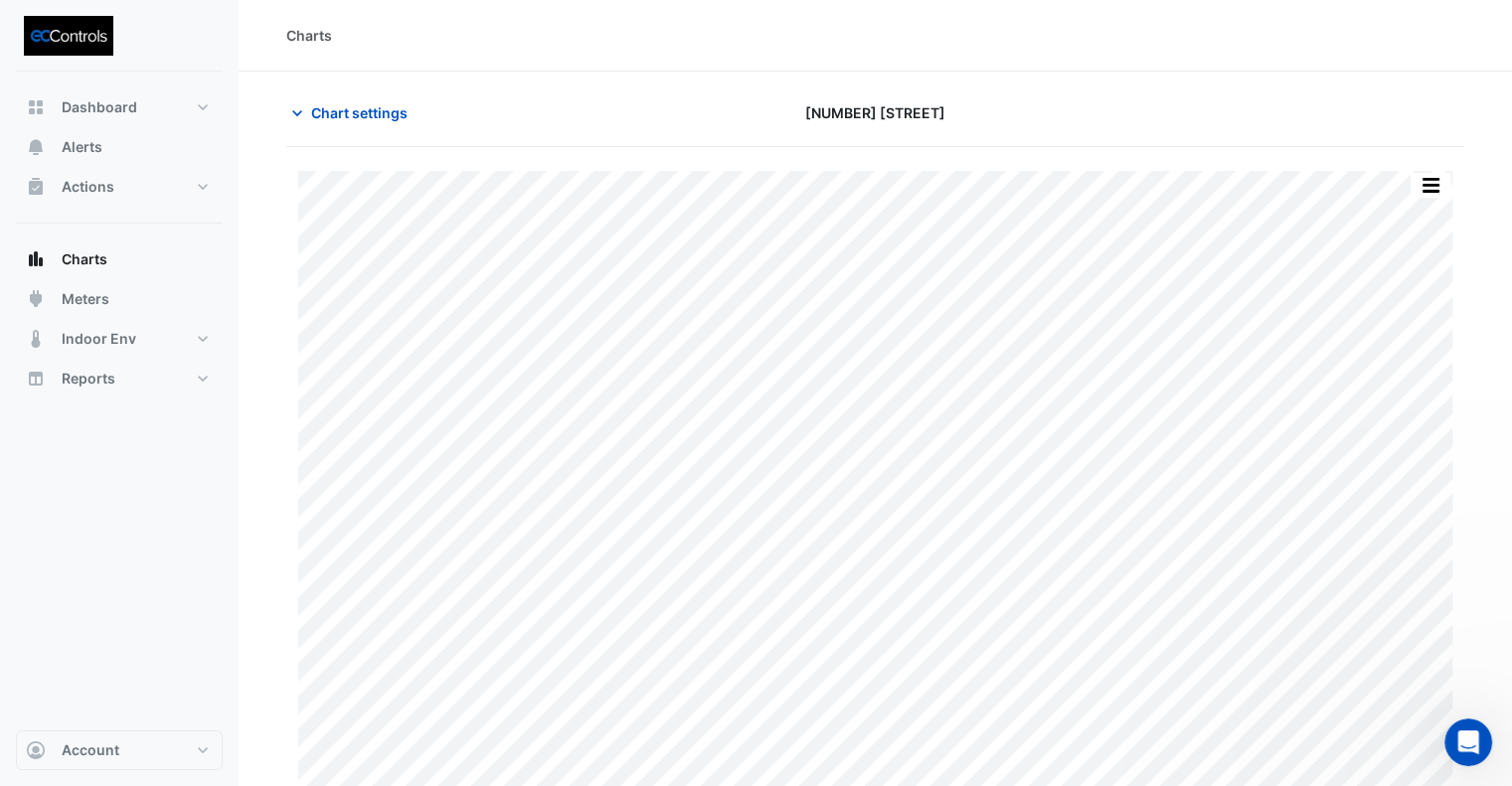 scroll, scrollTop: 0, scrollLeft: 0, axis: both 